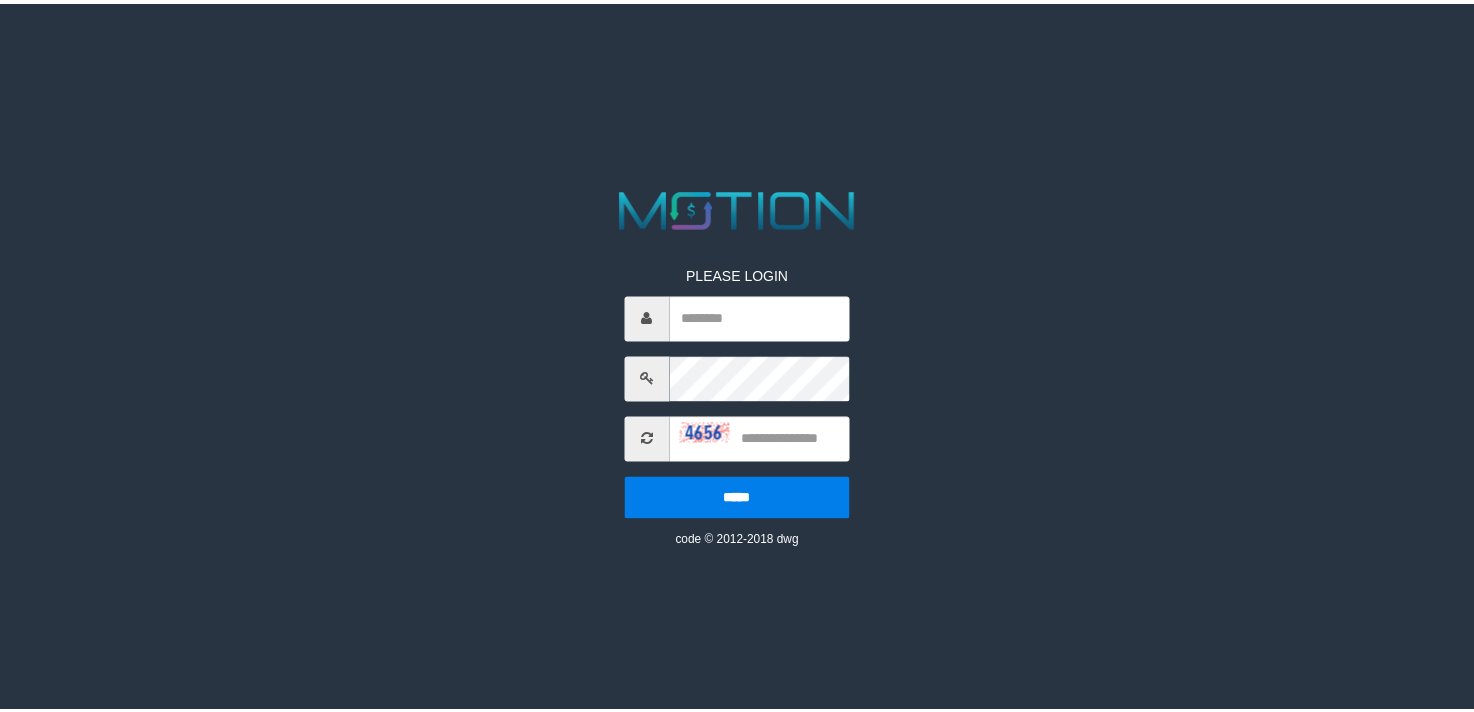 scroll, scrollTop: 0, scrollLeft: 0, axis: both 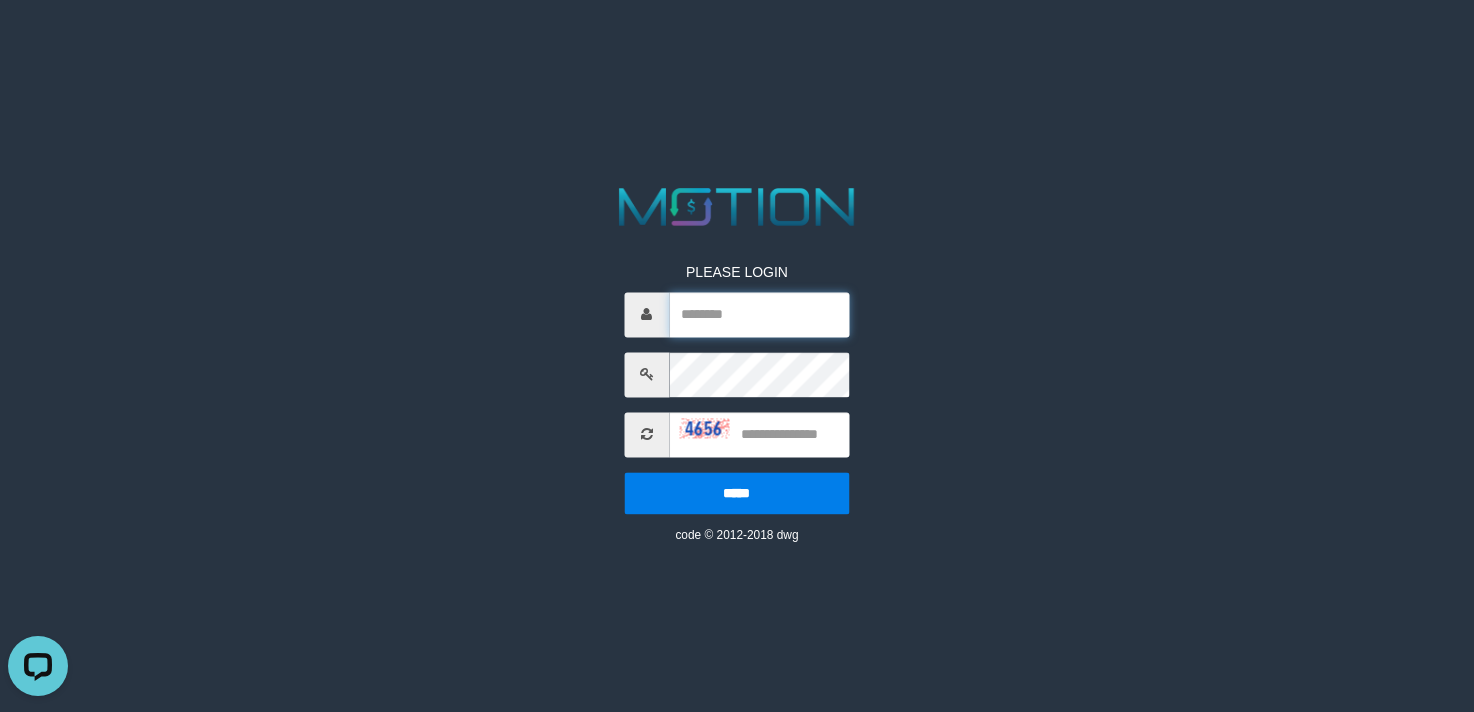 click at bounding box center [759, 314] 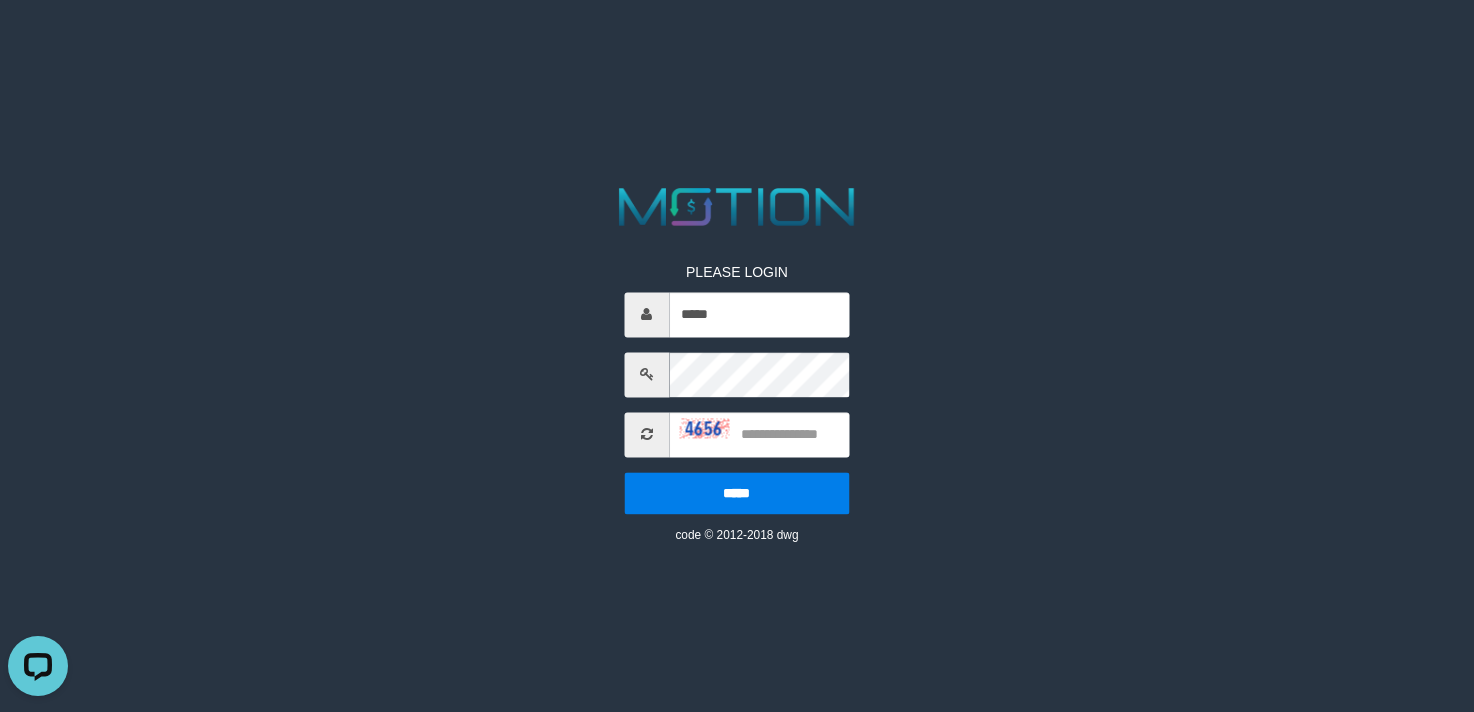 type on "*****" 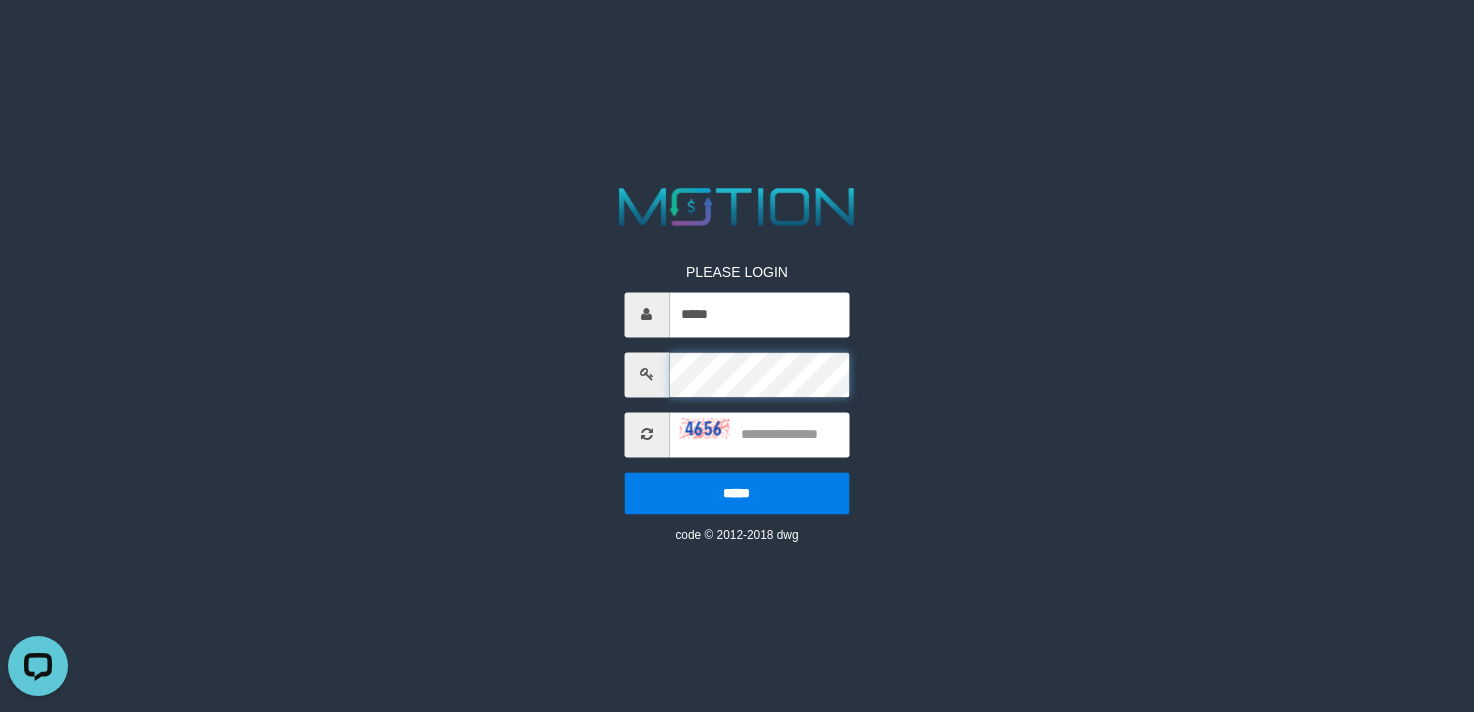 click on "PLEASE LOGIN
*****
*****
code © 2012-2018 dwg" at bounding box center (737, 25) 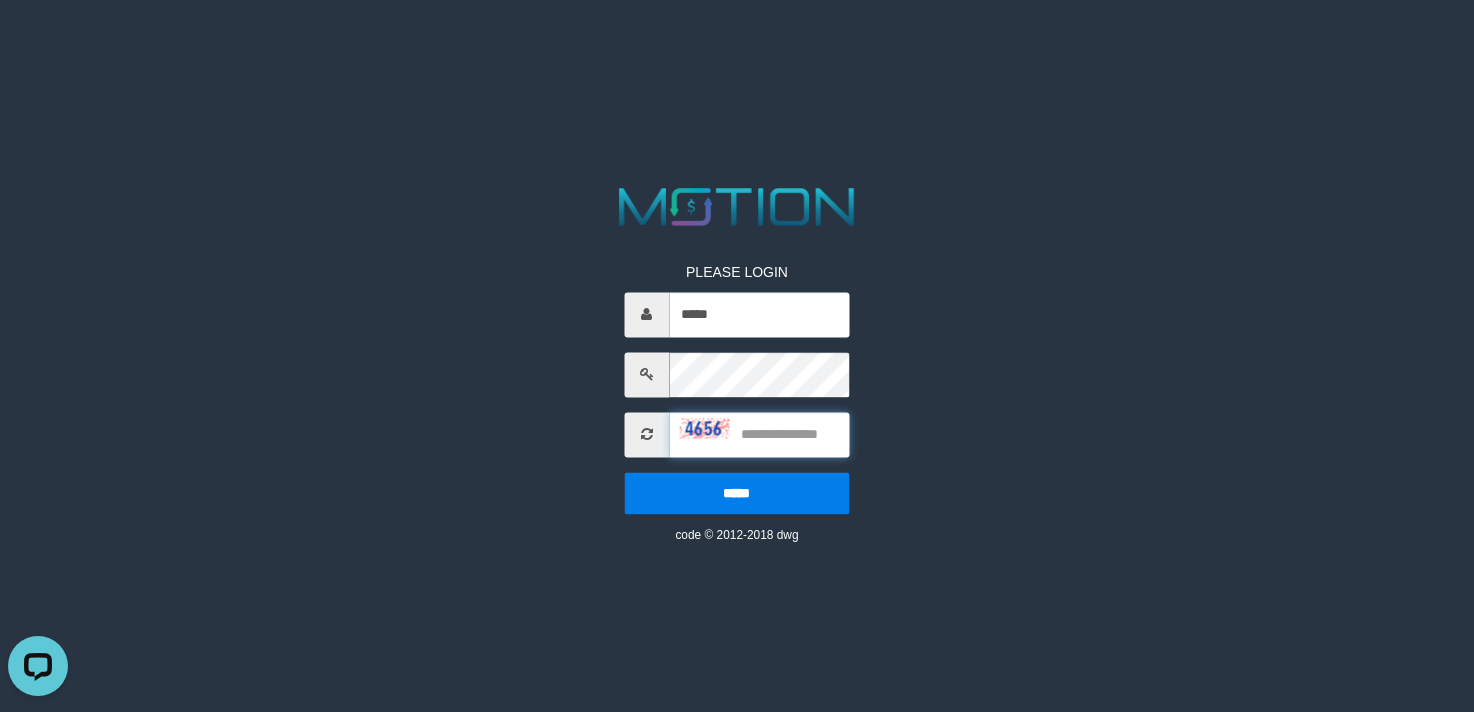 click at bounding box center (759, 434) 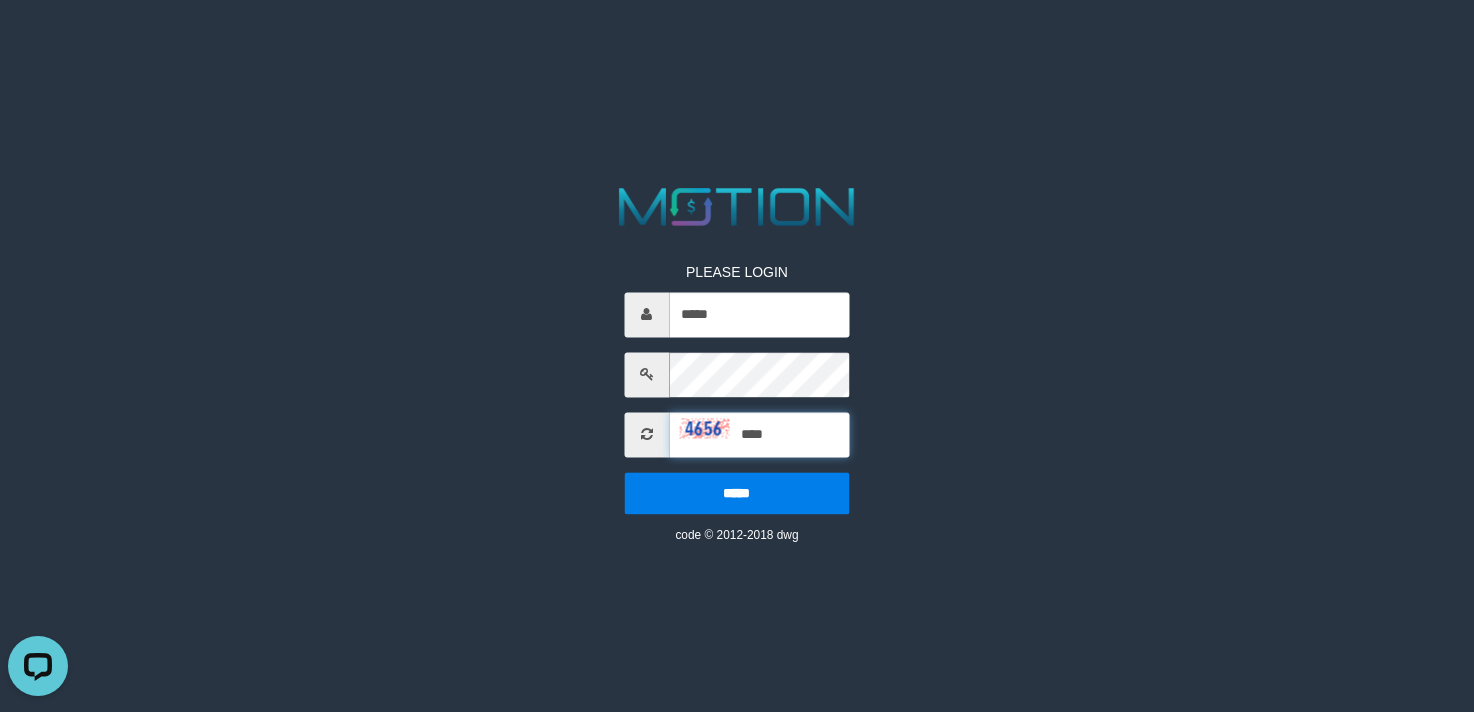type on "****" 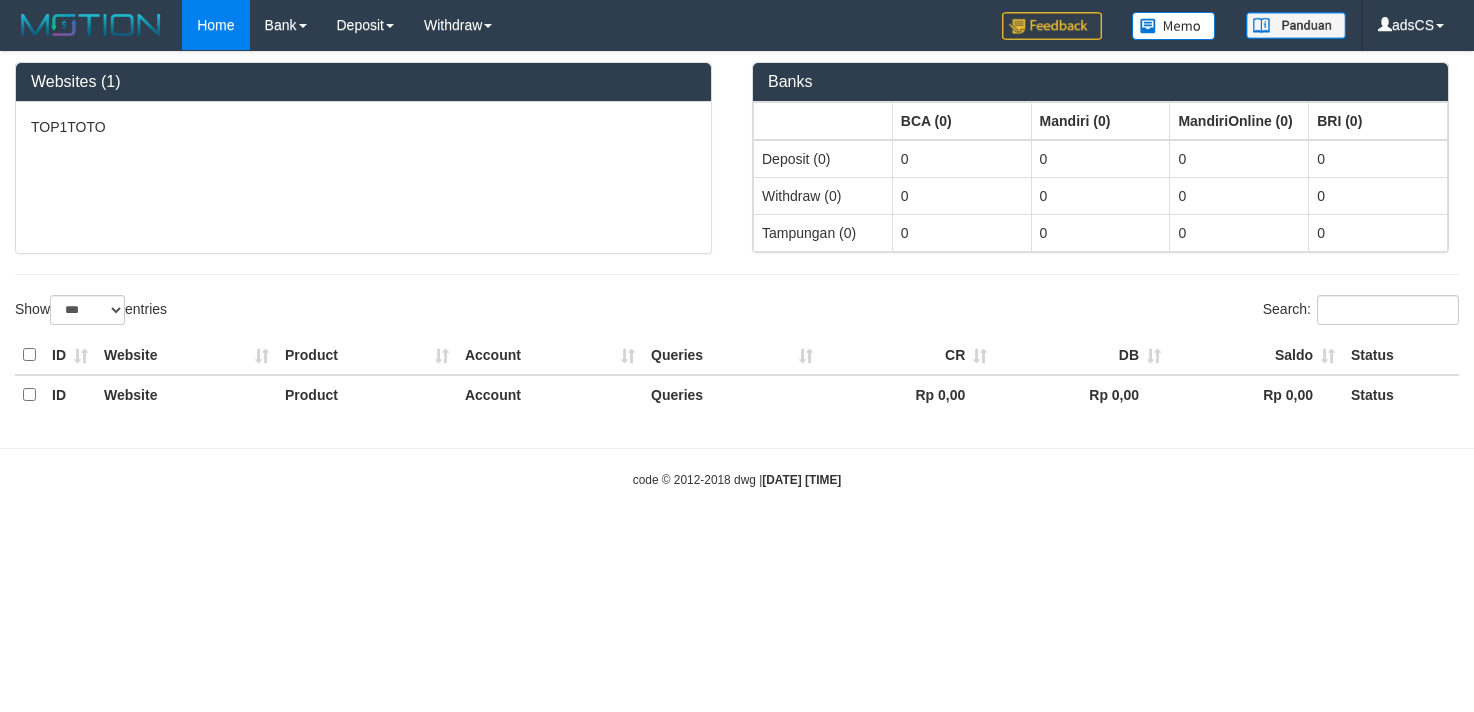 select on "***" 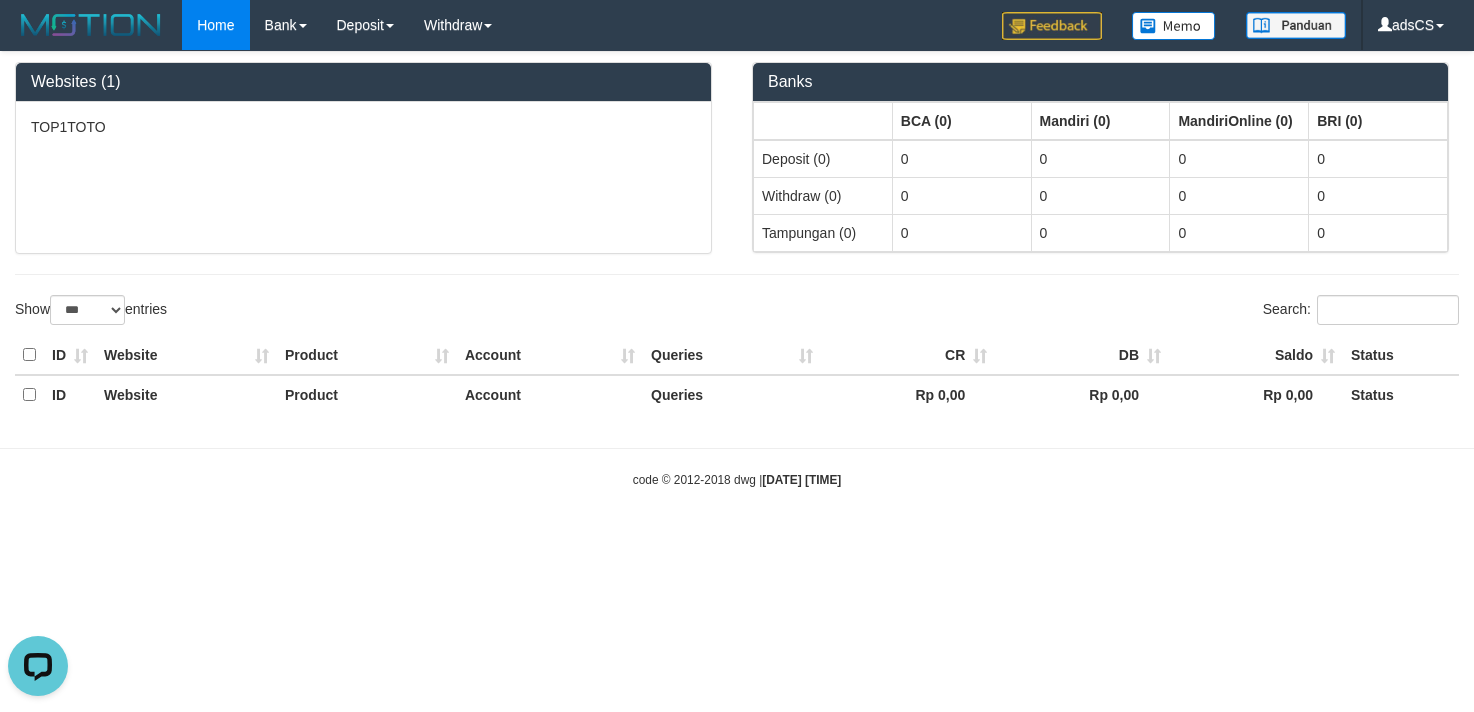 scroll, scrollTop: 0, scrollLeft: 0, axis: both 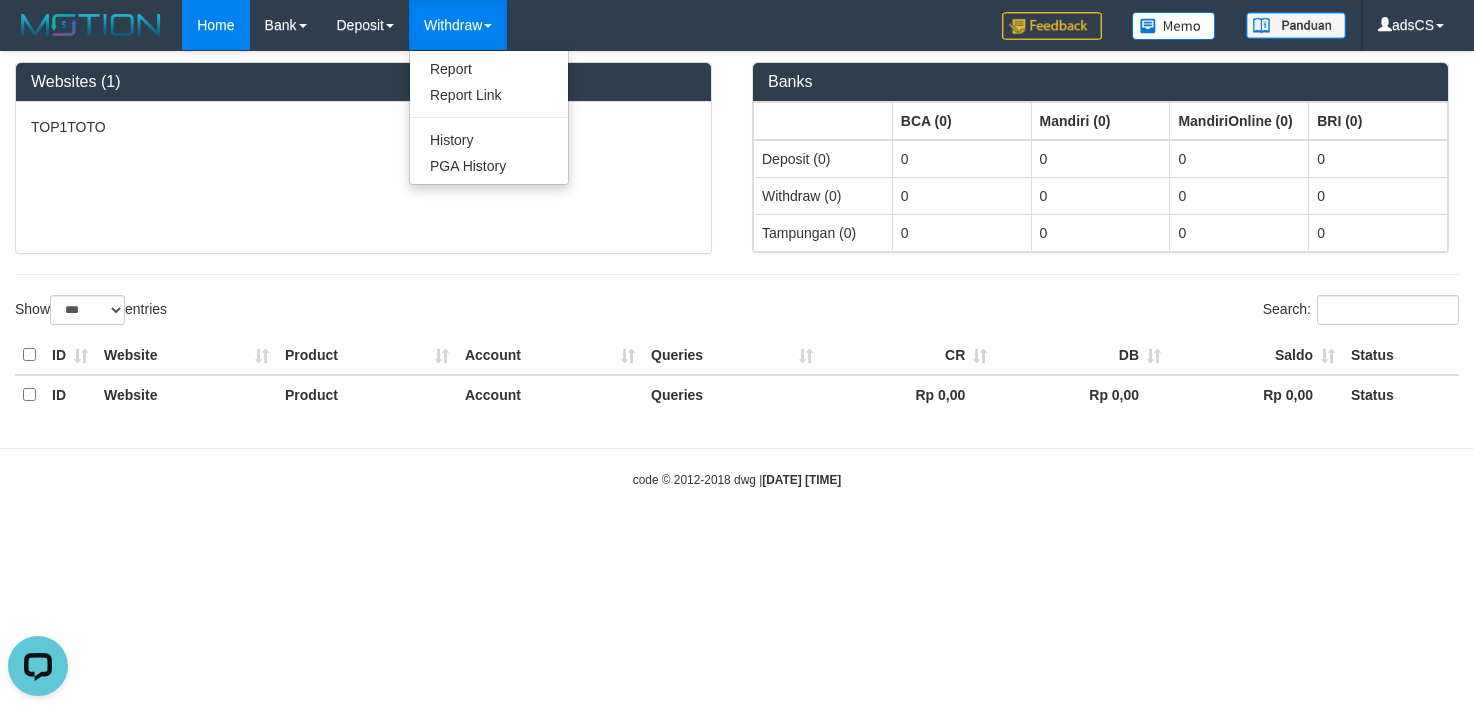 click on "Withdraw" at bounding box center [458, 25] 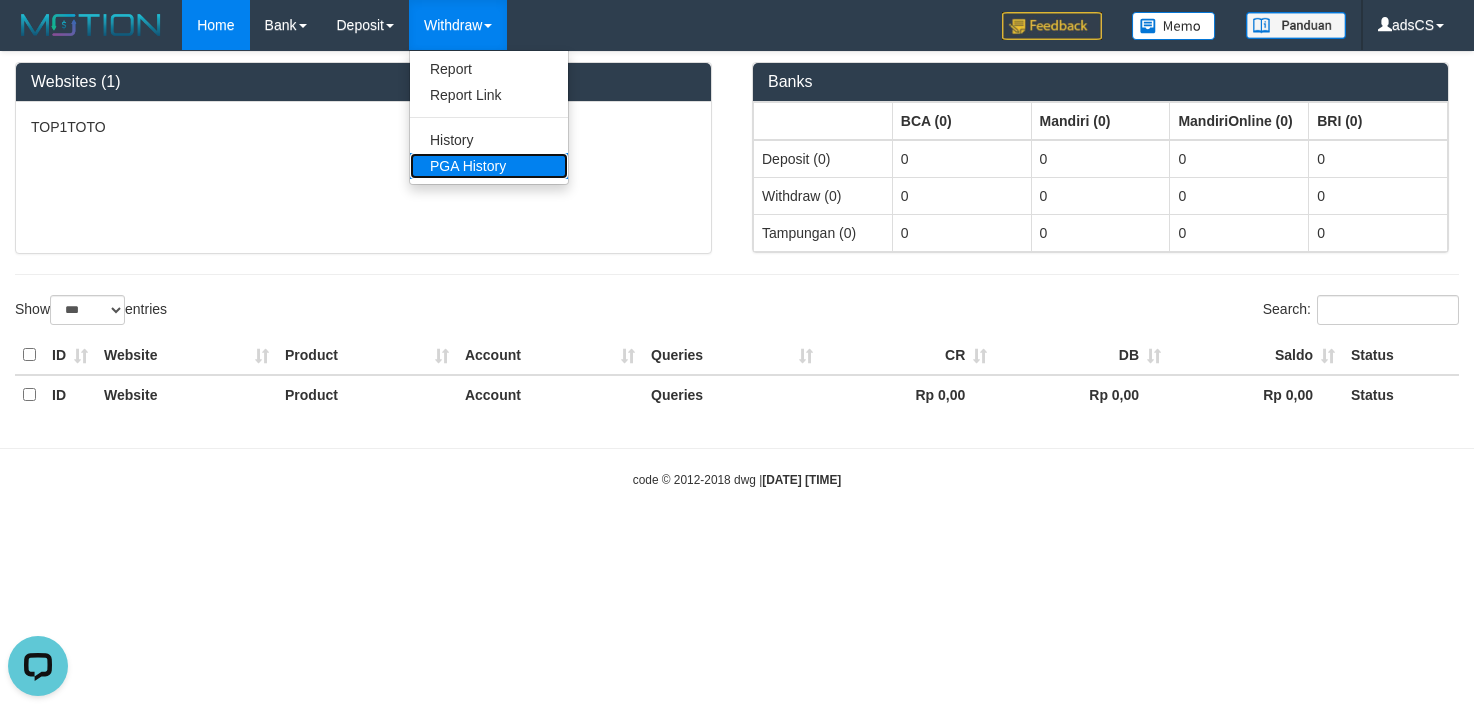 click on "PGA History" at bounding box center (489, 166) 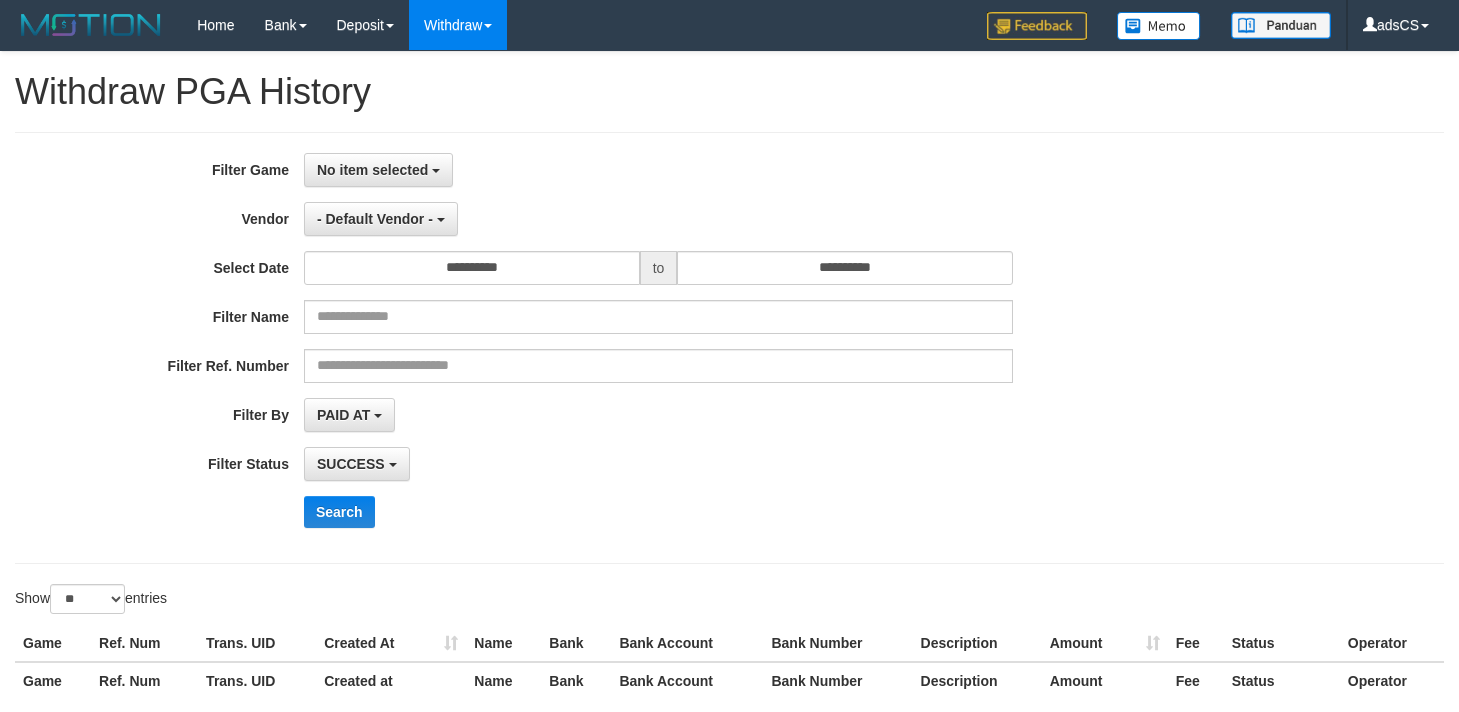 select 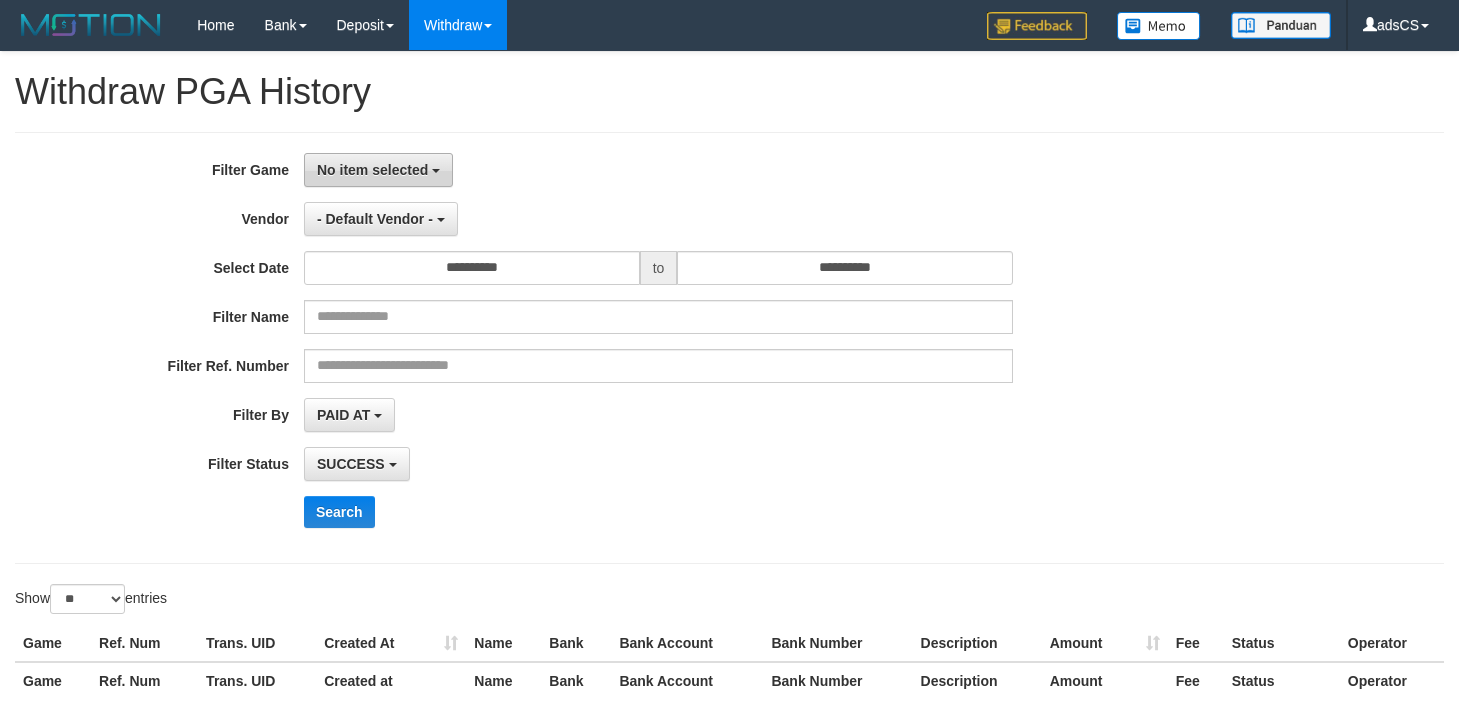 click on "No item selected" at bounding box center [372, 170] 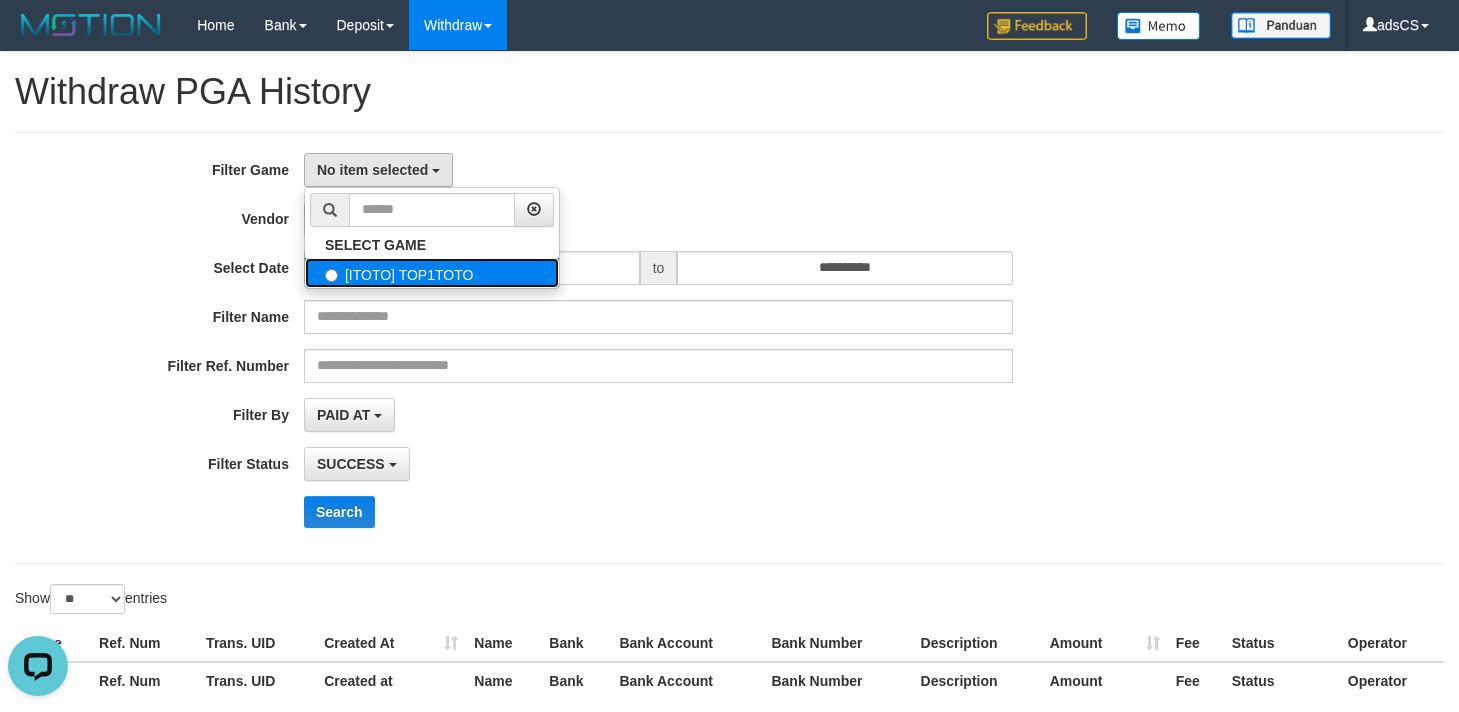 scroll, scrollTop: 0, scrollLeft: 0, axis: both 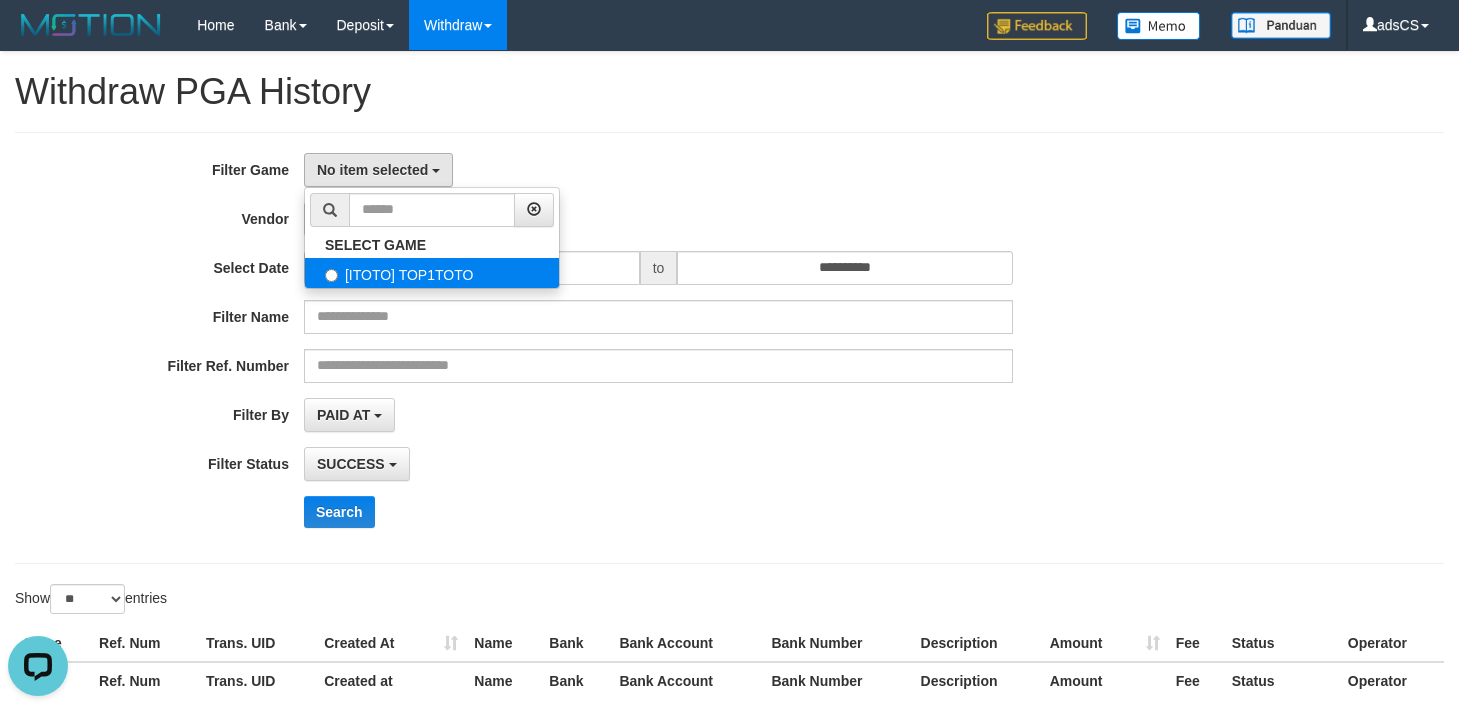 select on "***" 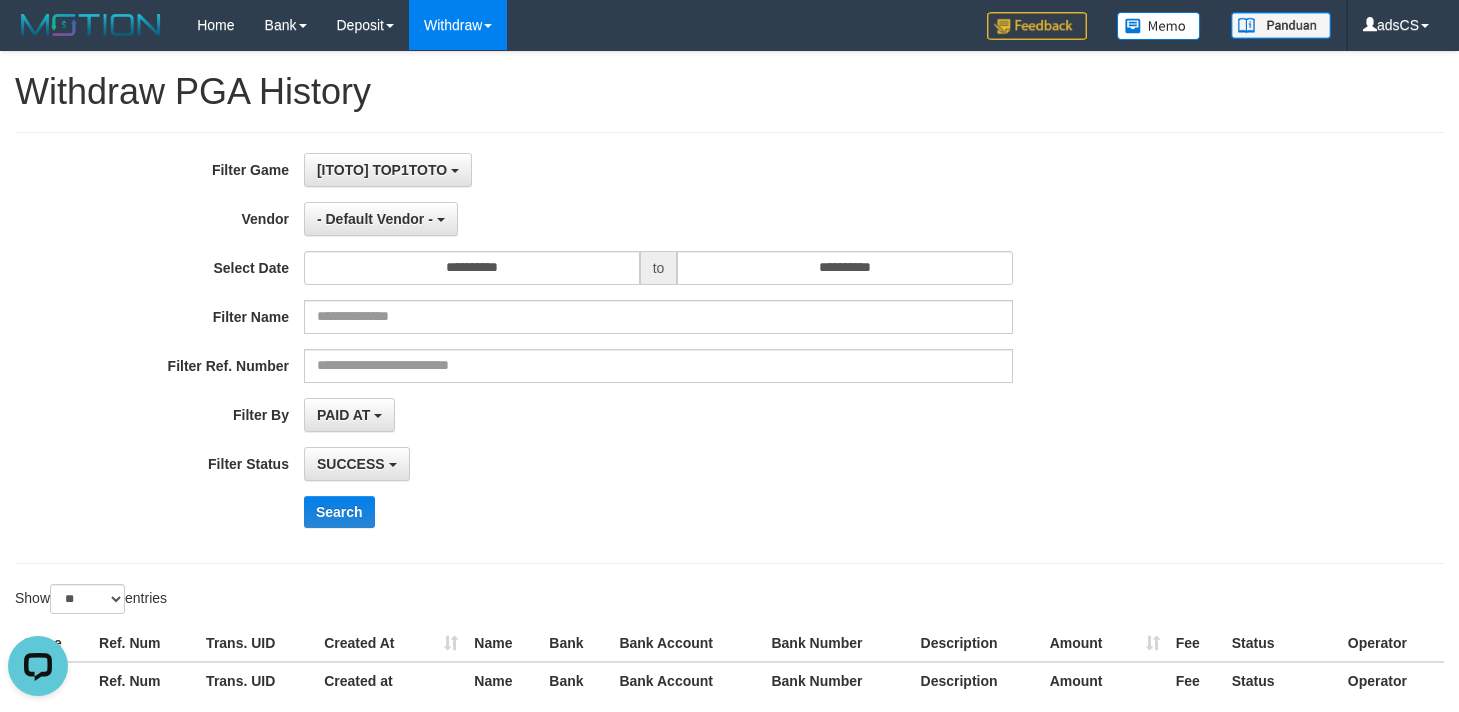scroll, scrollTop: 18, scrollLeft: 0, axis: vertical 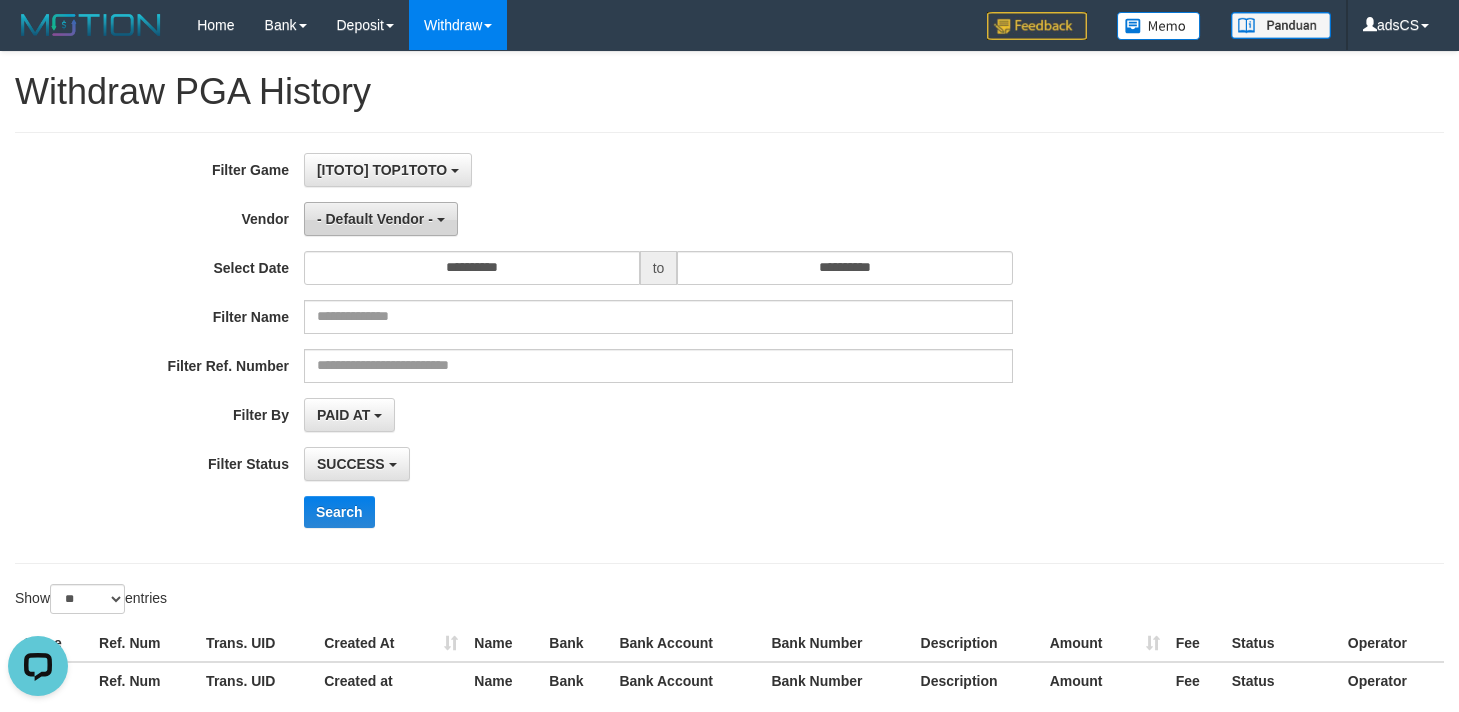 click on "- Default Vendor -" at bounding box center (375, 219) 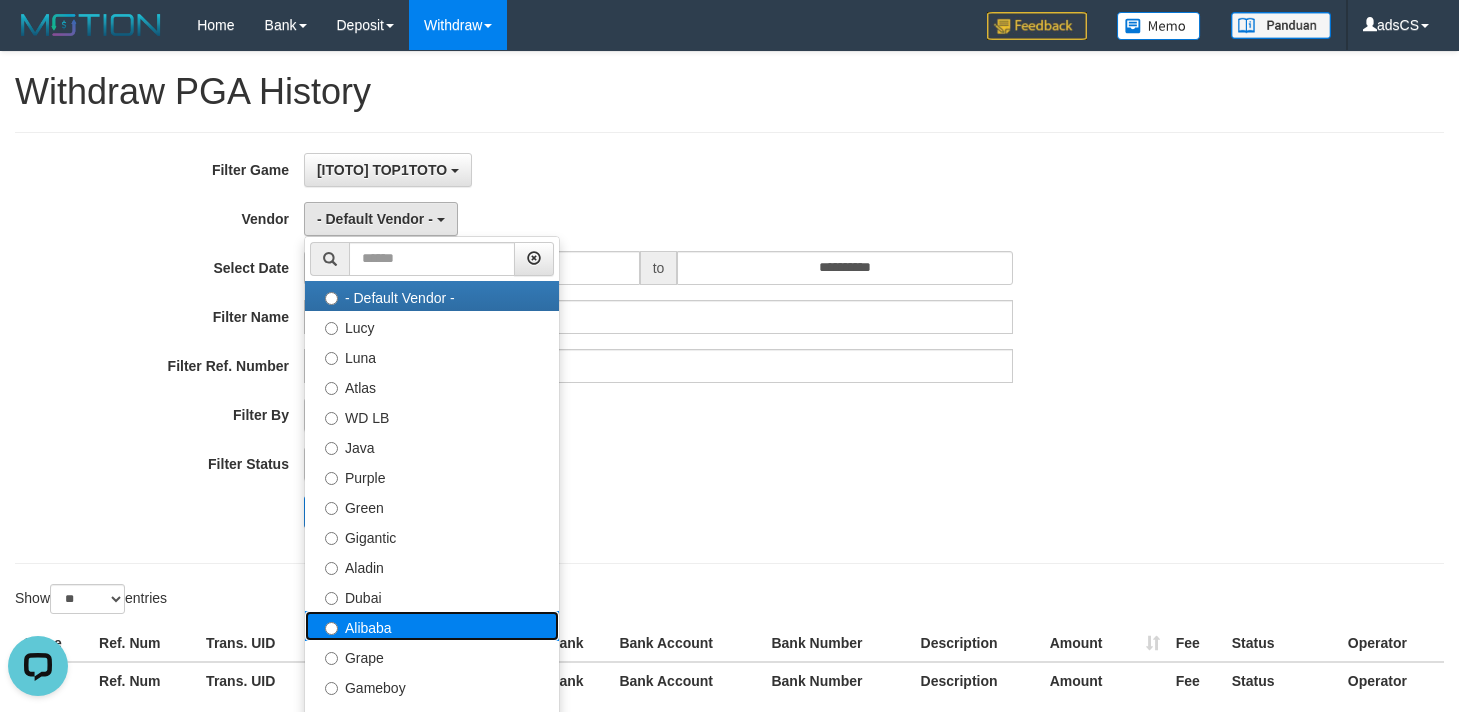 click on "Alibaba" at bounding box center (432, 626) 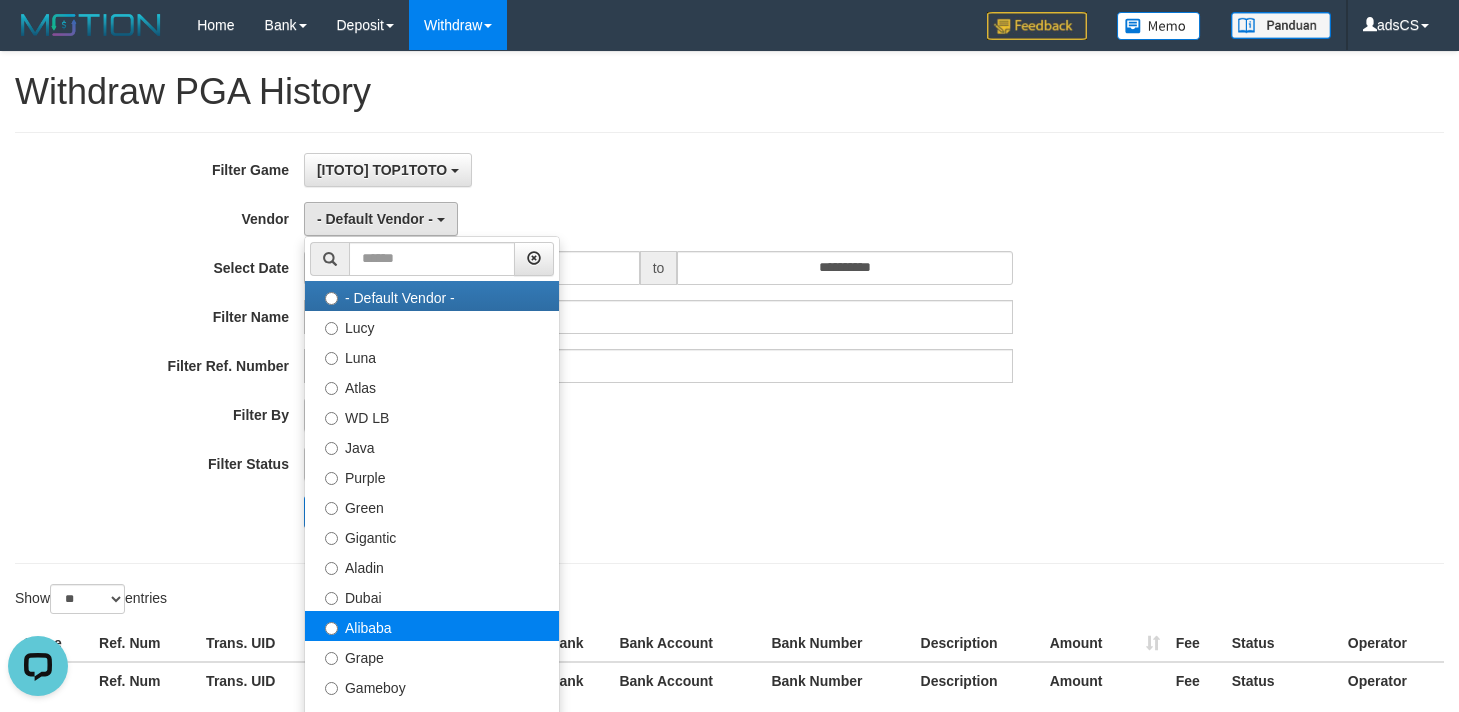 select on "**********" 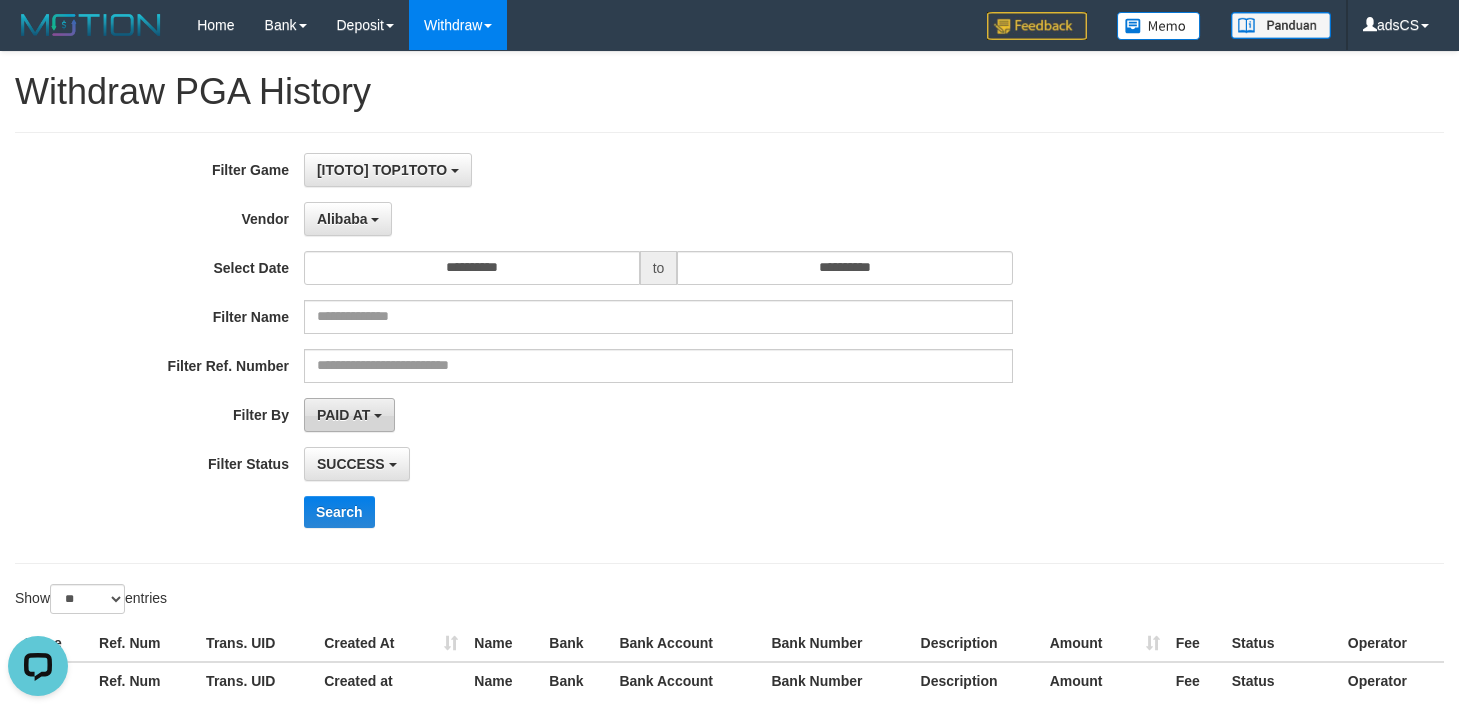 click on "PAID AT" at bounding box center (349, 415) 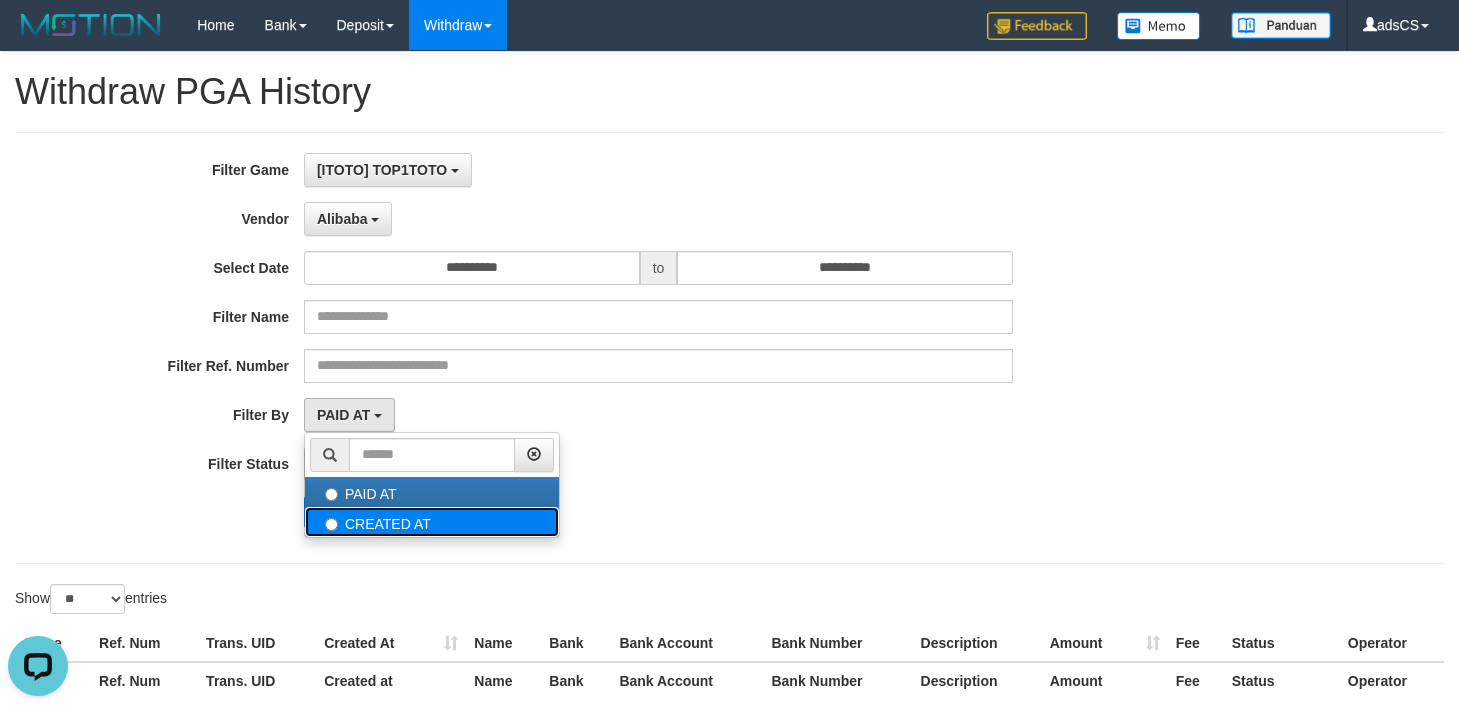 click on "CREATED AT" at bounding box center (432, 522) 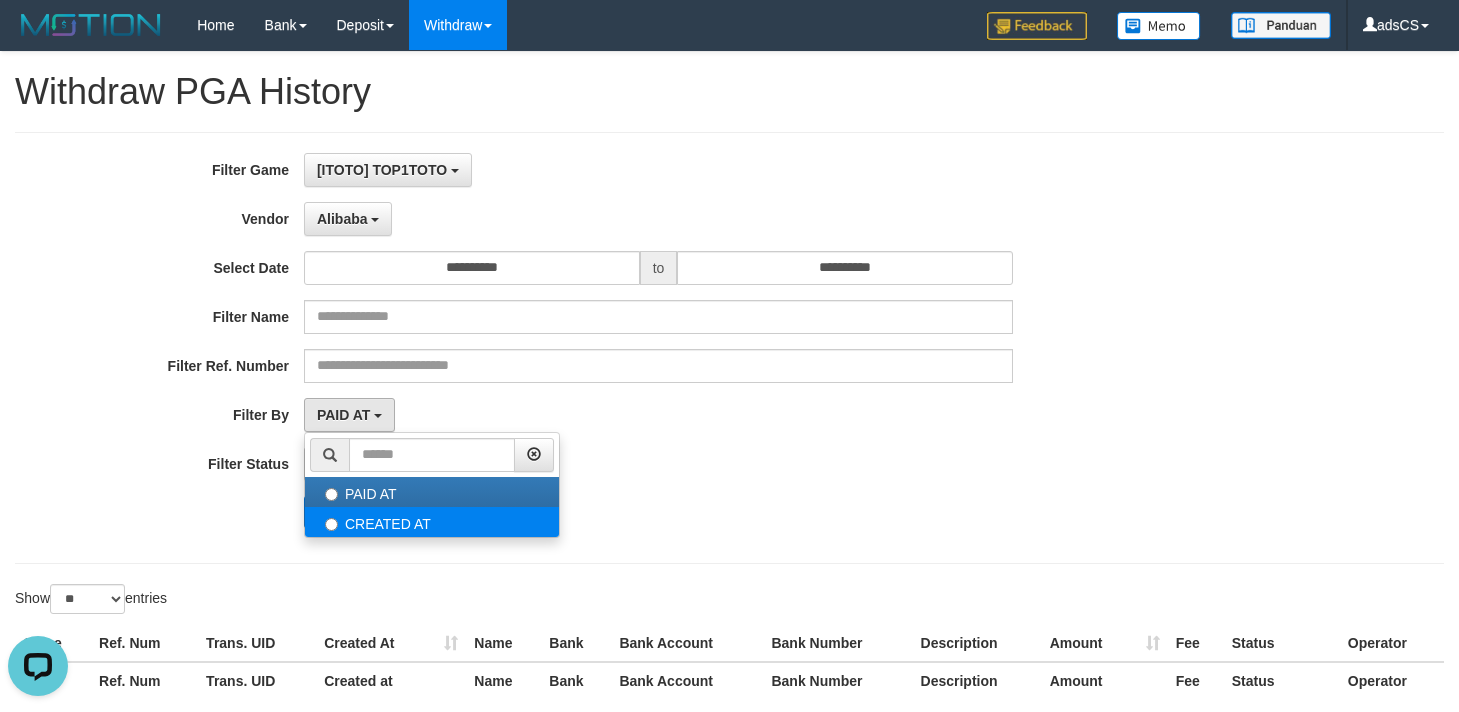 select on "*" 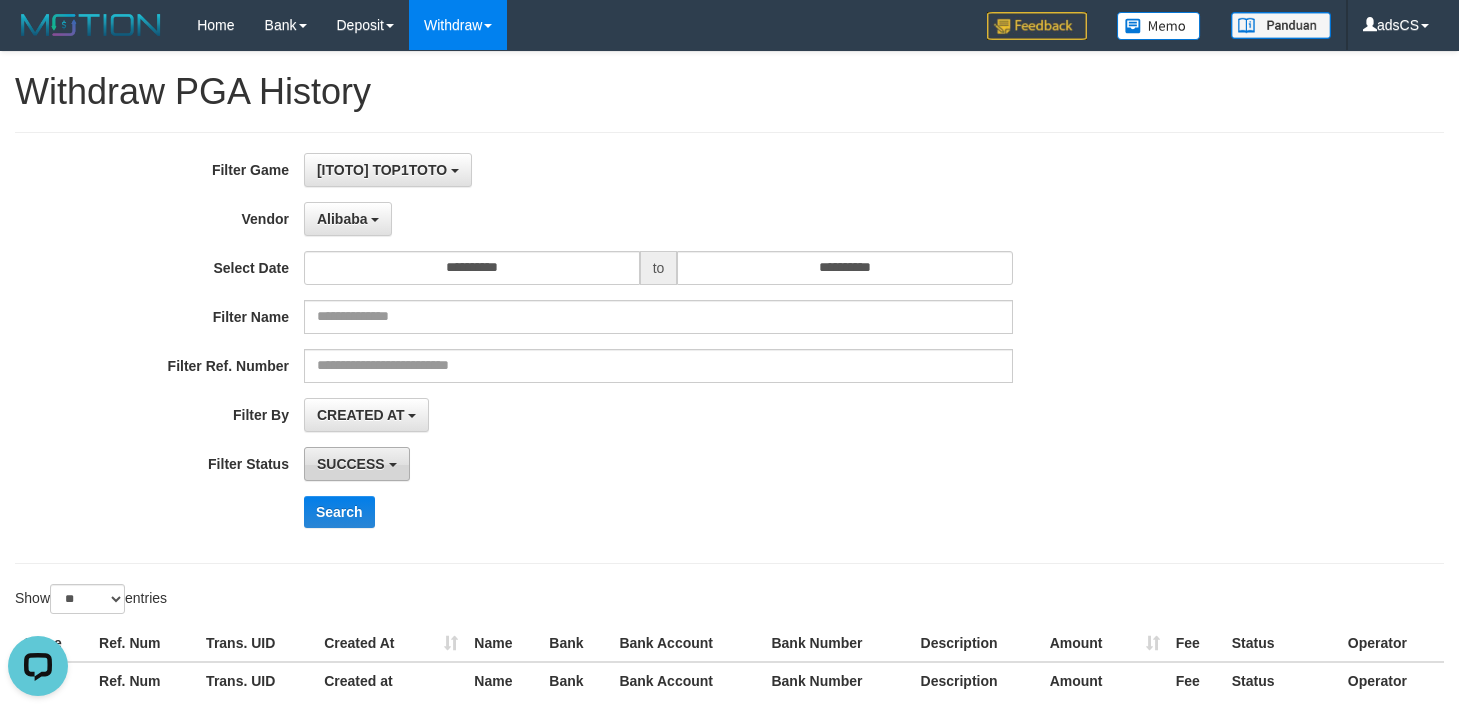 click on "SUCCESS" at bounding box center (351, 464) 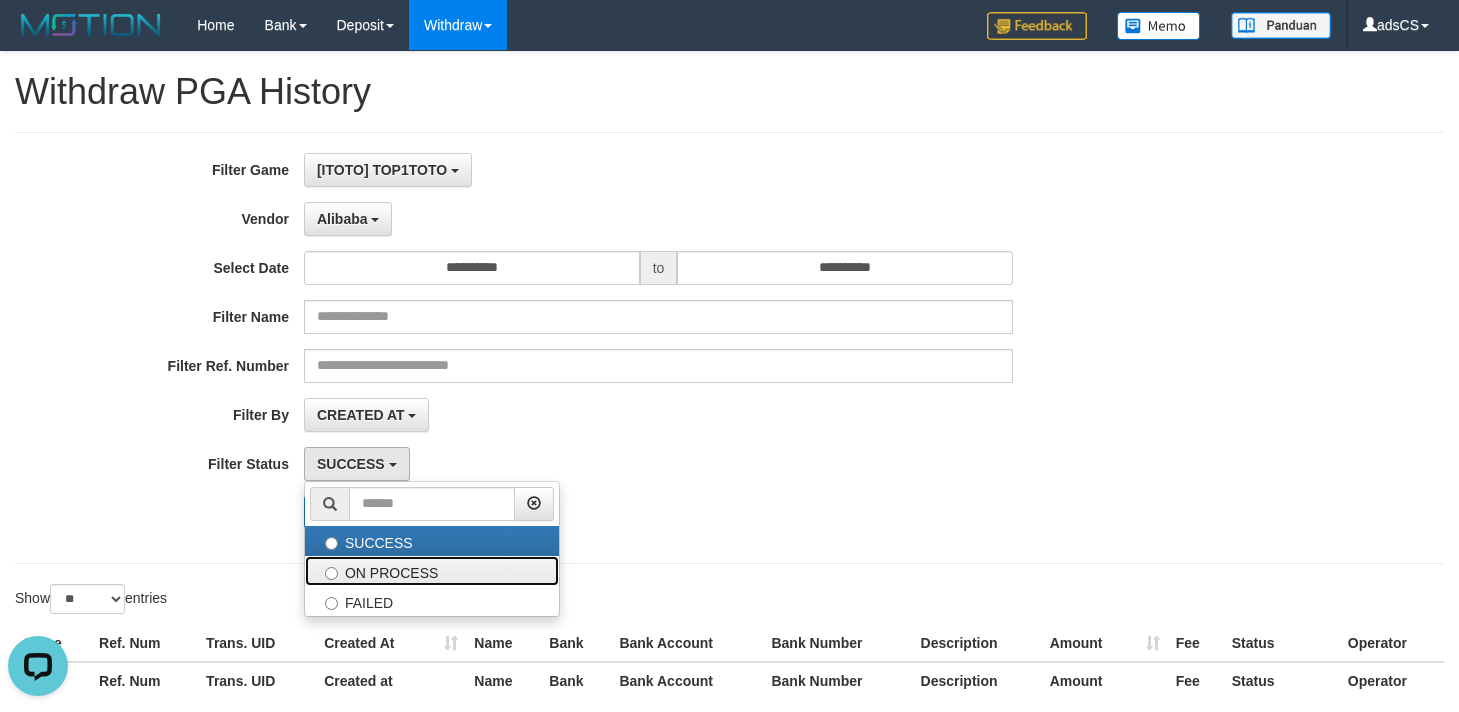 click on "ON PROCESS" at bounding box center (432, 571) 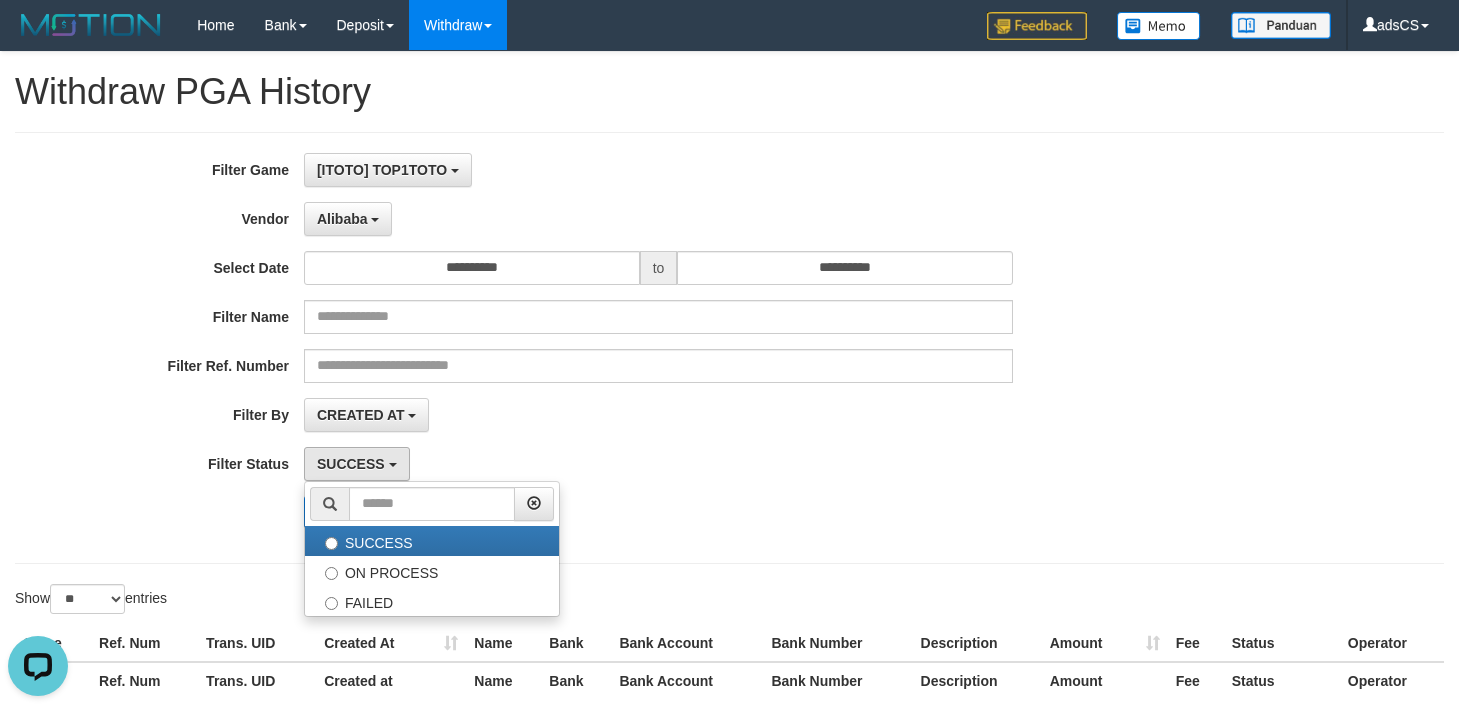 select on "*" 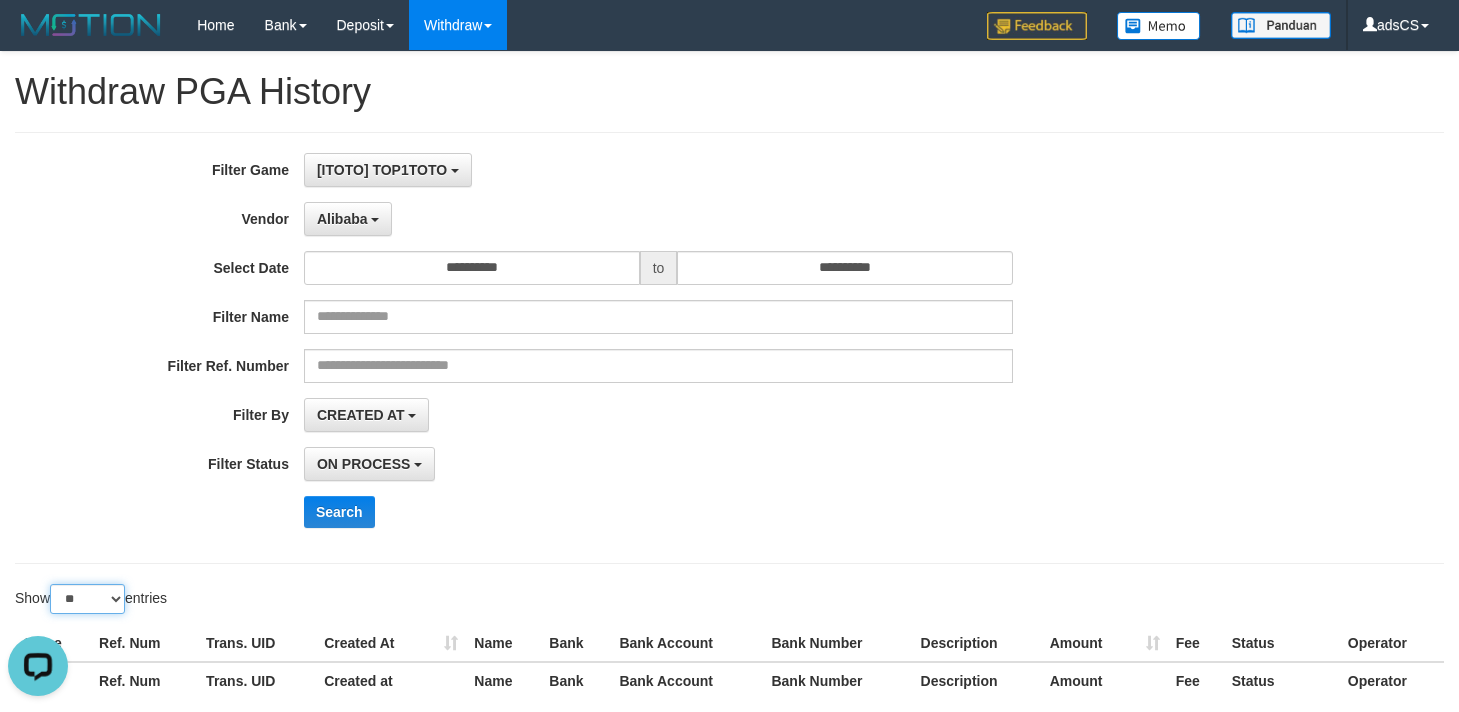 click on "** ** ** ***" at bounding box center (87, 599) 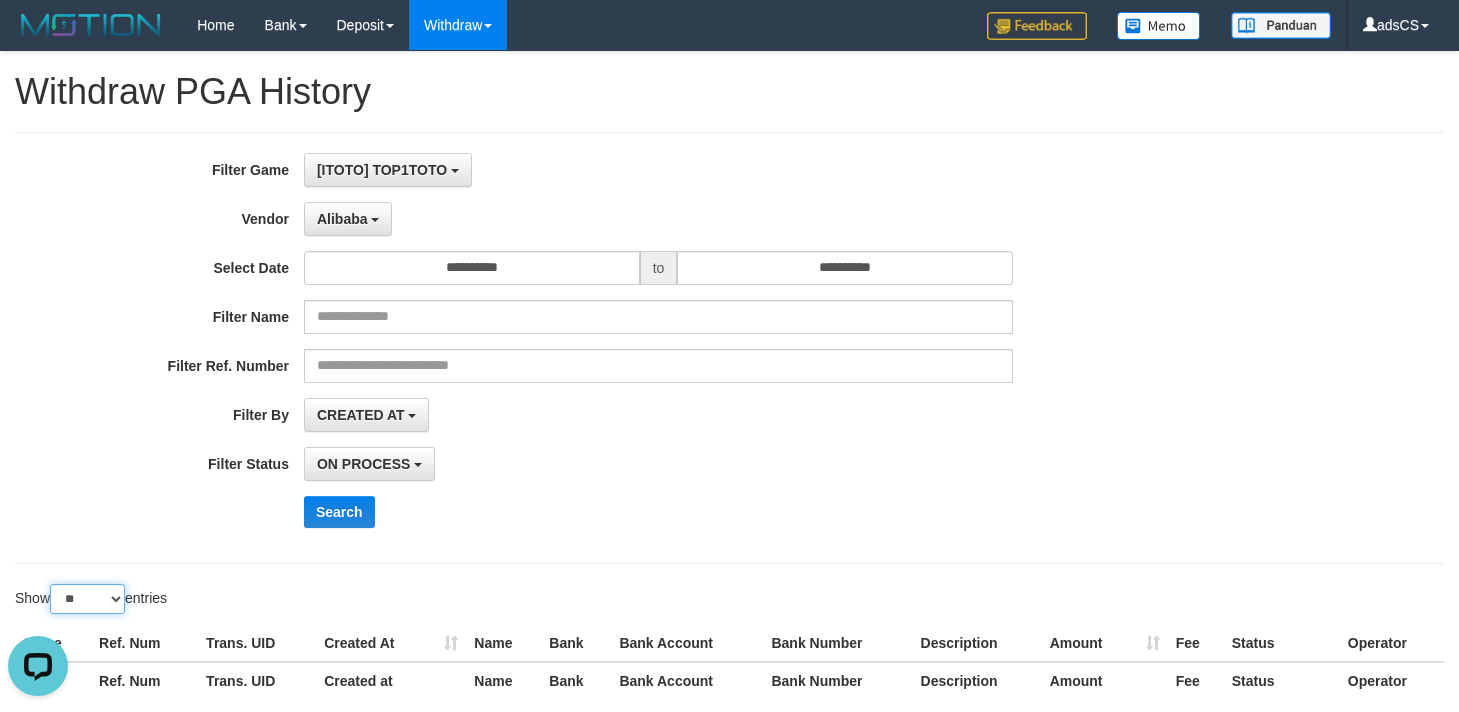 select on "***" 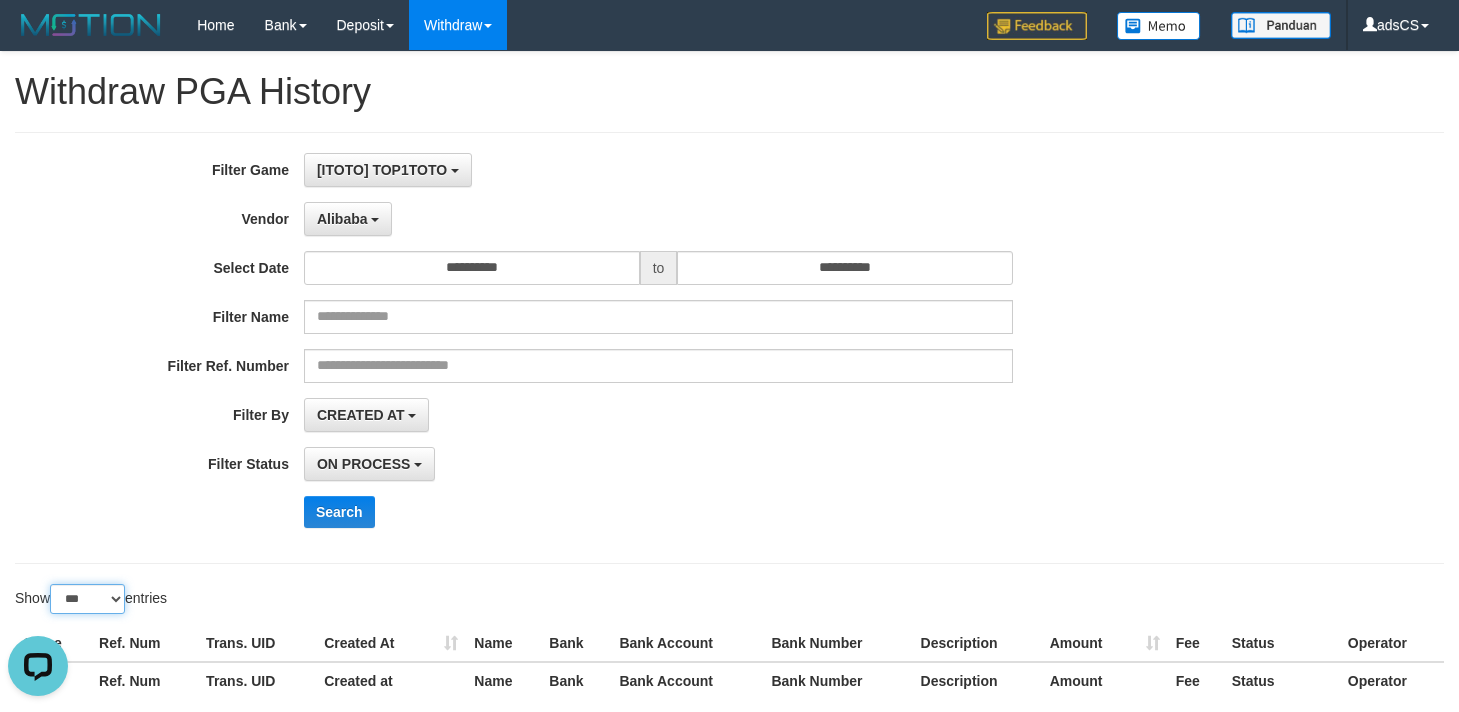 click on "** ** ** ***" at bounding box center (87, 599) 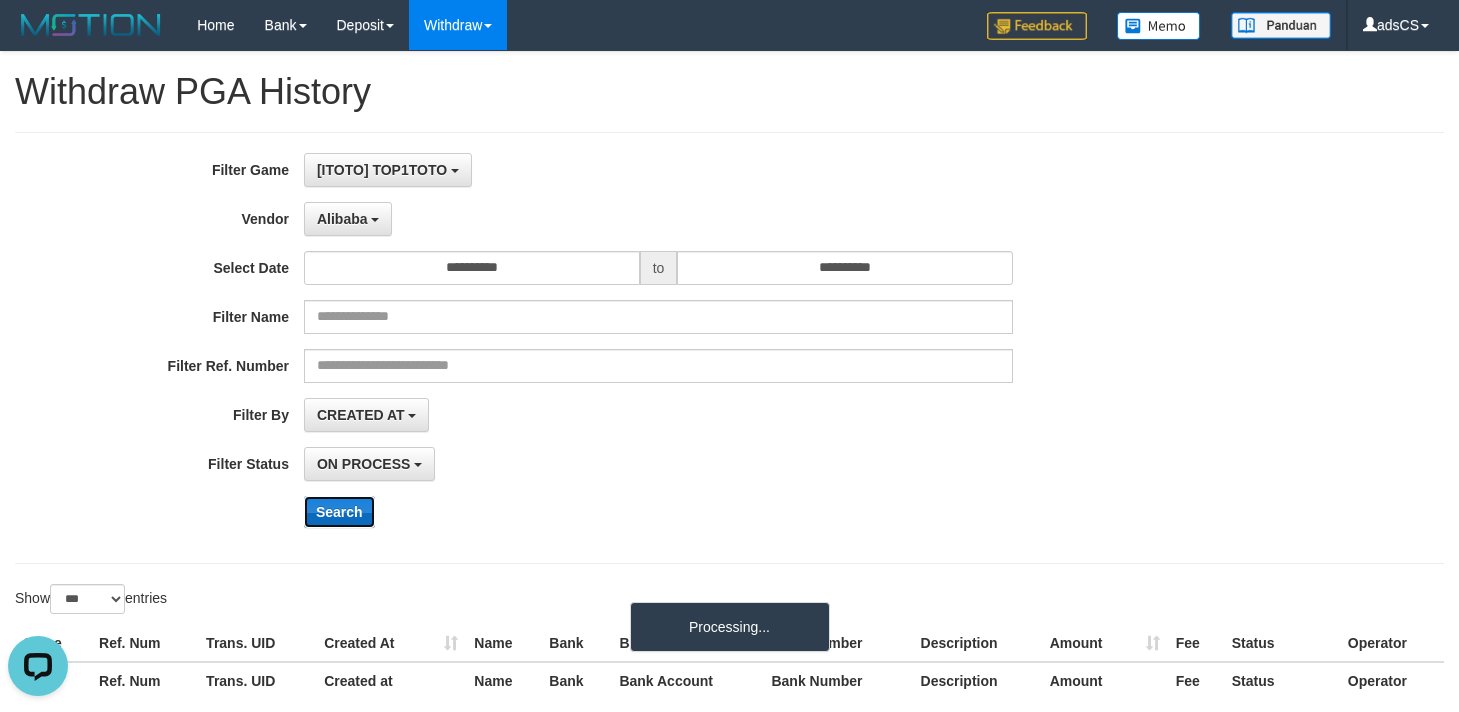 drag, startPoint x: 326, startPoint y: 509, endPoint x: 352, endPoint y: 501, distance: 27.202942 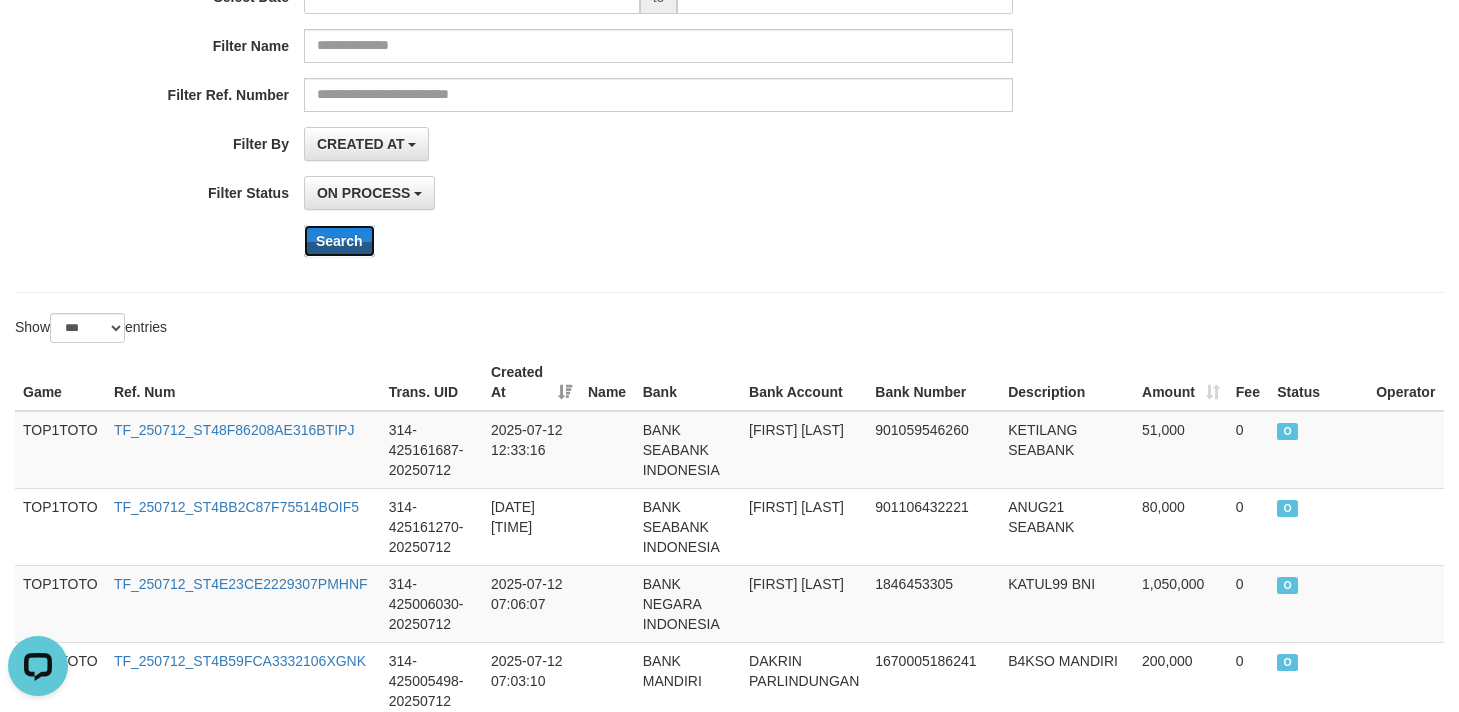 scroll, scrollTop: 300, scrollLeft: 0, axis: vertical 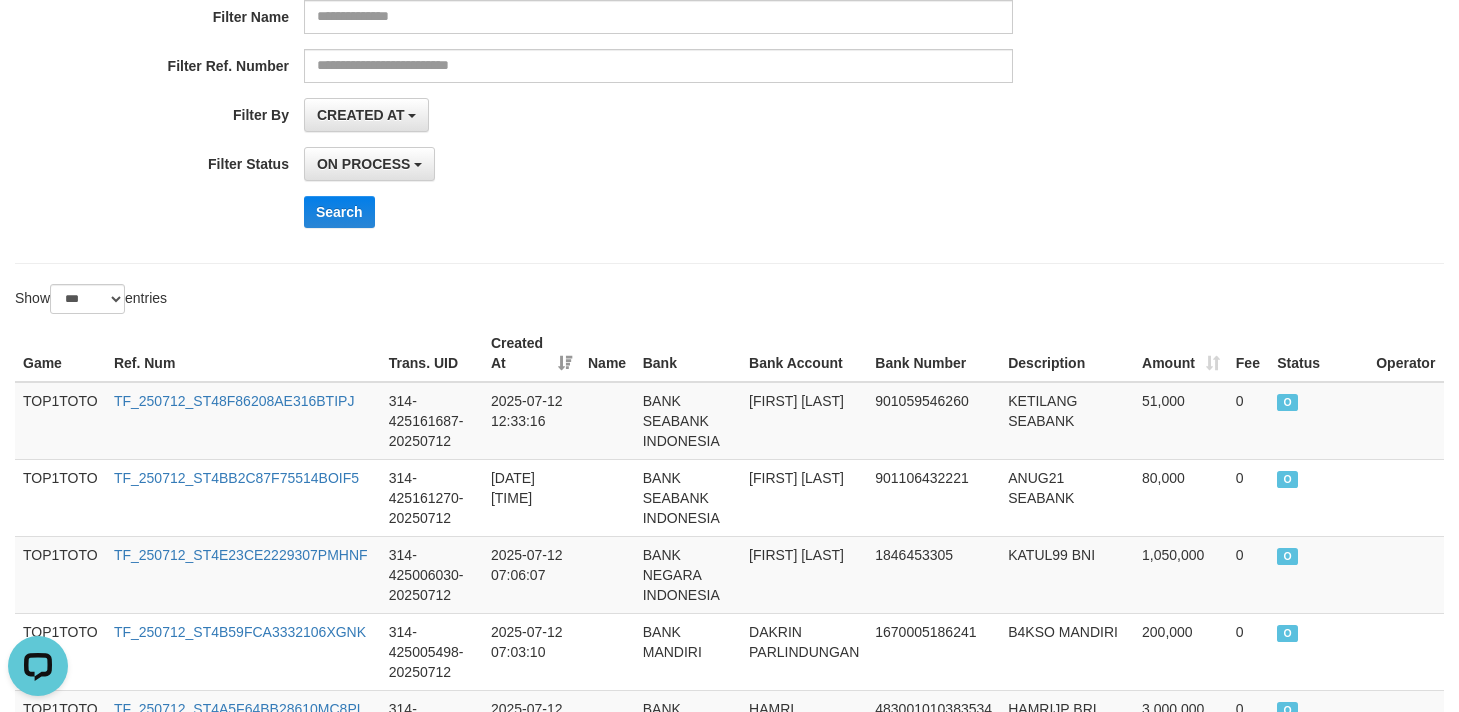 click on "**********" at bounding box center [729, 48] 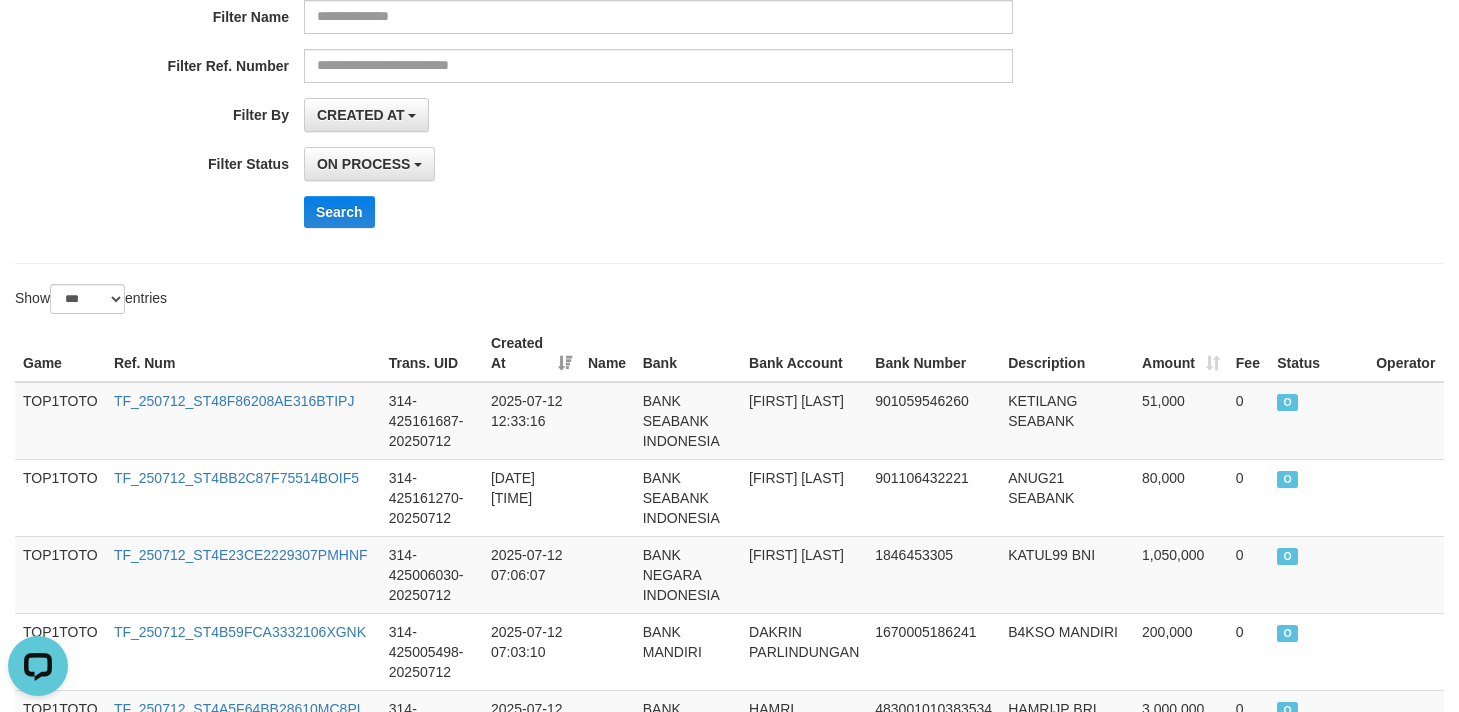 scroll, scrollTop: 1577, scrollLeft: 0, axis: vertical 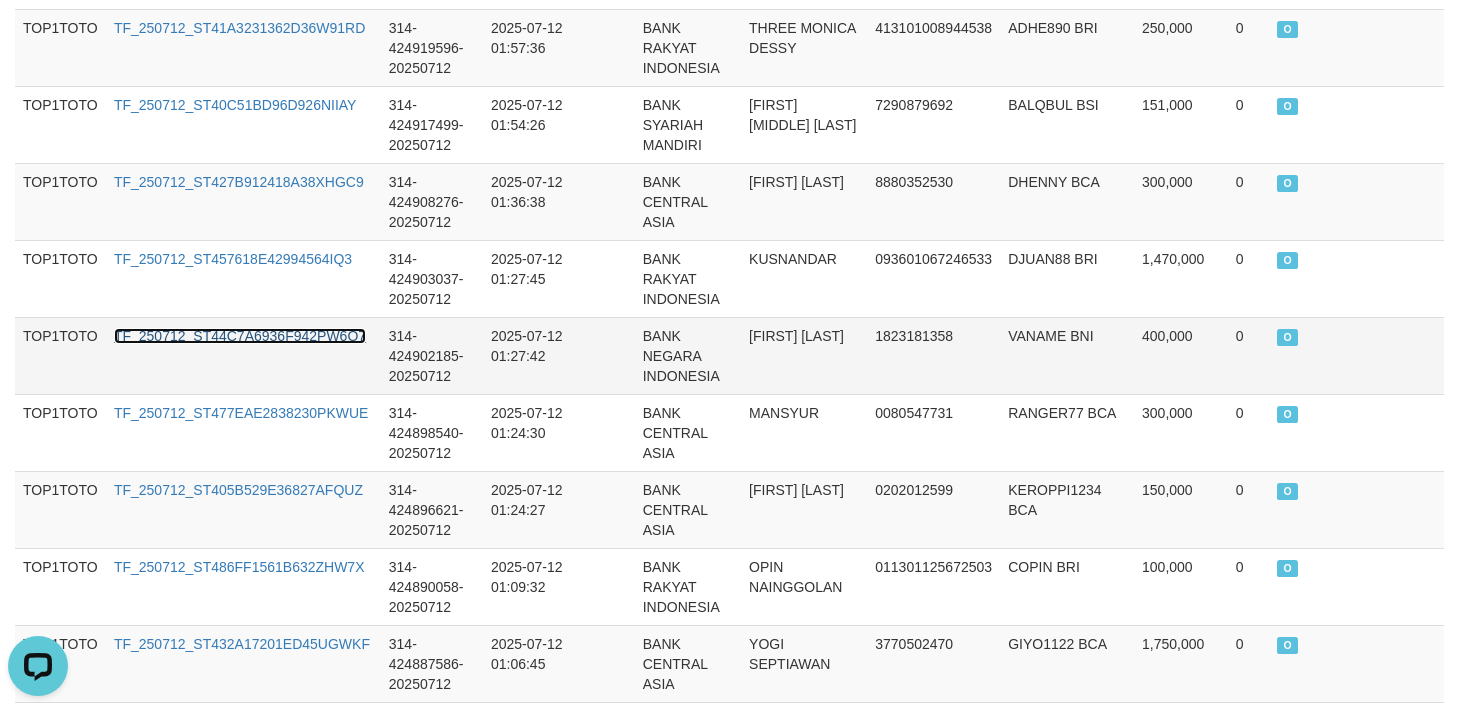 click on "TF_250712_ST44C7A6936F942PW6O7" at bounding box center [240, 336] 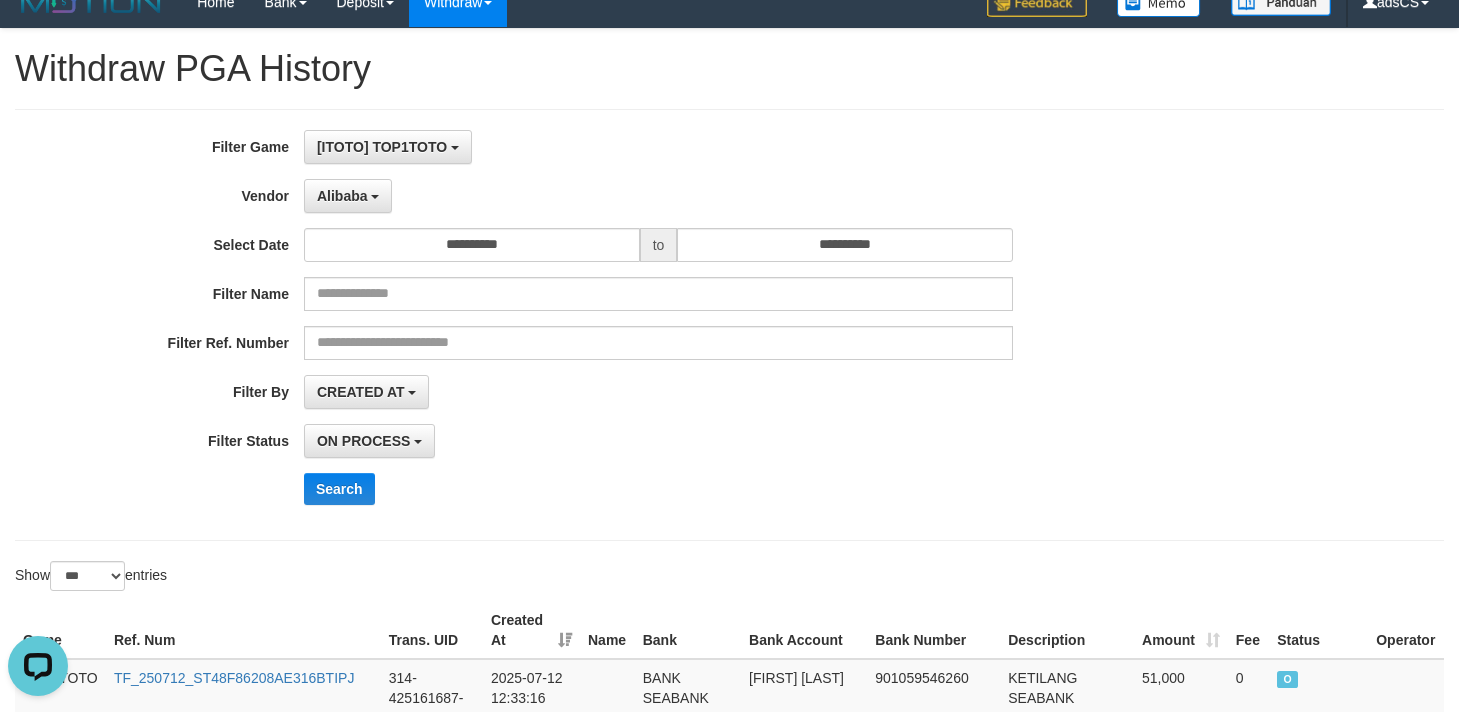 scroll, scrollTop: 0, scrollLeft: 0, axis: both 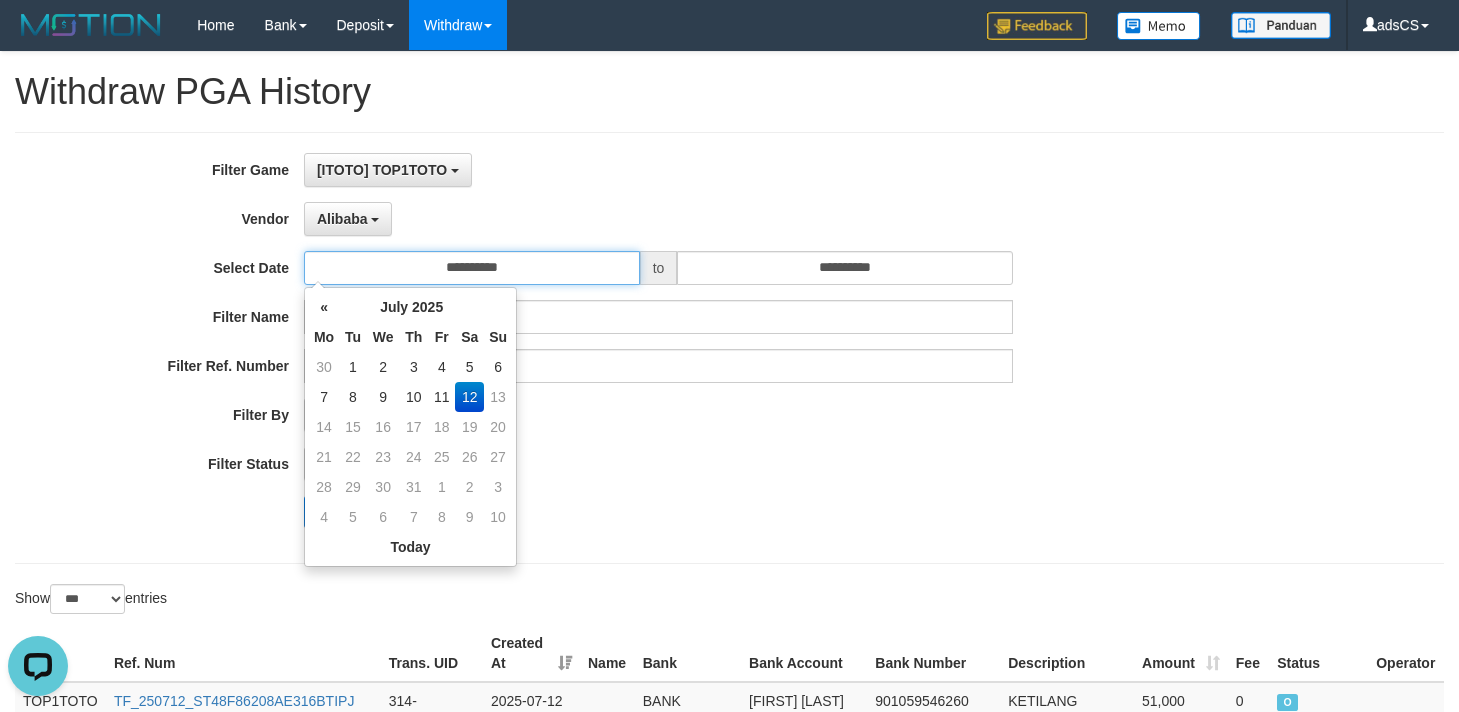 drag, startPoint x: 580, startPoint y: 251, endPoint x: 576, endPoint y: 266, distance: 15.524175 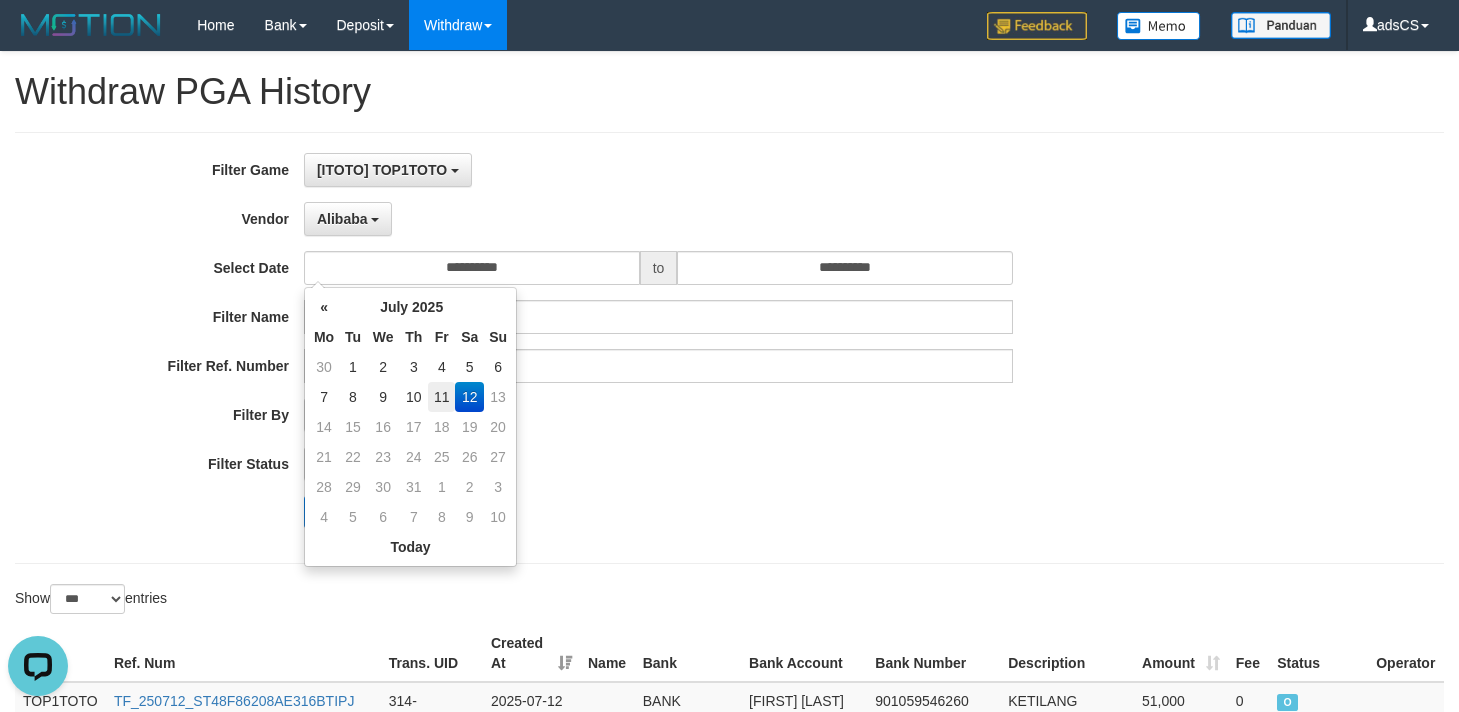 click on "11" at bounding box center (441, 397) 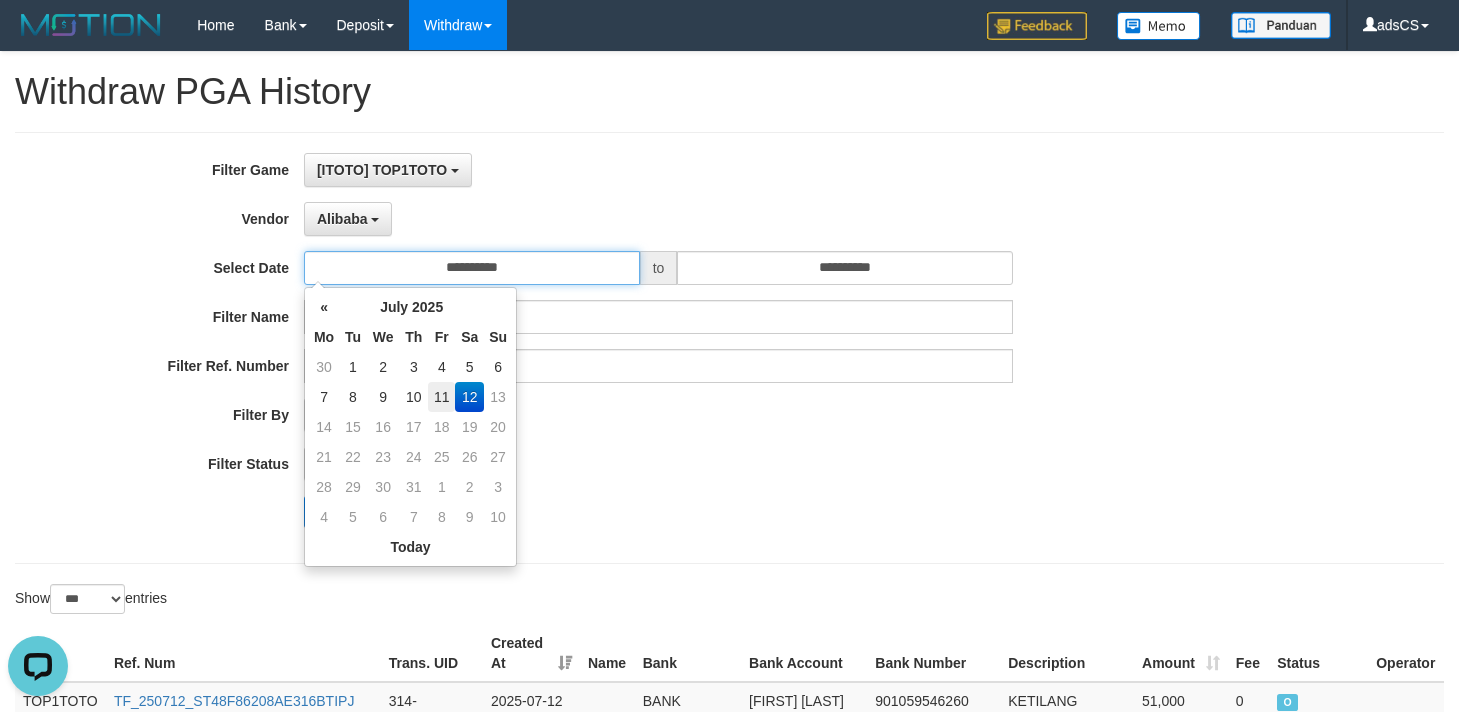 type on "**********" 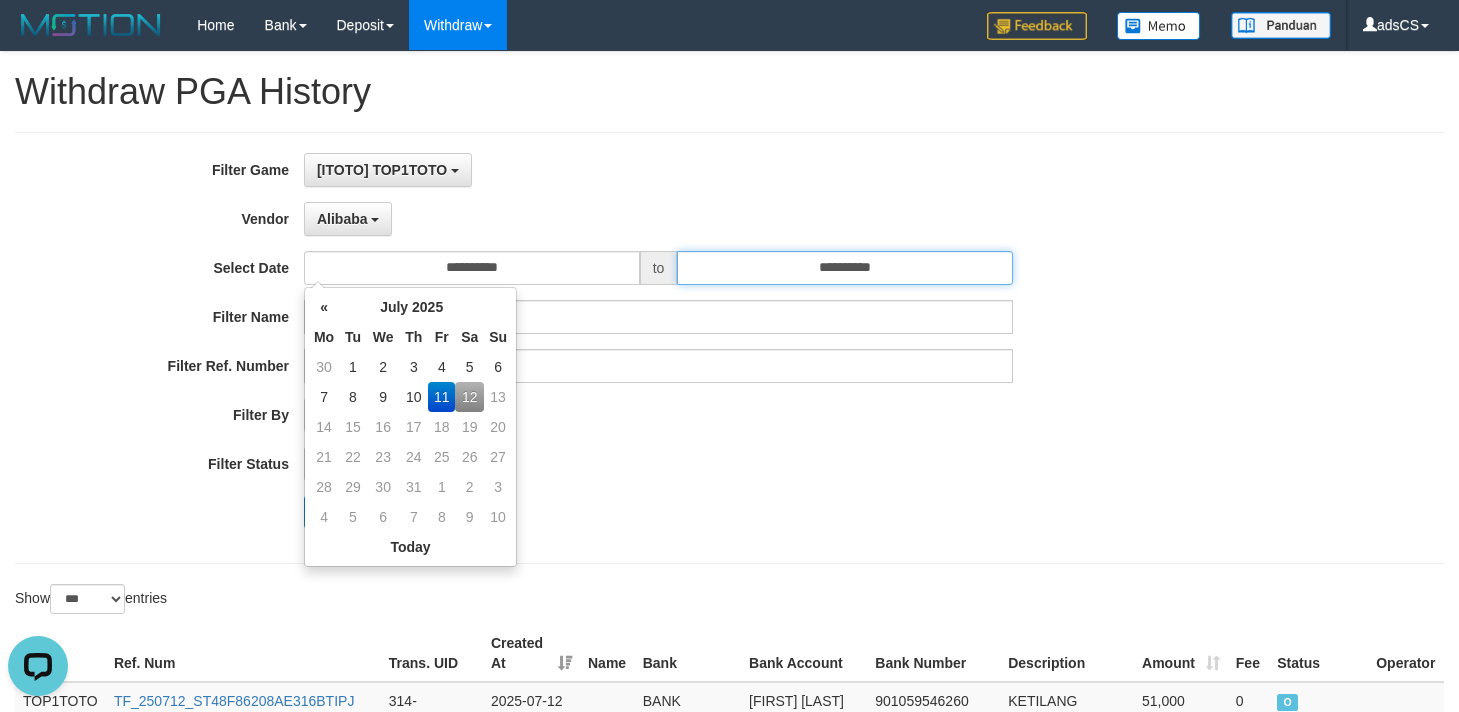 drag, startPoint x: 915, startPoint y: 269, endPoint x: 902, endPoint y: 287, distance: 22.203604 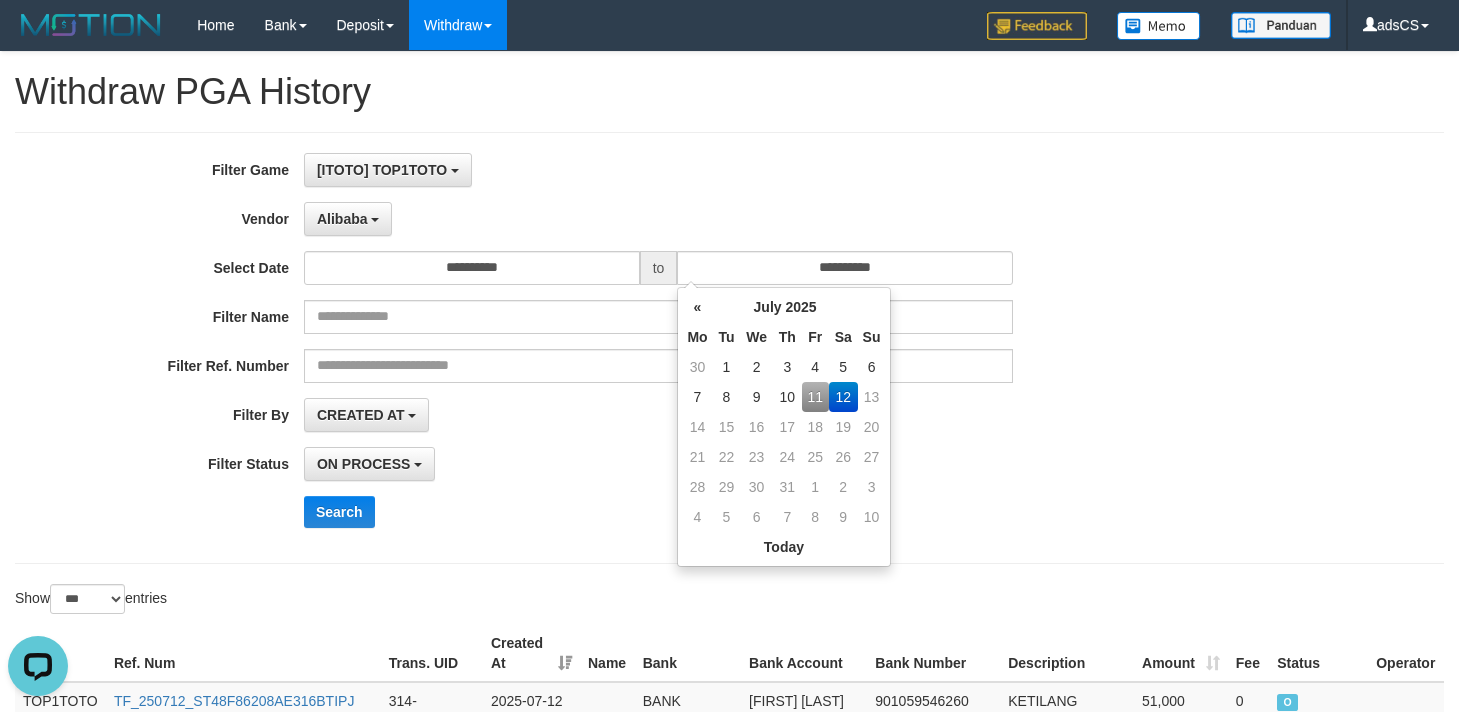 click on "11" at bounding box center (815, 397) 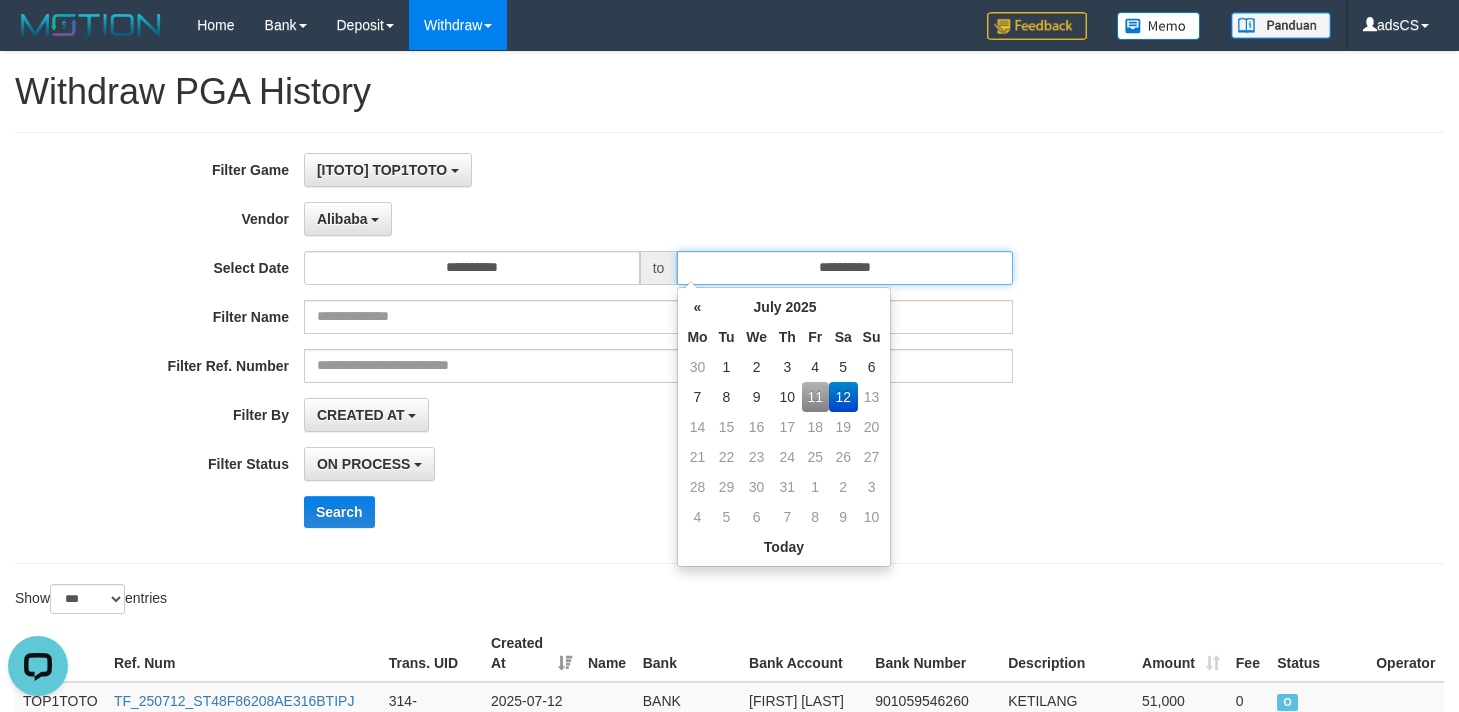 type on "**********" 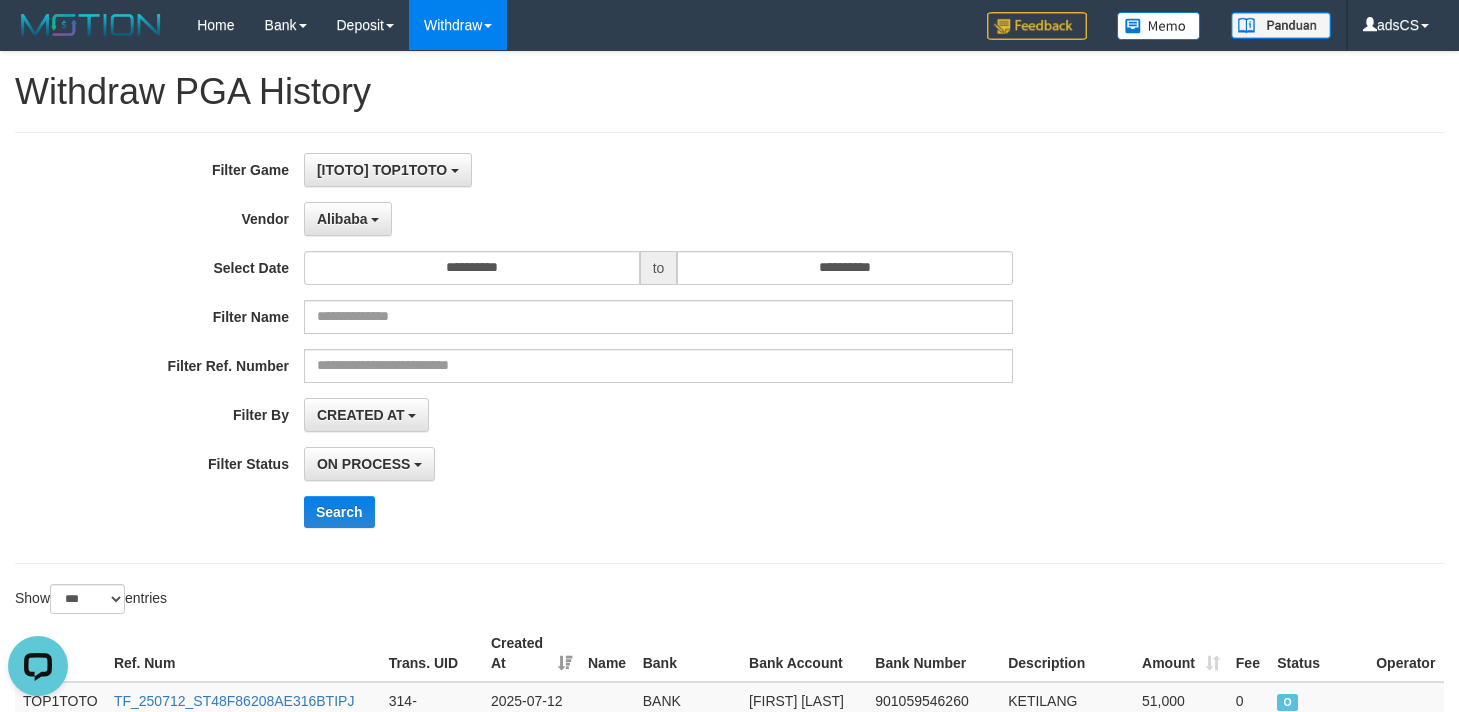 click on "**********" at bounding box center (608, 348) 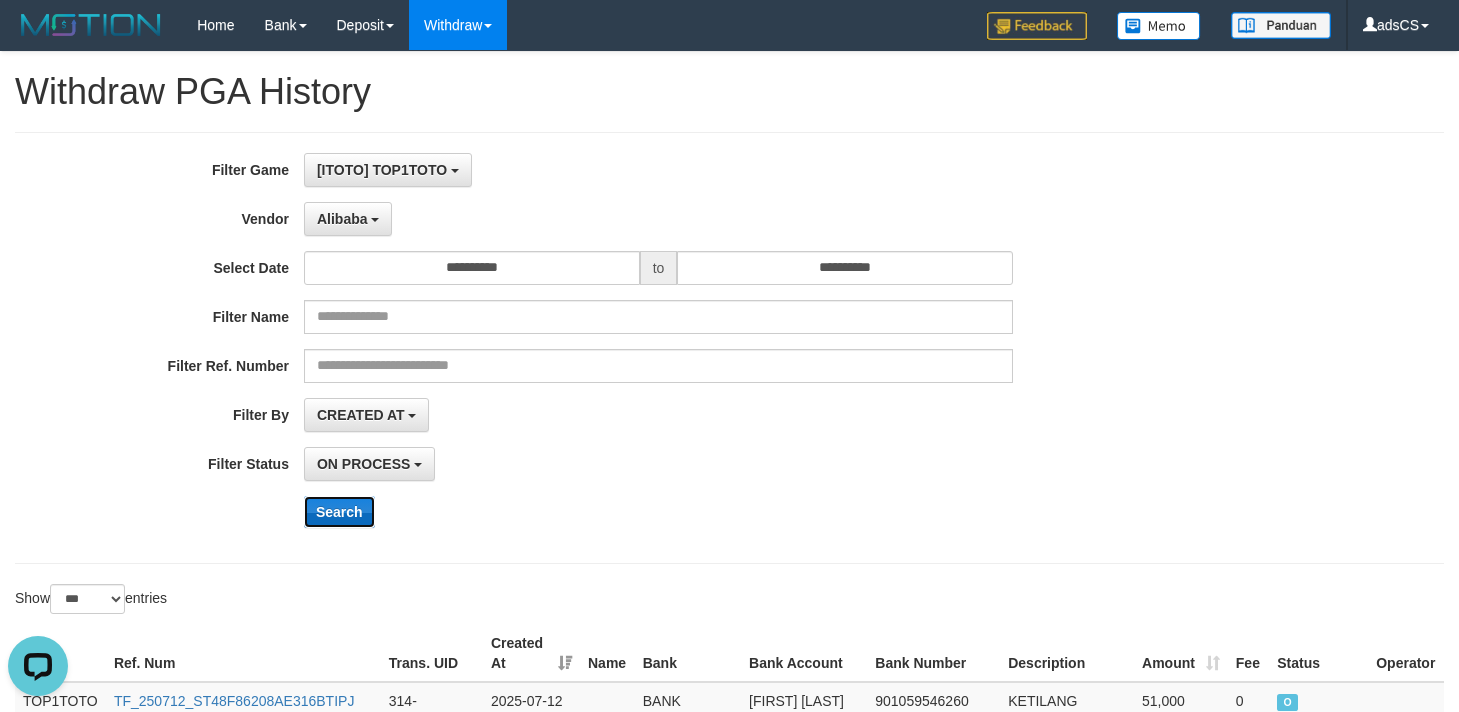 click on "Search" at bounding box center [339, 512] 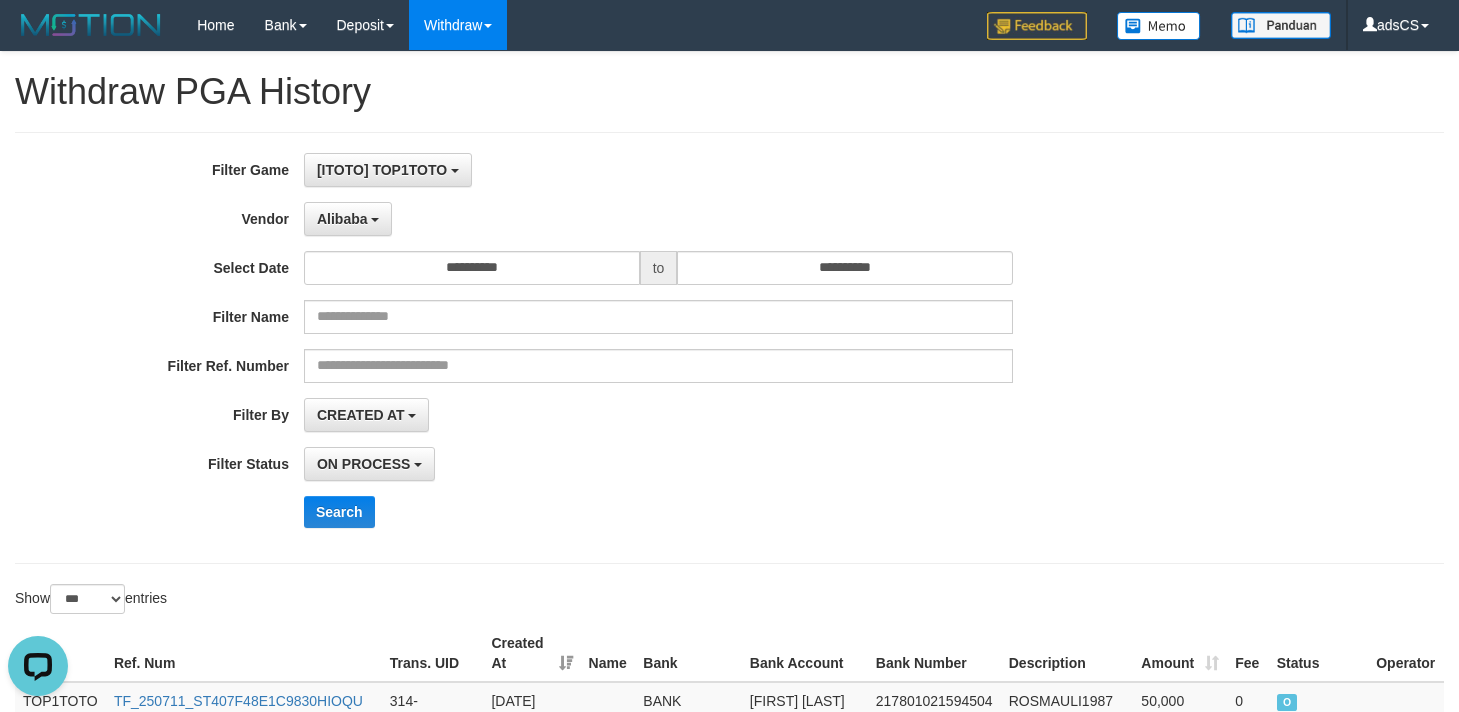 drag, startPoint x: 1349, startPoint y: 386, endPoint x: 1137, endPoint y: 388, distance: 212.00943 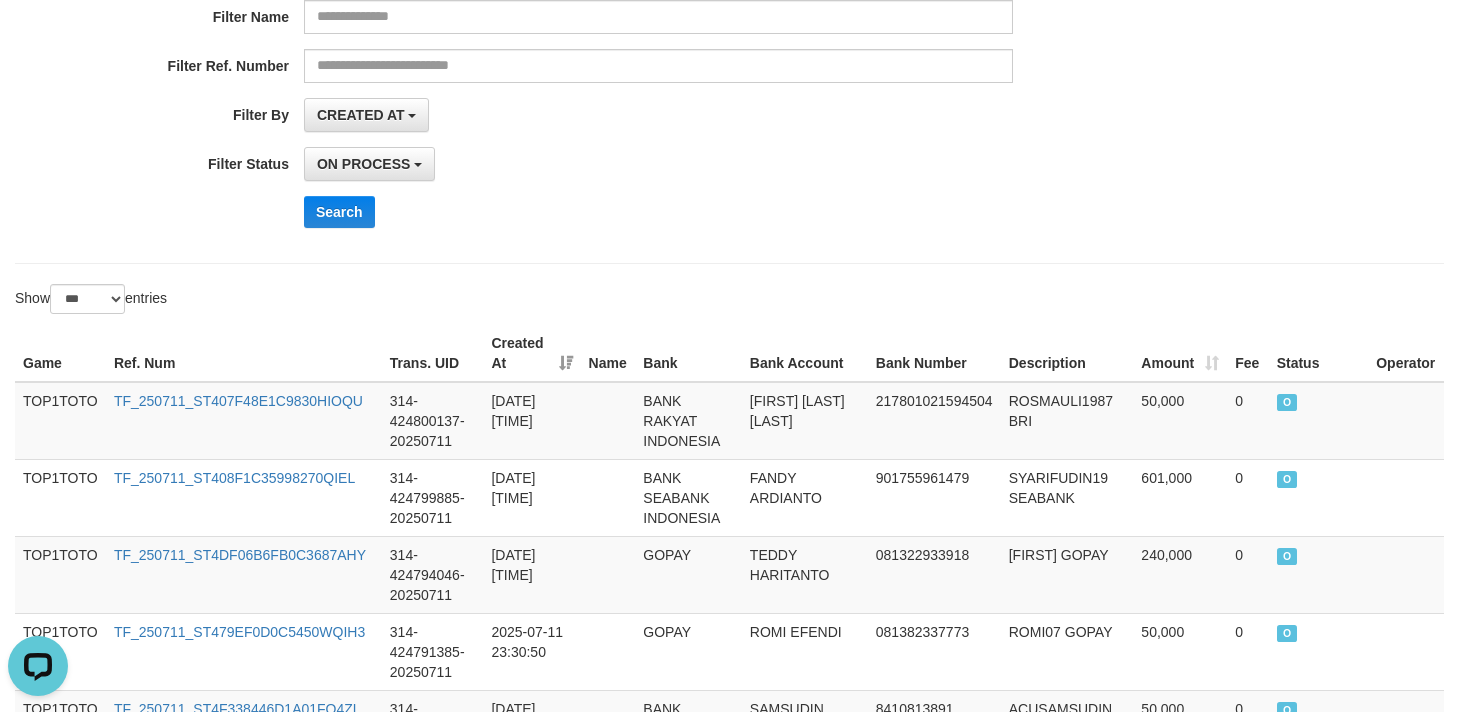 click on "**********" at bounding box center (608, 48) 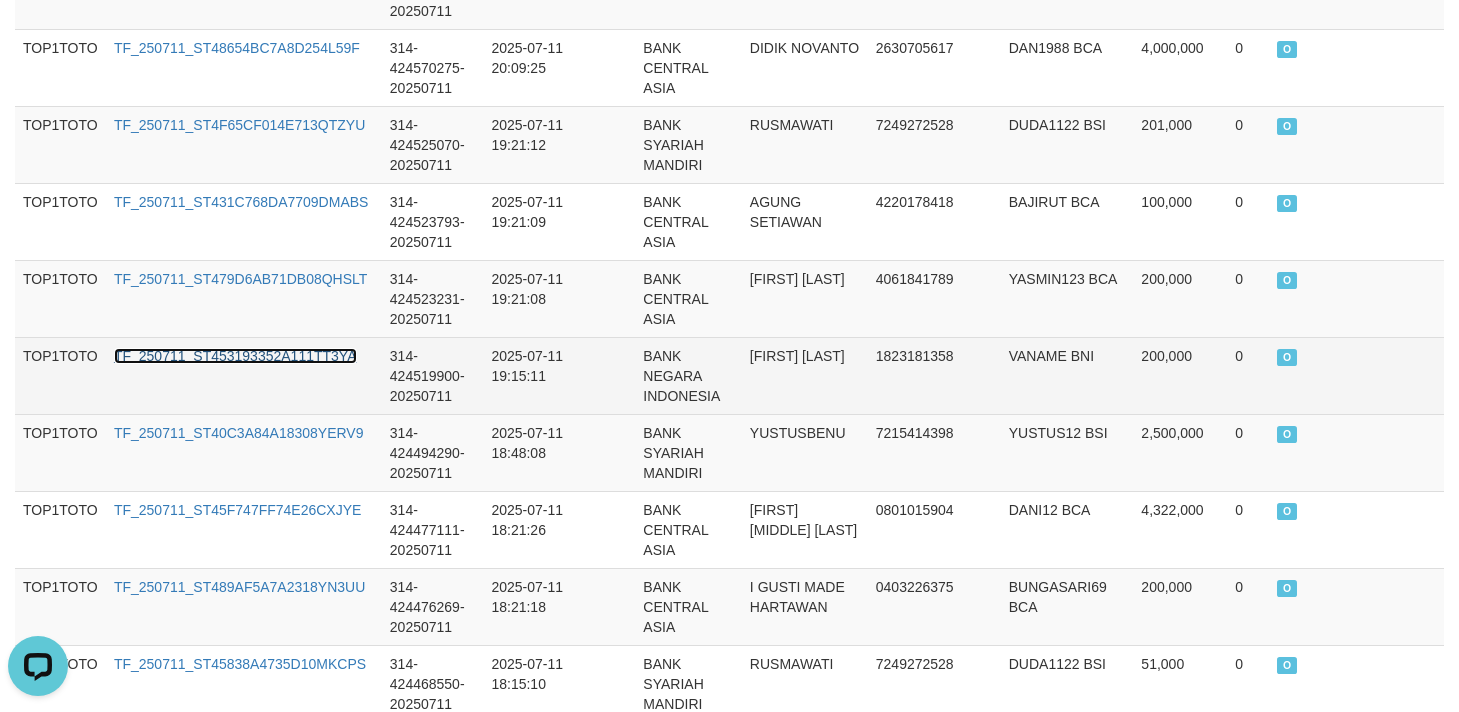 click on "TF_250711_ST453193352A111TT3YA" at bounding box center [235, 356] 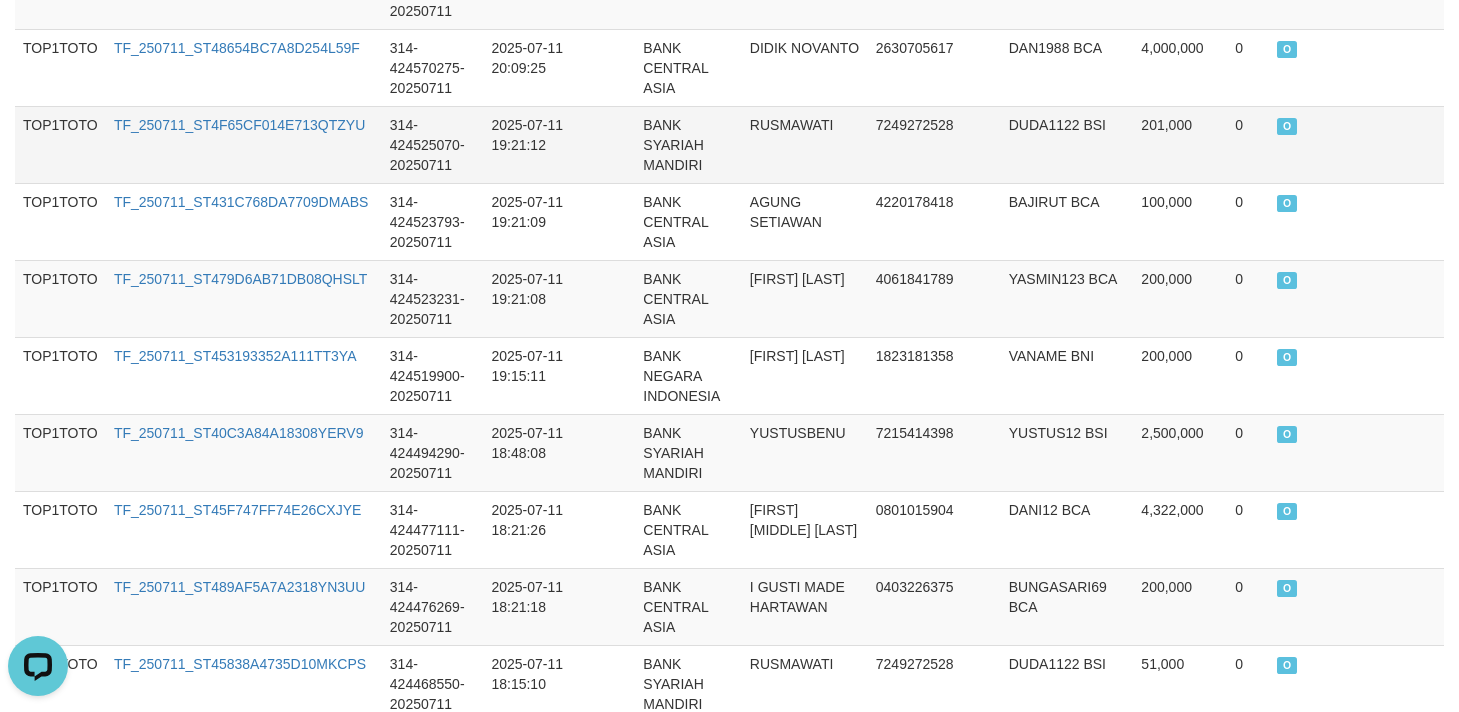 click on "BANK SYARIAH MANDIRI" at bounding box center [688, 144] 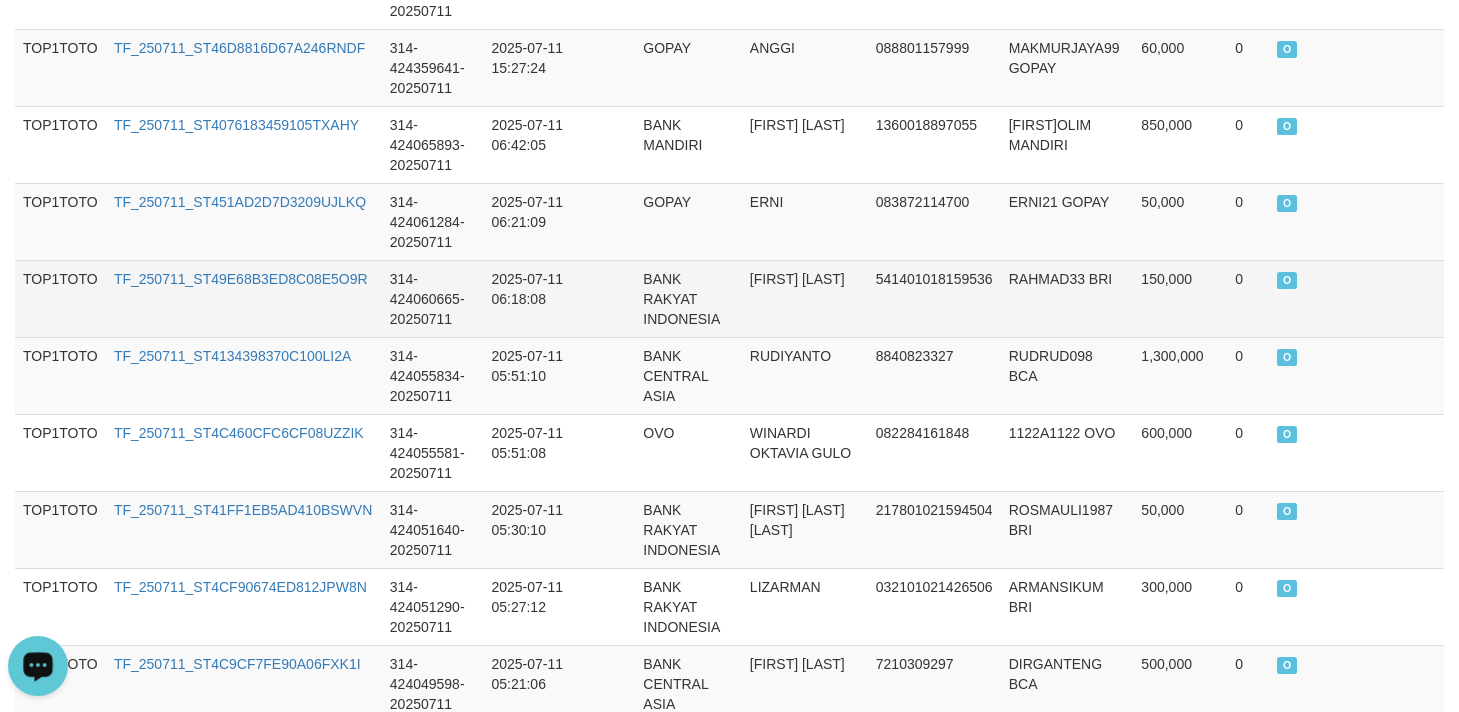 click on "BANK RAKYAT INDONESIA" at bounding box center [688, 298] 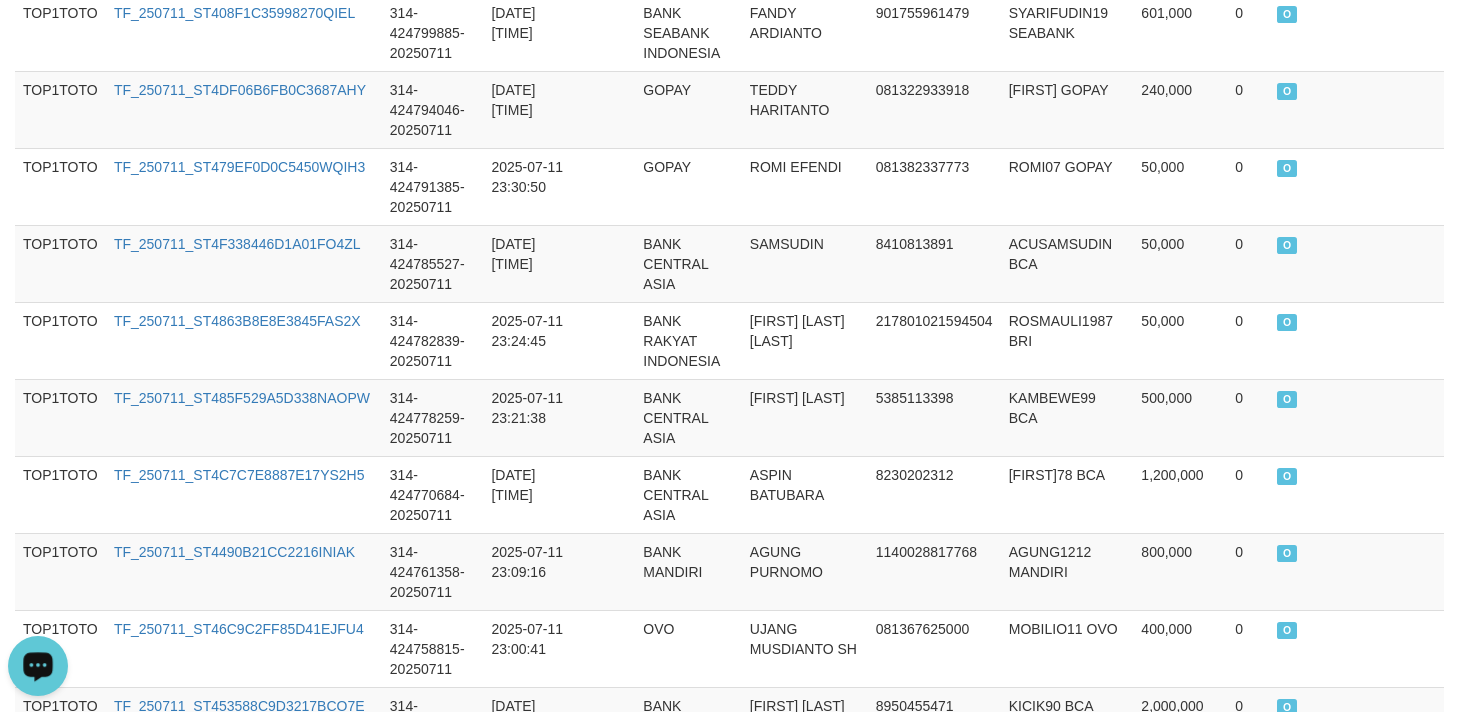 scroll, scrollTop: 0, scrollLeft: 0, axis: both 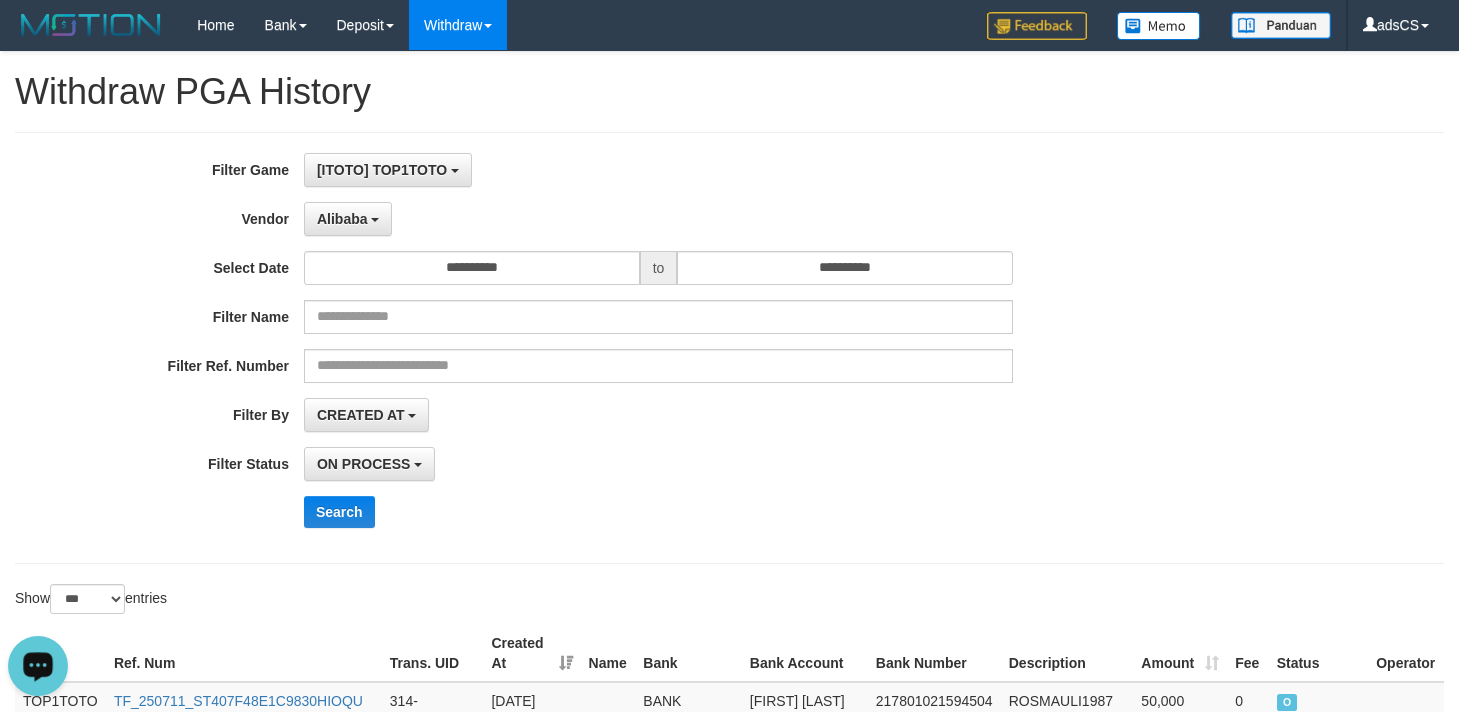 click on "Search" at bounding box center [760, 512] 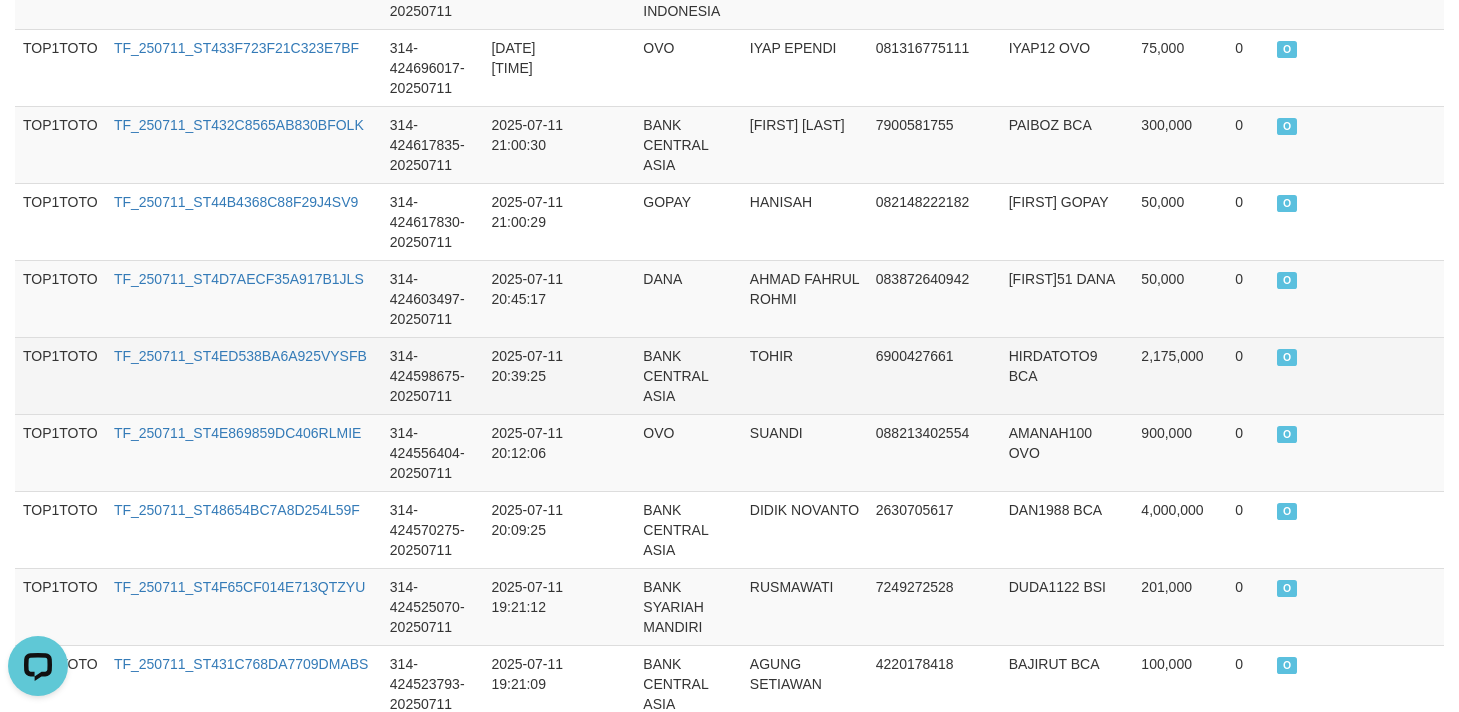 click on "6900427661" at bounding box center [934, 375] 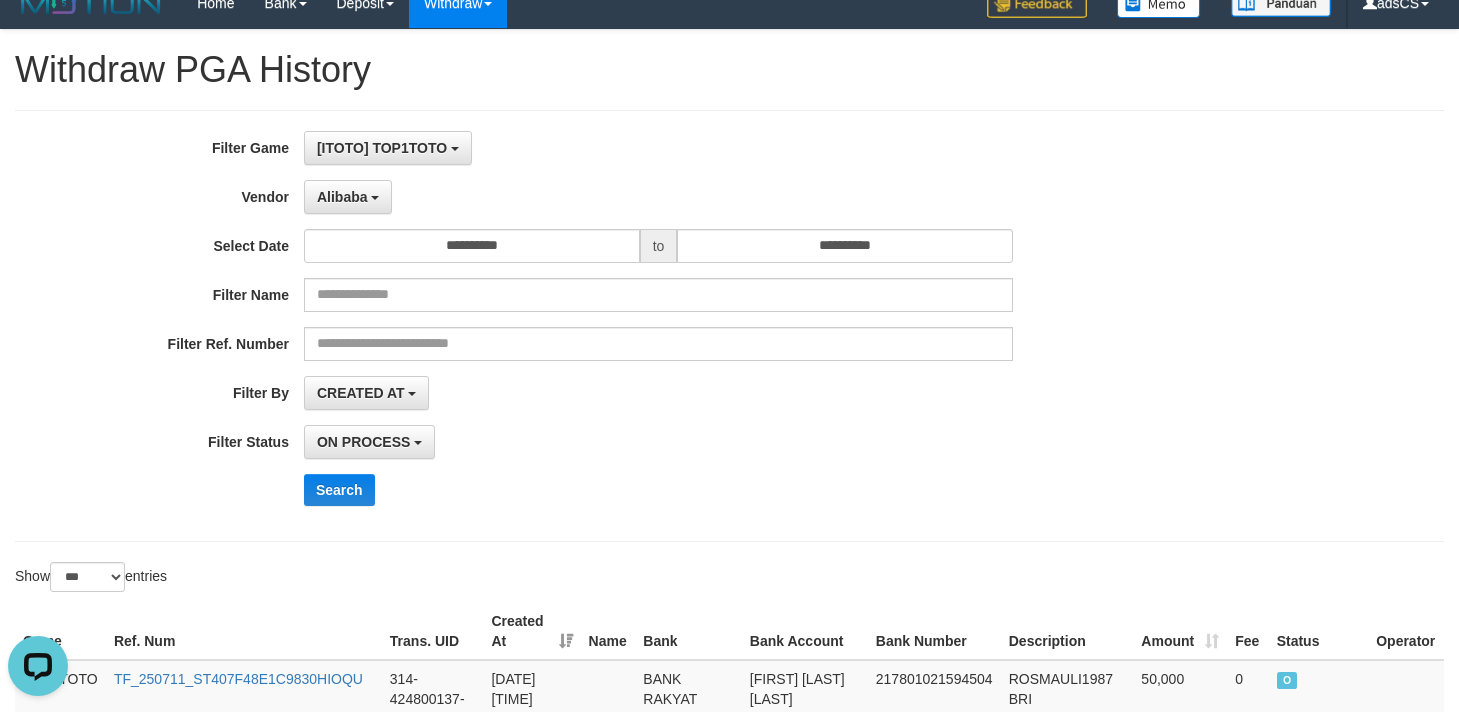 scroll, scrollTop: 0, scrollLeft: 0, axis: both 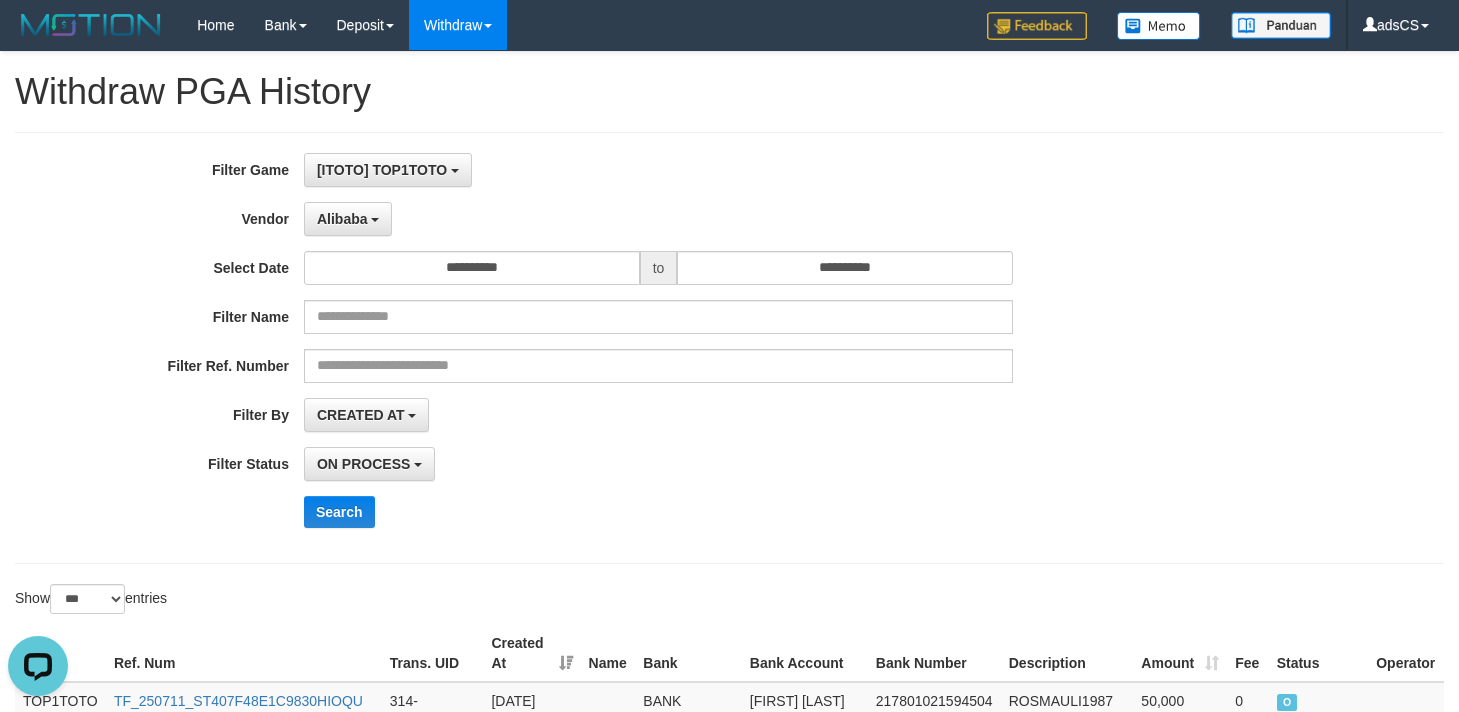 drag, startPoint x: 1347, startPoint y: 368, endPoint x: 1000, endPoint y: 297, distance: 354.1892 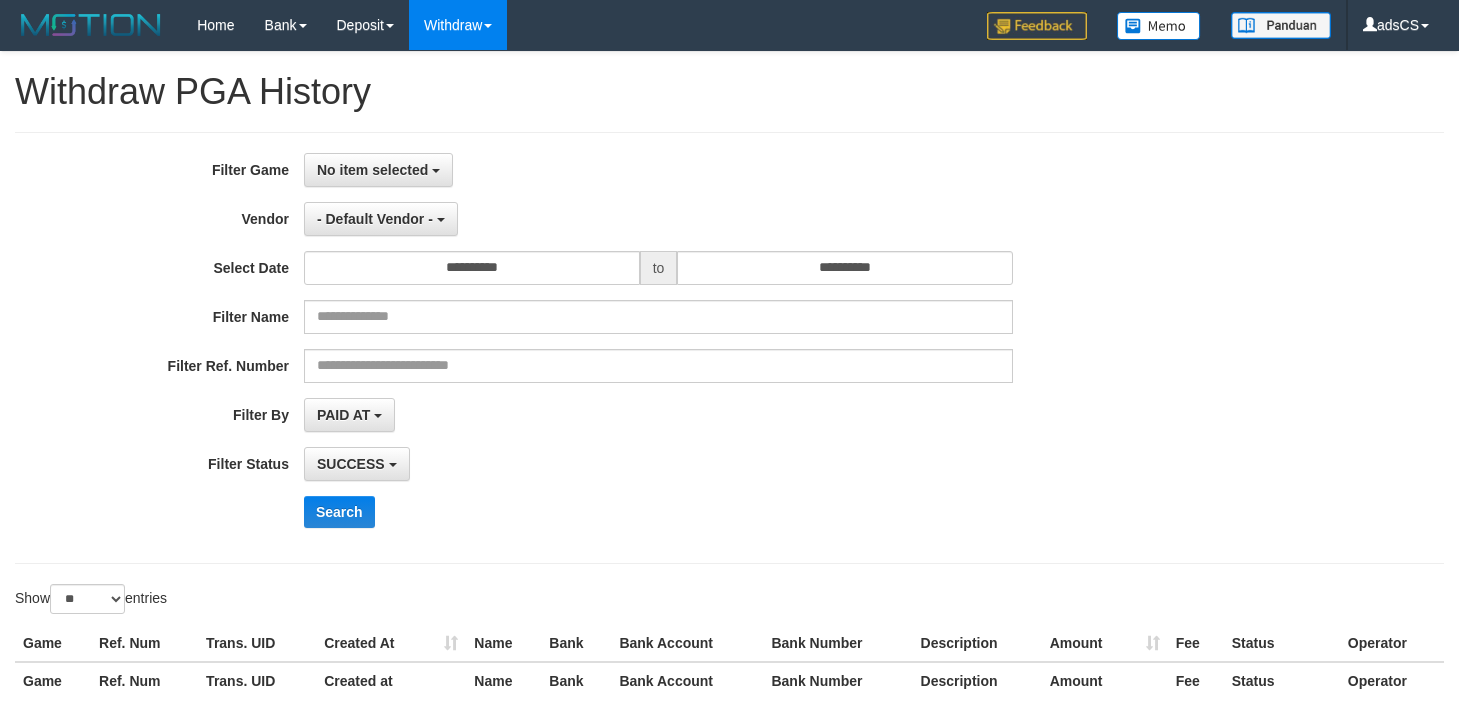 select 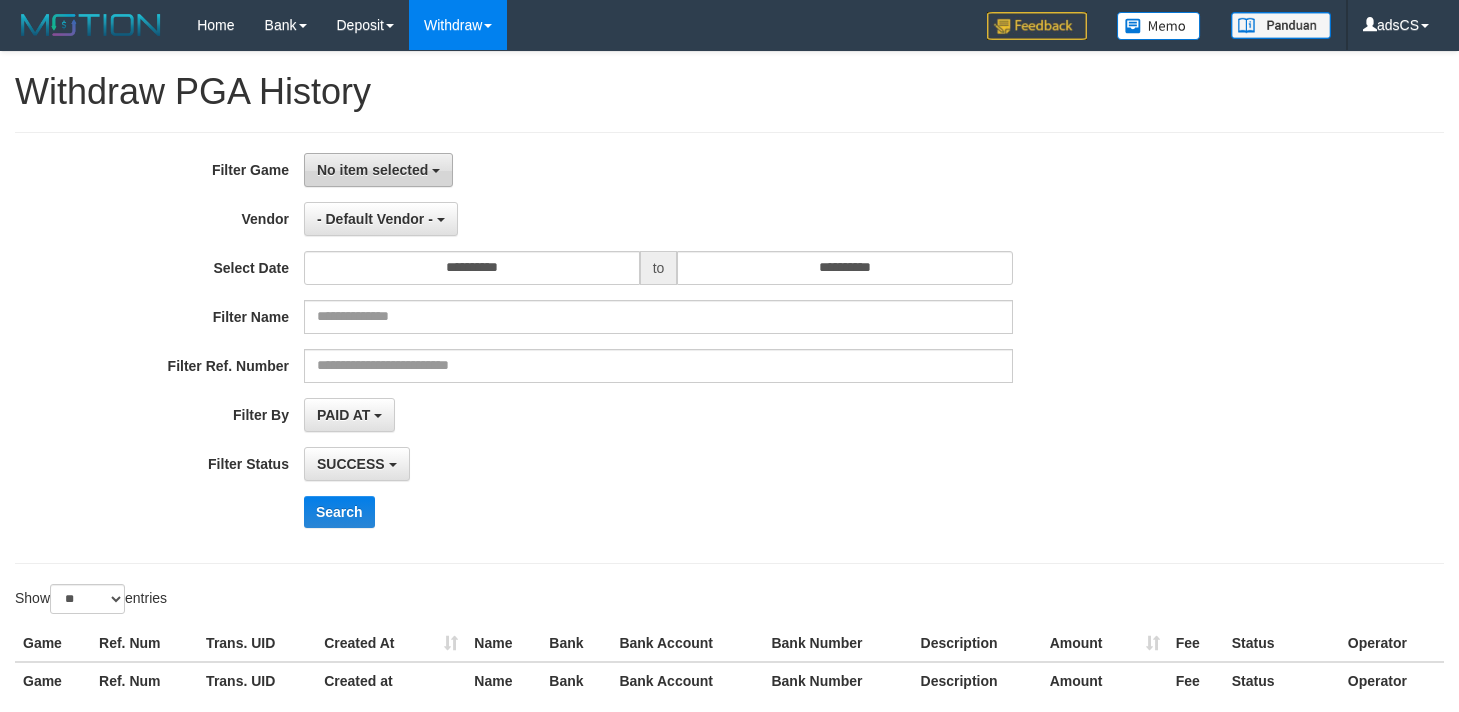 scroll, scrollTop: 0, scrollLeft: 0, axis: both 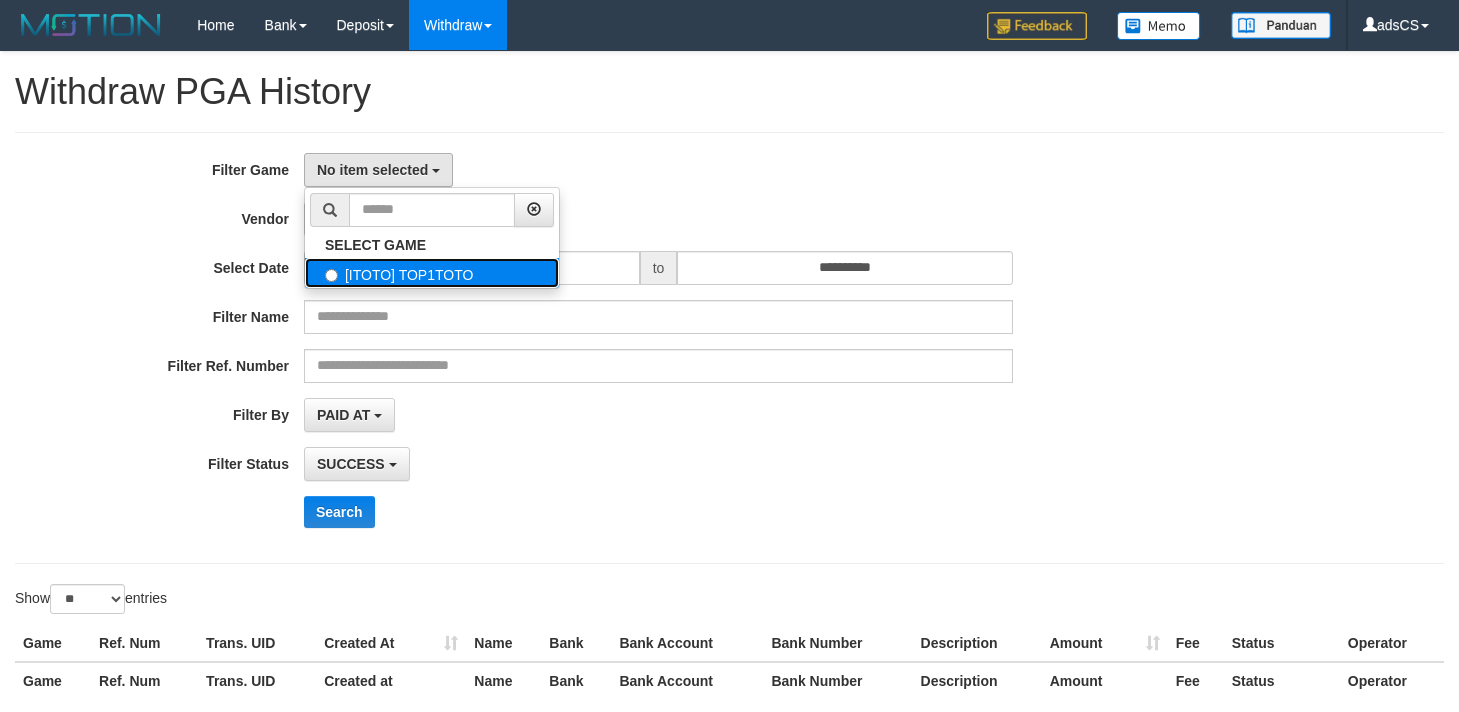 click on "[ITOTO] TOP1TOTO" at bounding box center (432, 273) 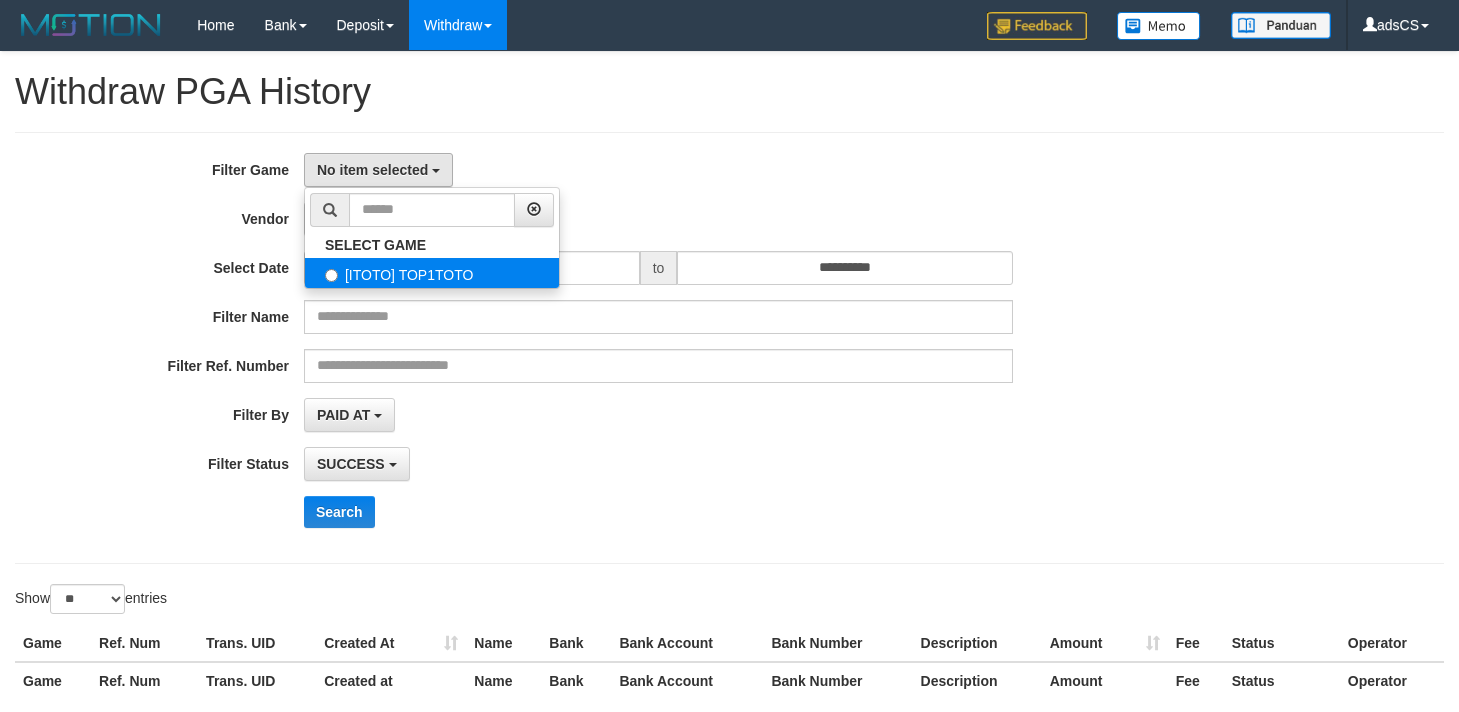 select on "***" 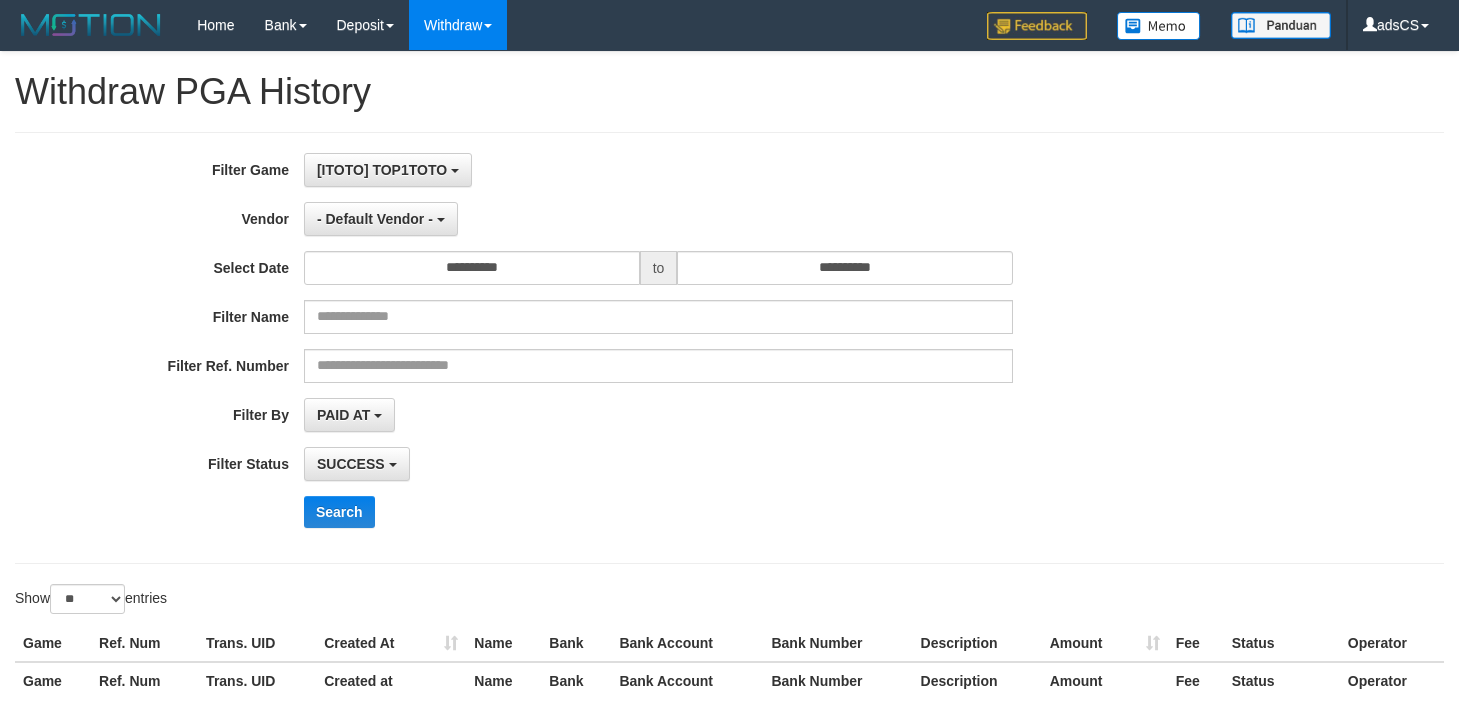 scroll, scrollTop: 18, scrollLeft: 0, axis: vertical 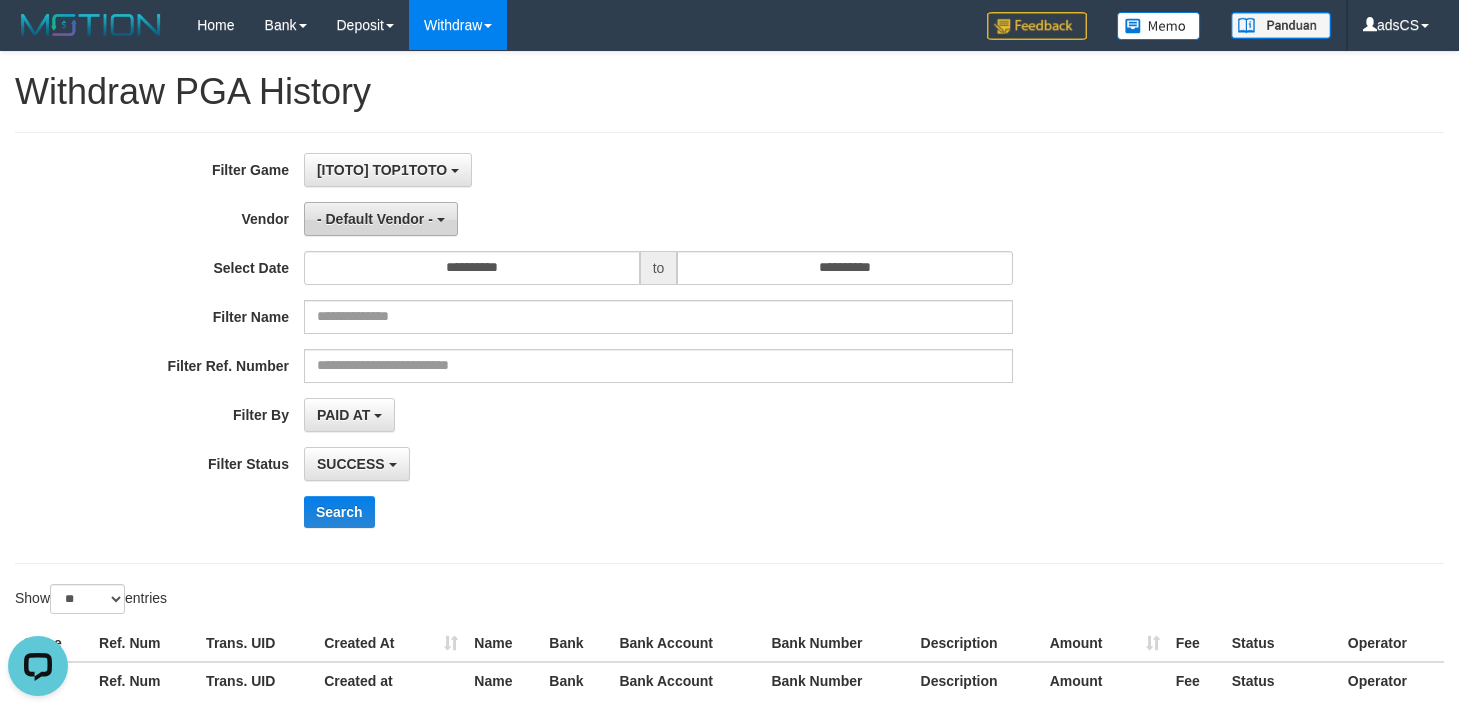 click on "- Default Vendor -" at bounding box center (381, 219) 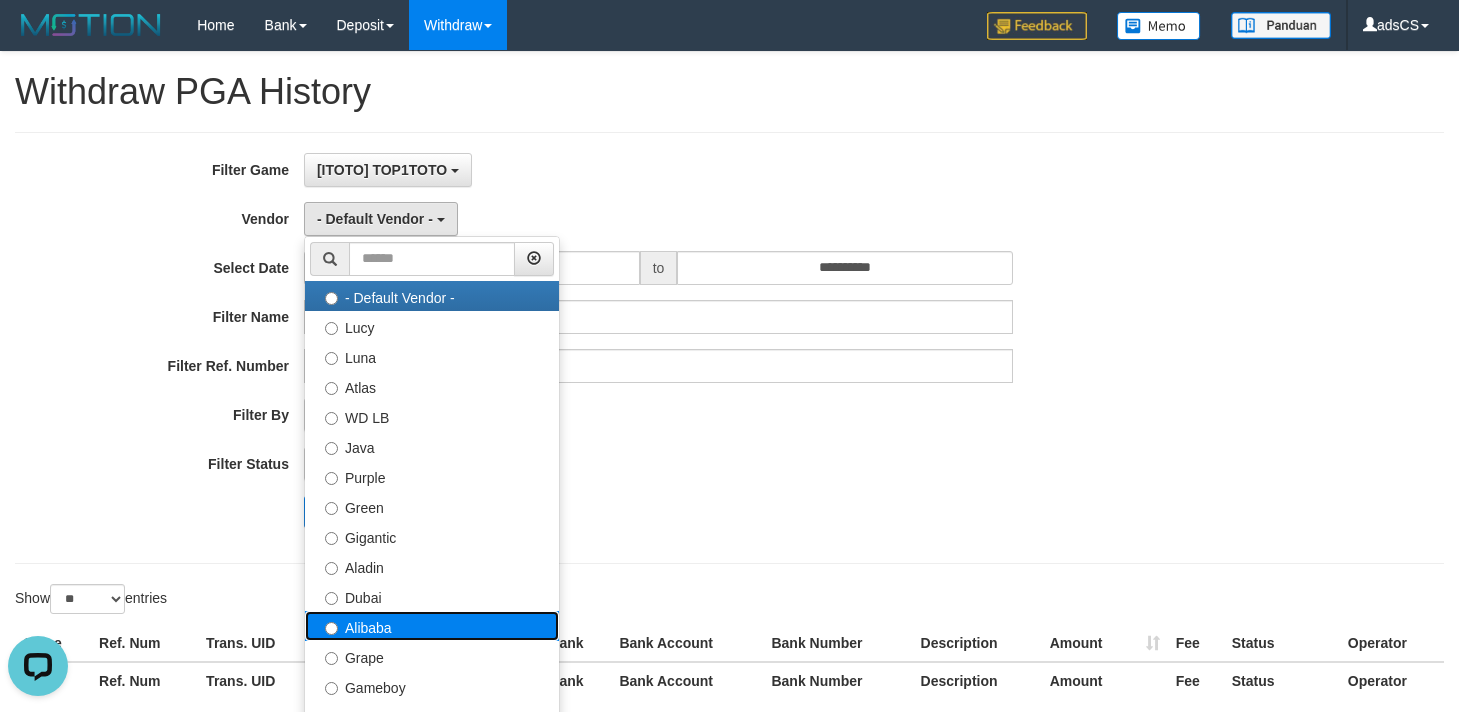 click on "Alibaba" at bounding box center (432, 626) 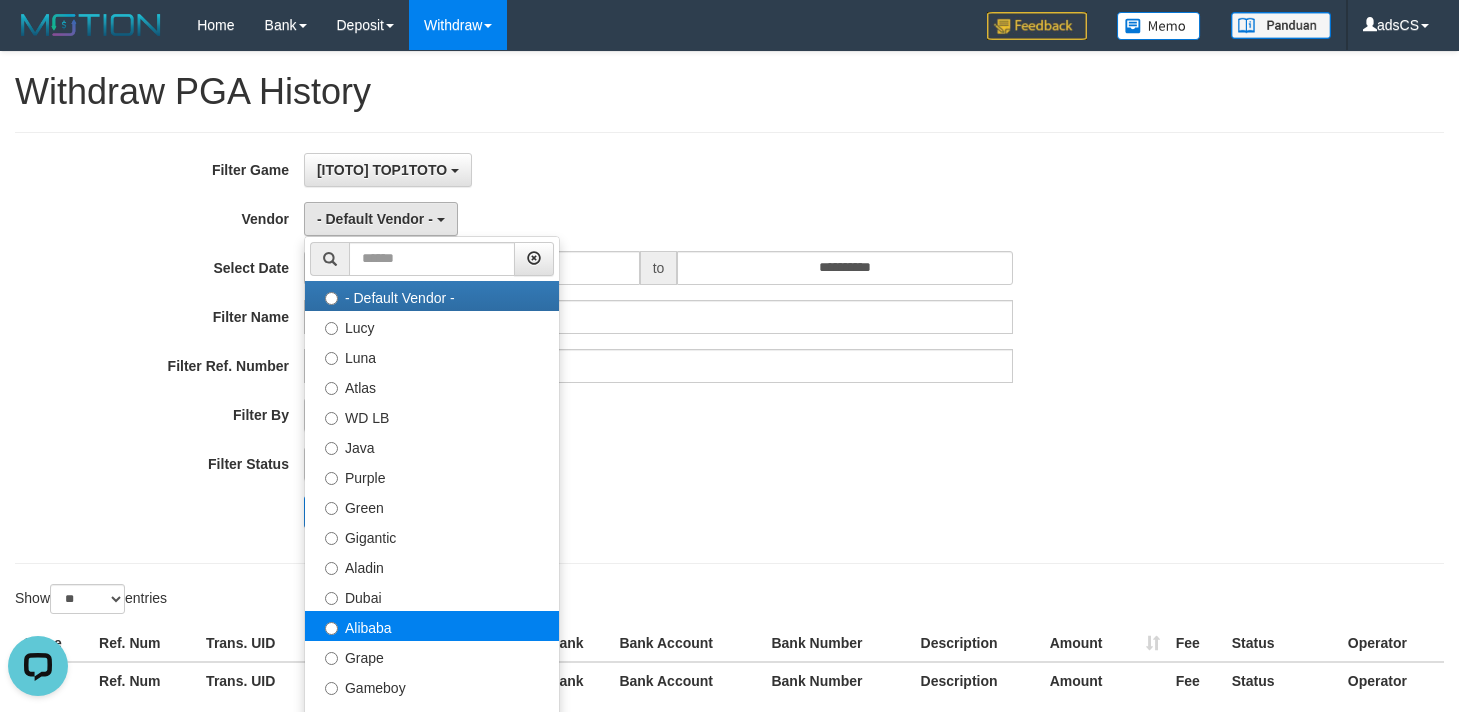 select on "**********" 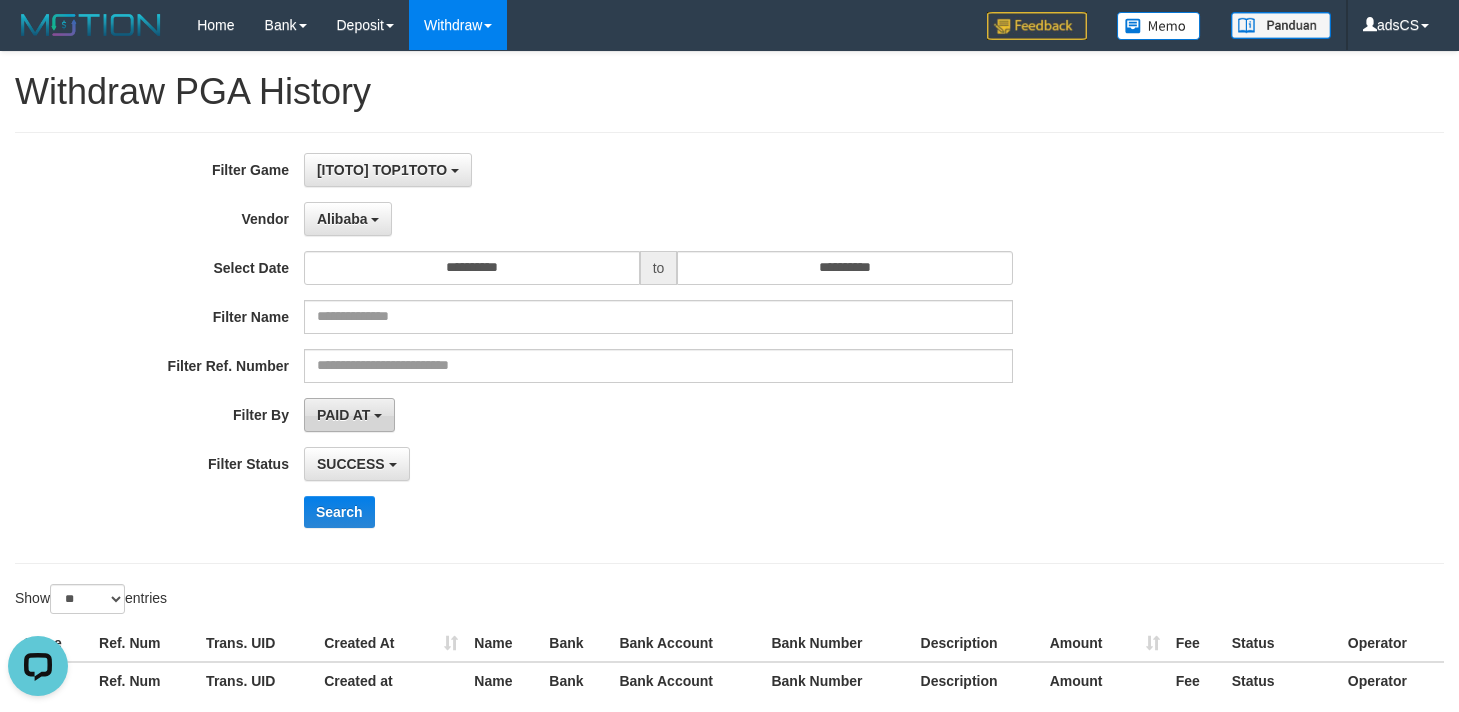click on "PAID AT" at bounding box center [343, 415] 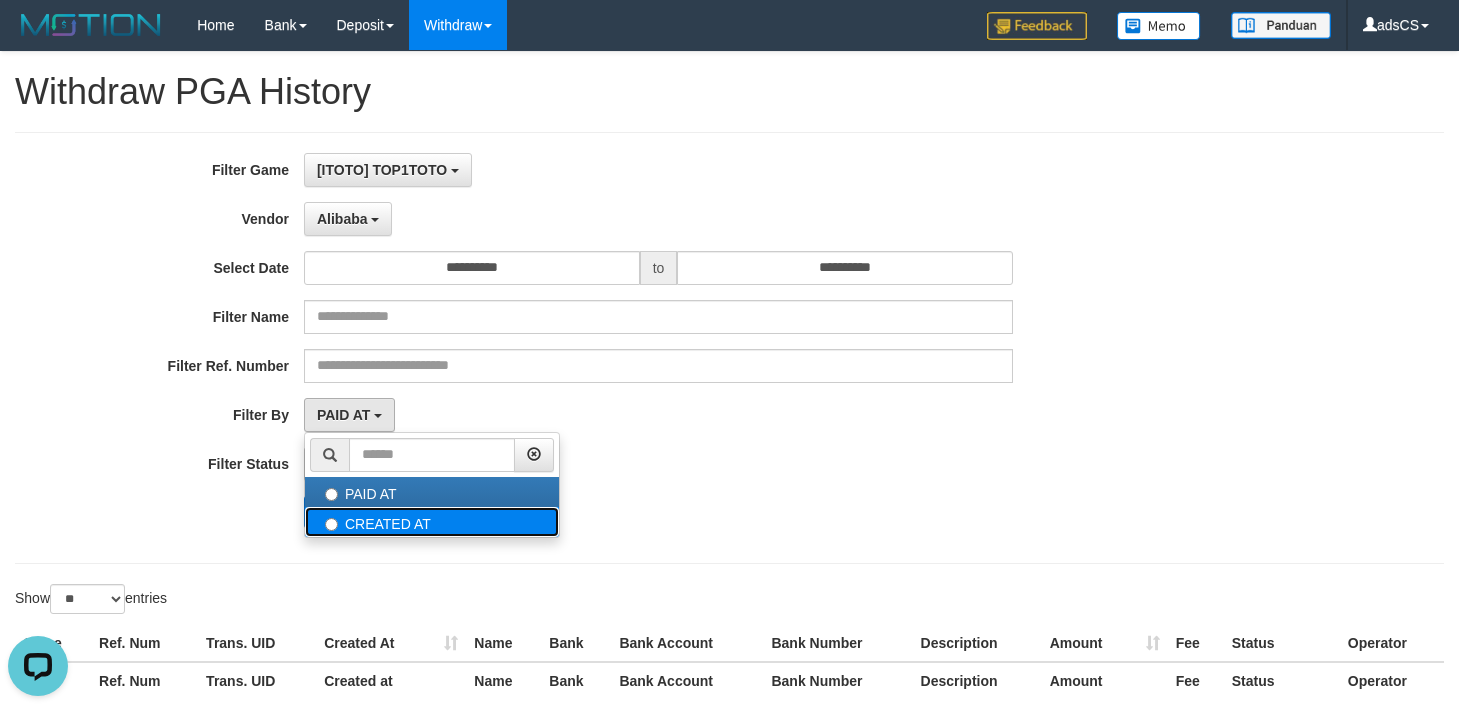 click on "CREATED AT" at bounding box center [432, 522] 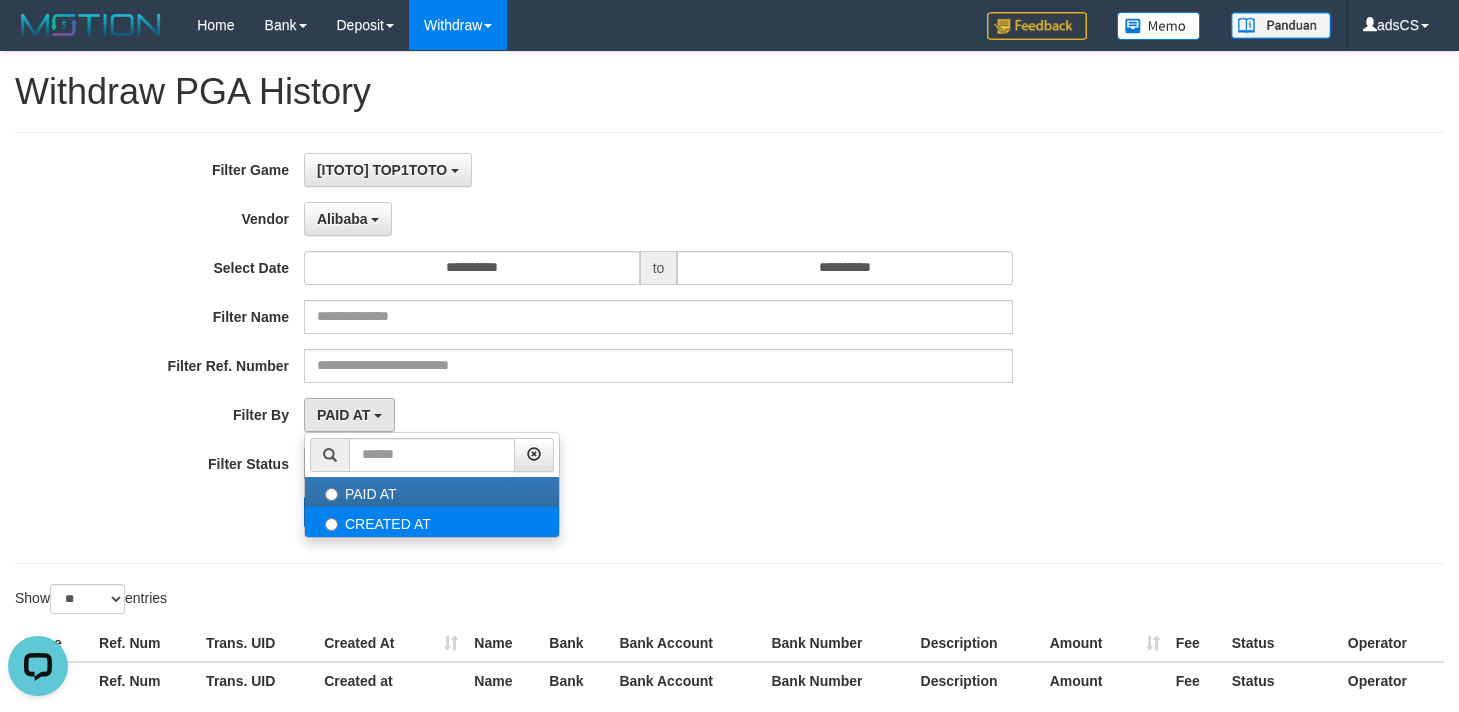 select on "*" 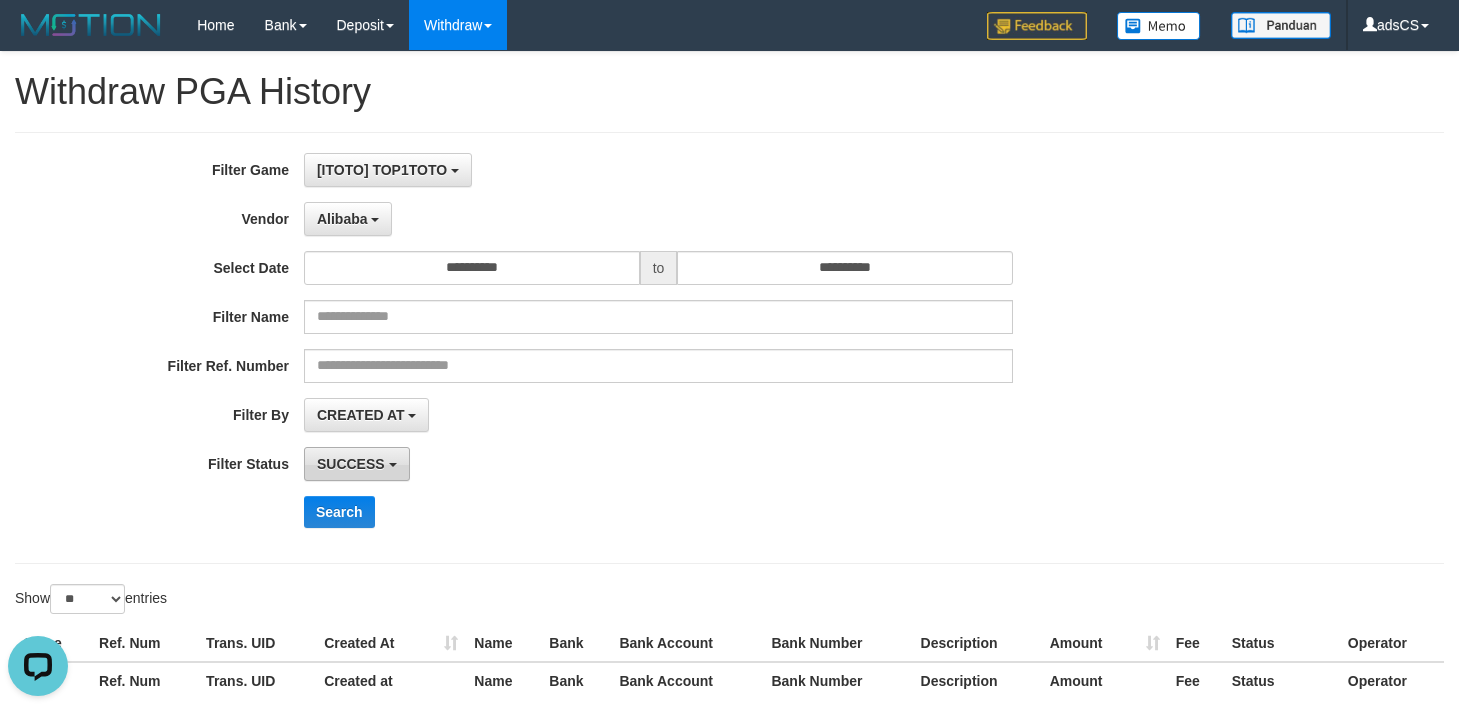click on "SUCCESS" at bounding box center [351, 464] 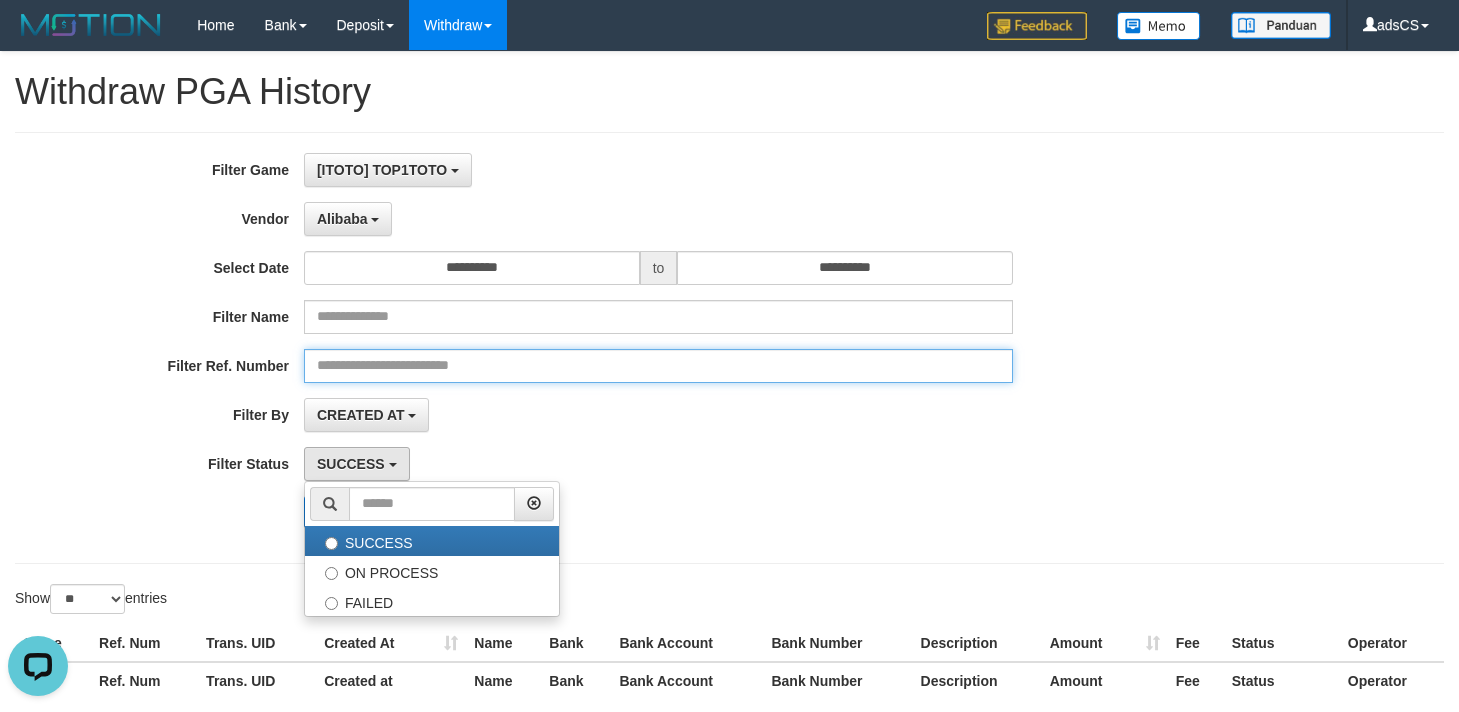 click at bounding box center [658, 366] 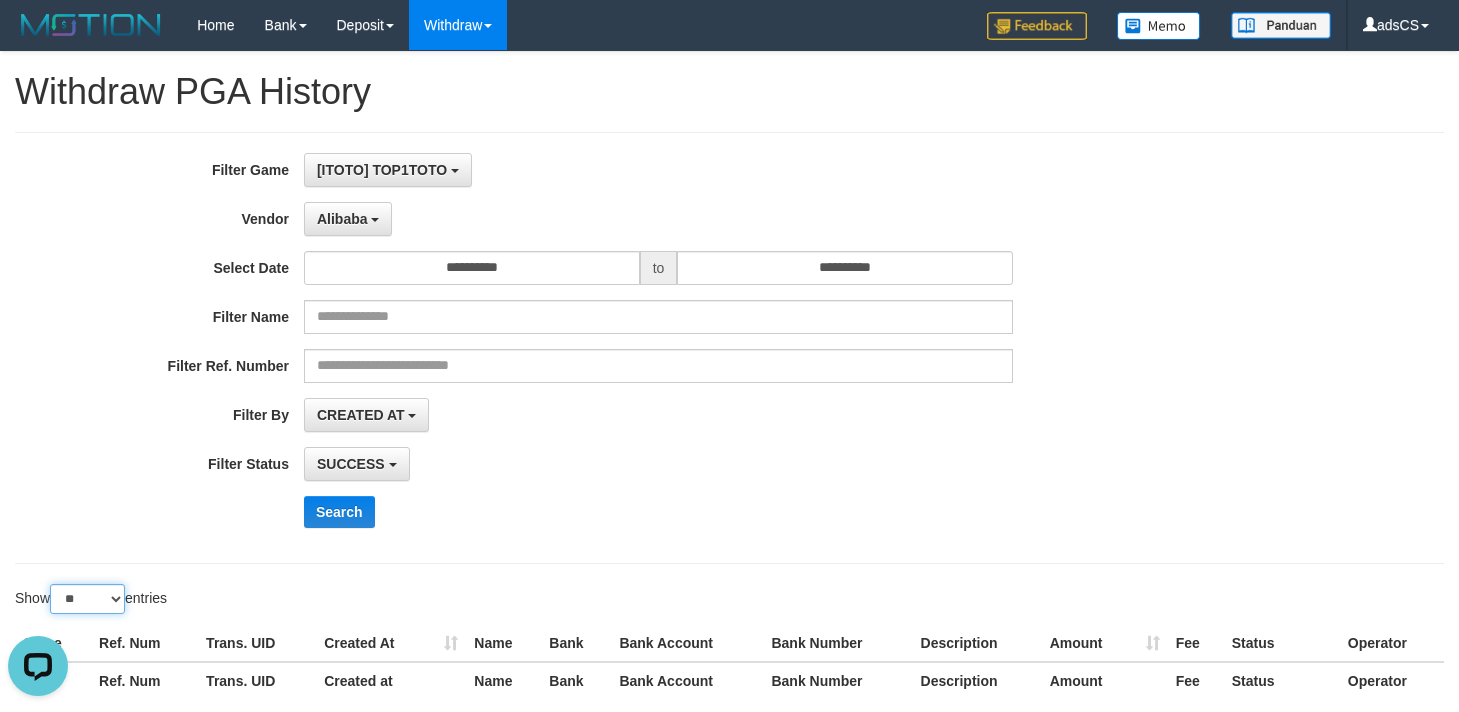 click on "** ** ** ***" at bounding box center [87, 599] 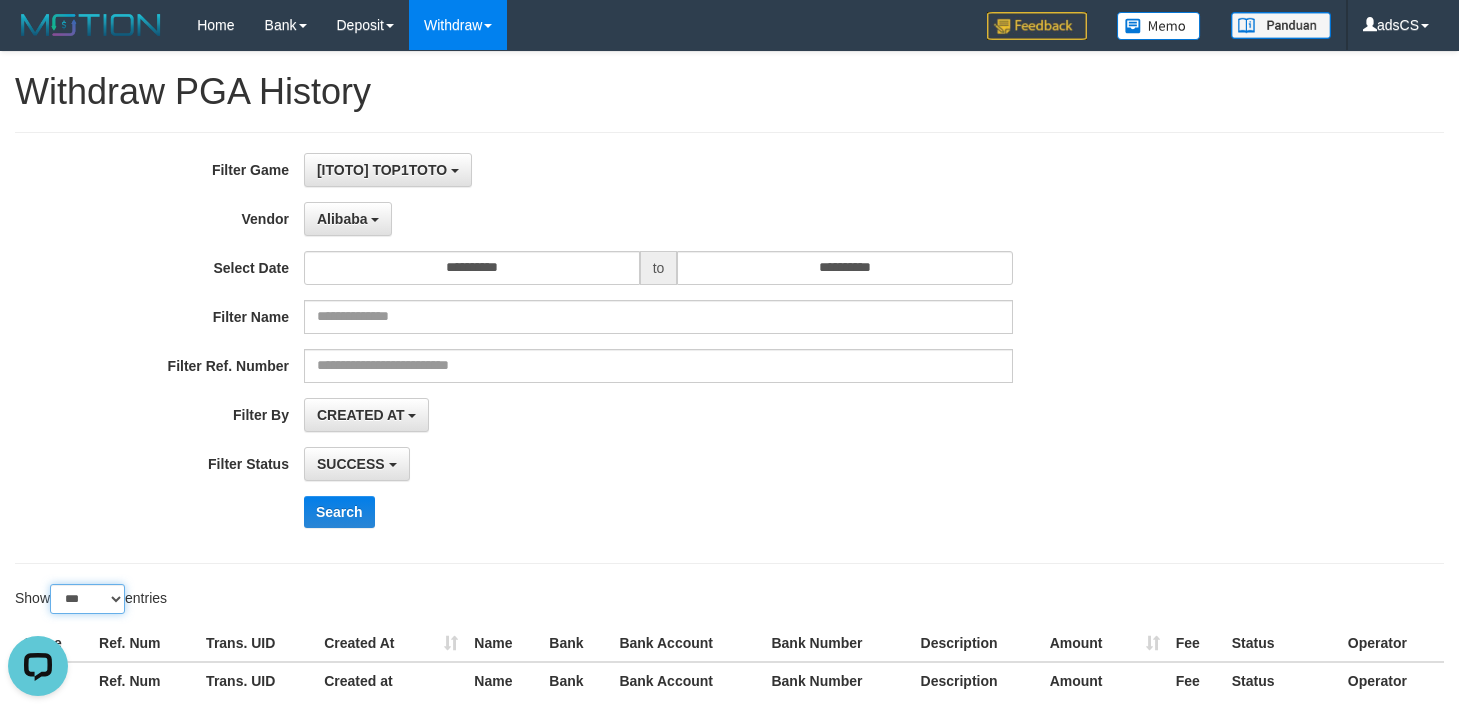 click on "** ** ** ***" at bounding box center [87, 599] 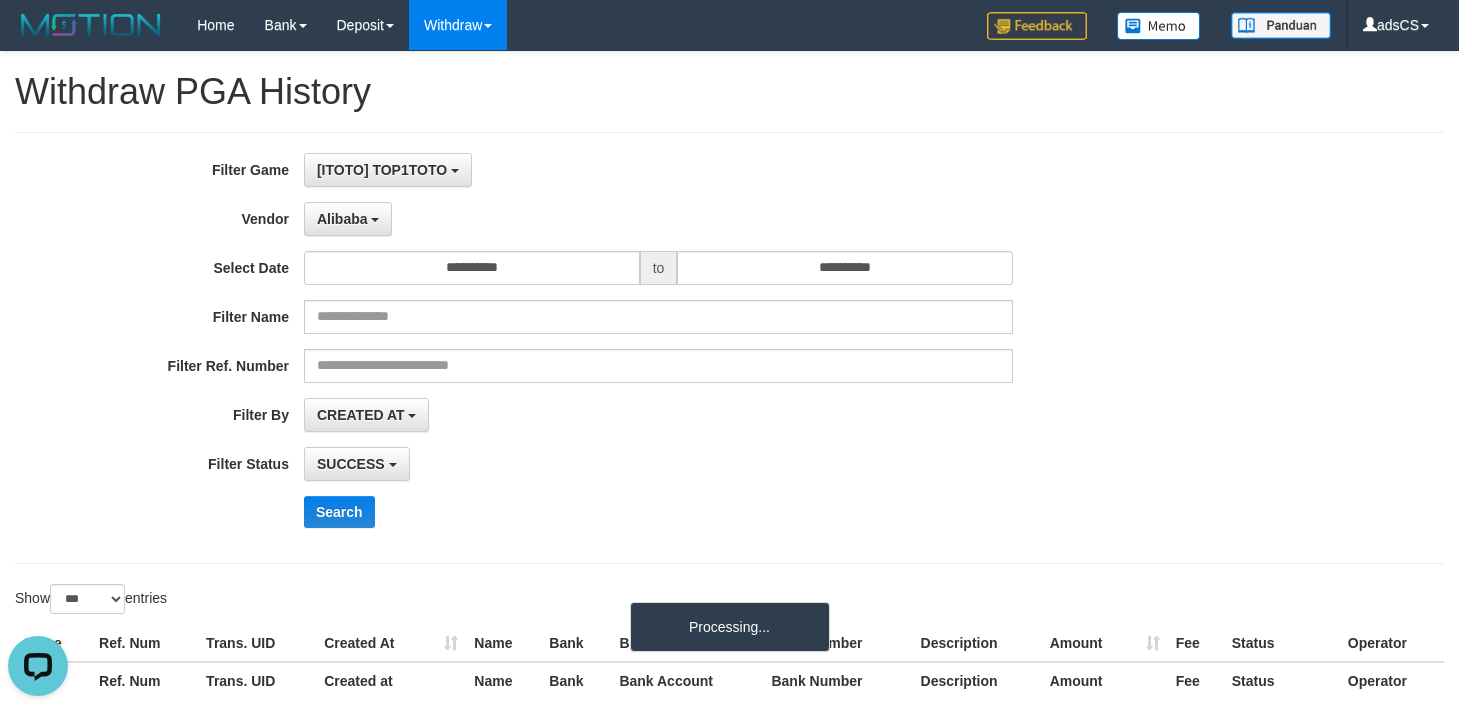 drag, startPoint x: 1361, startPoint y: 468, endPoint x: 557, endPoint y: 343, distance: 813.659 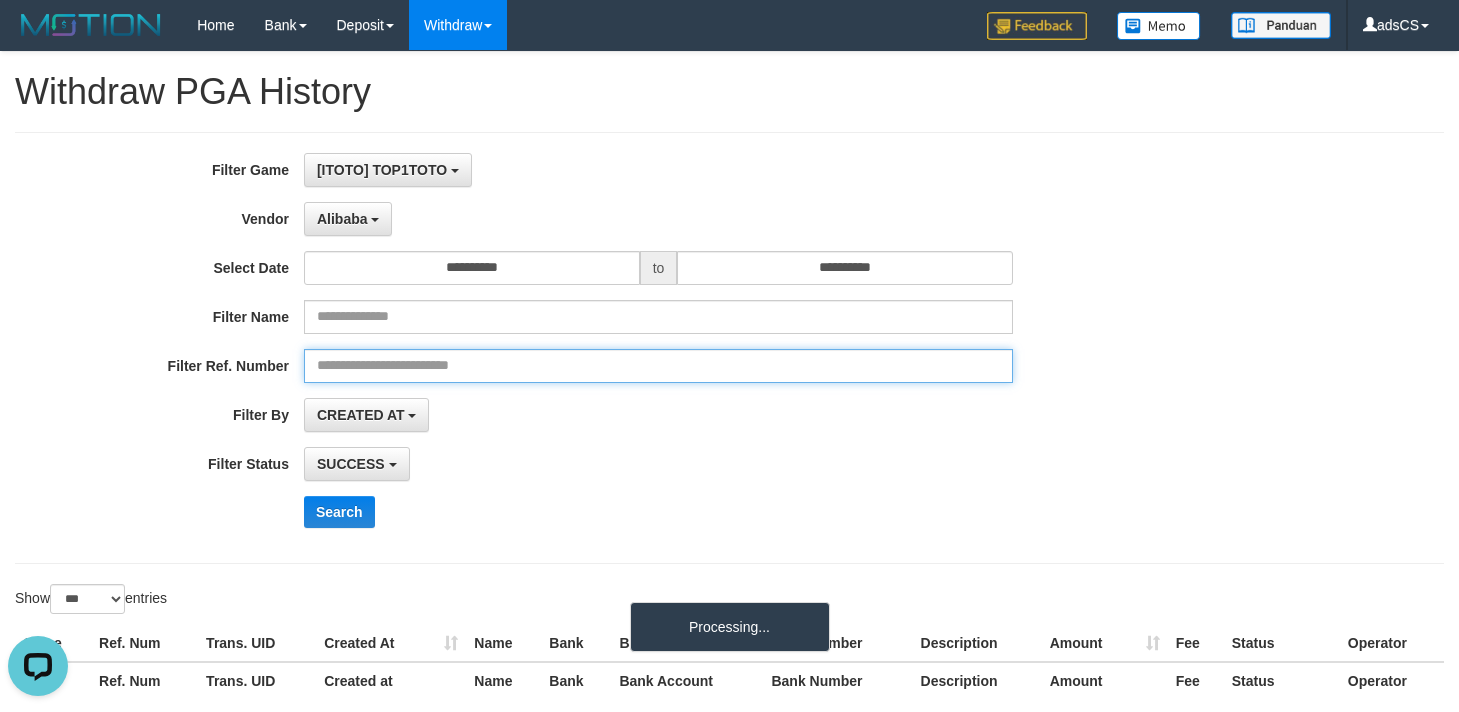 click at bounding box center (658, 366) 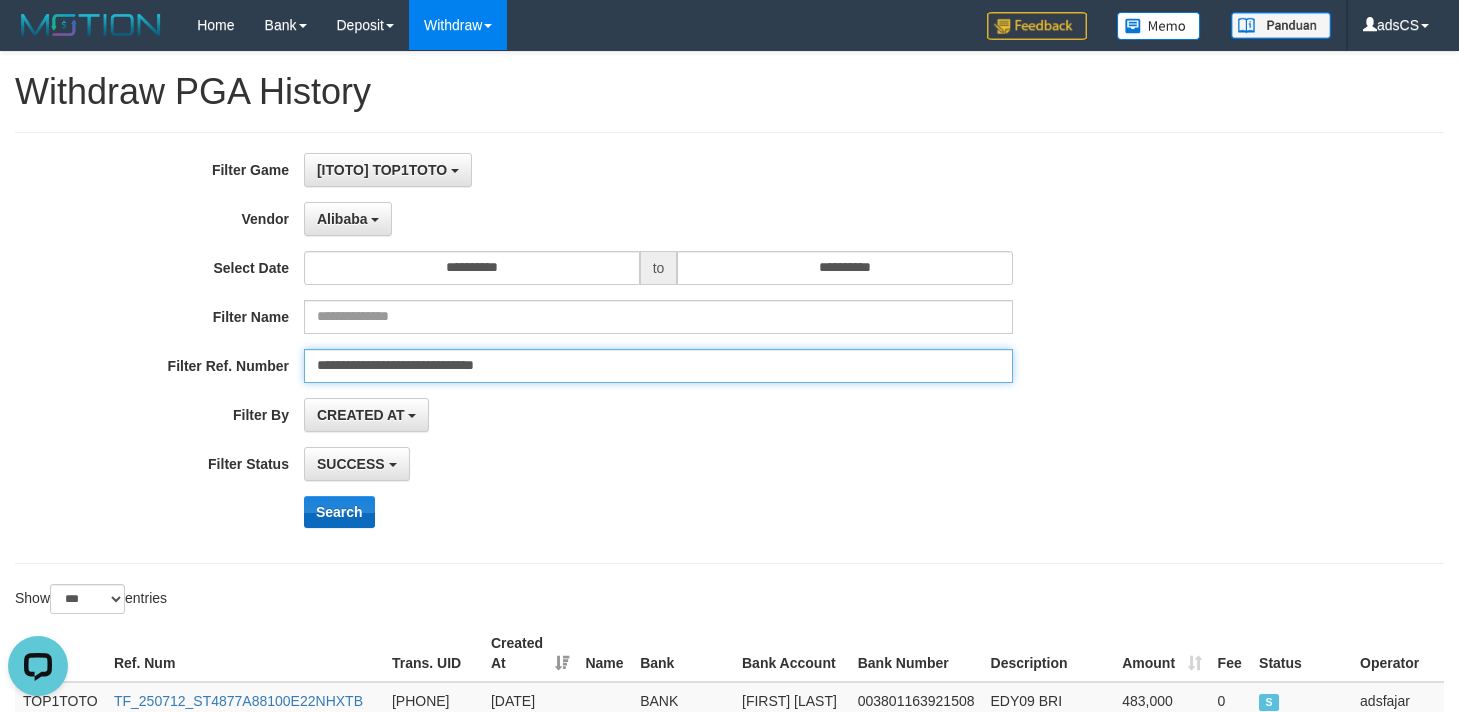 type on "**********" 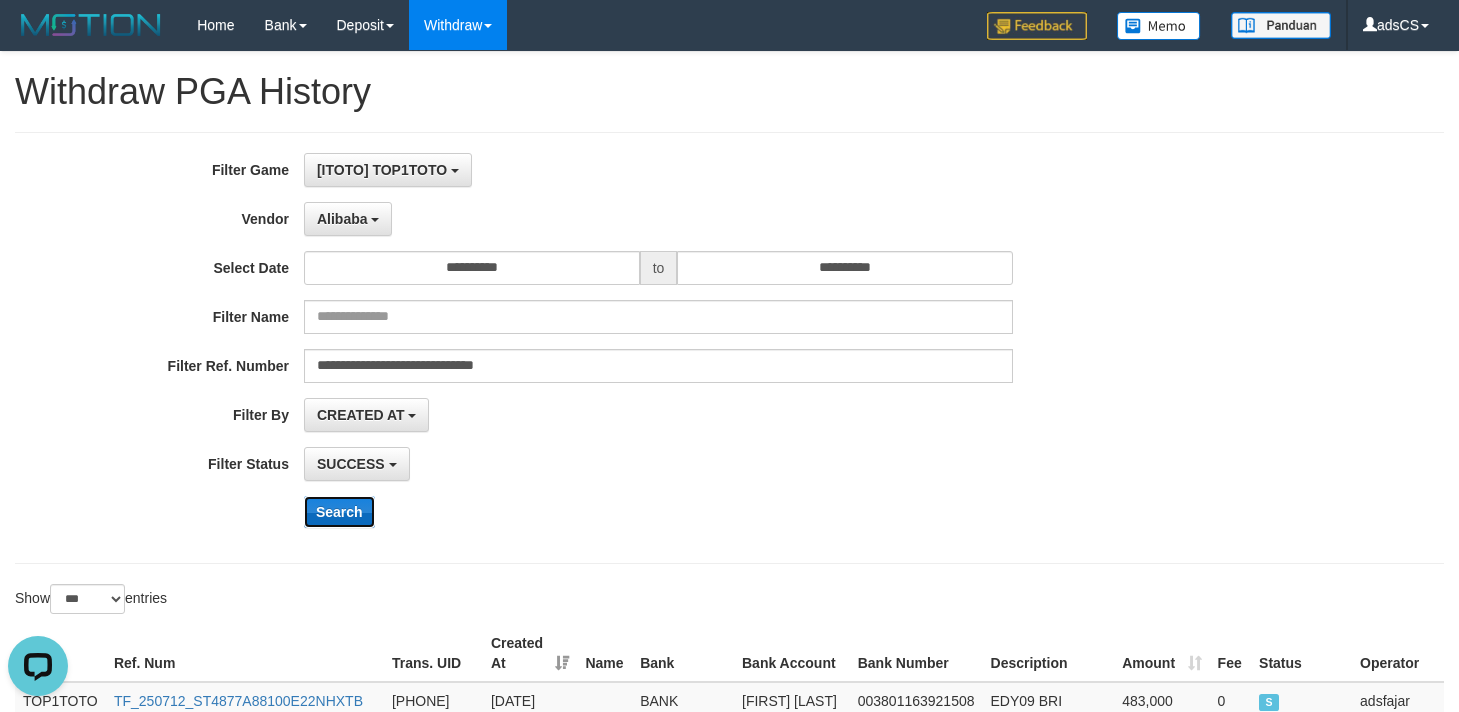 click on "Search" at bounding box center (339, 512) 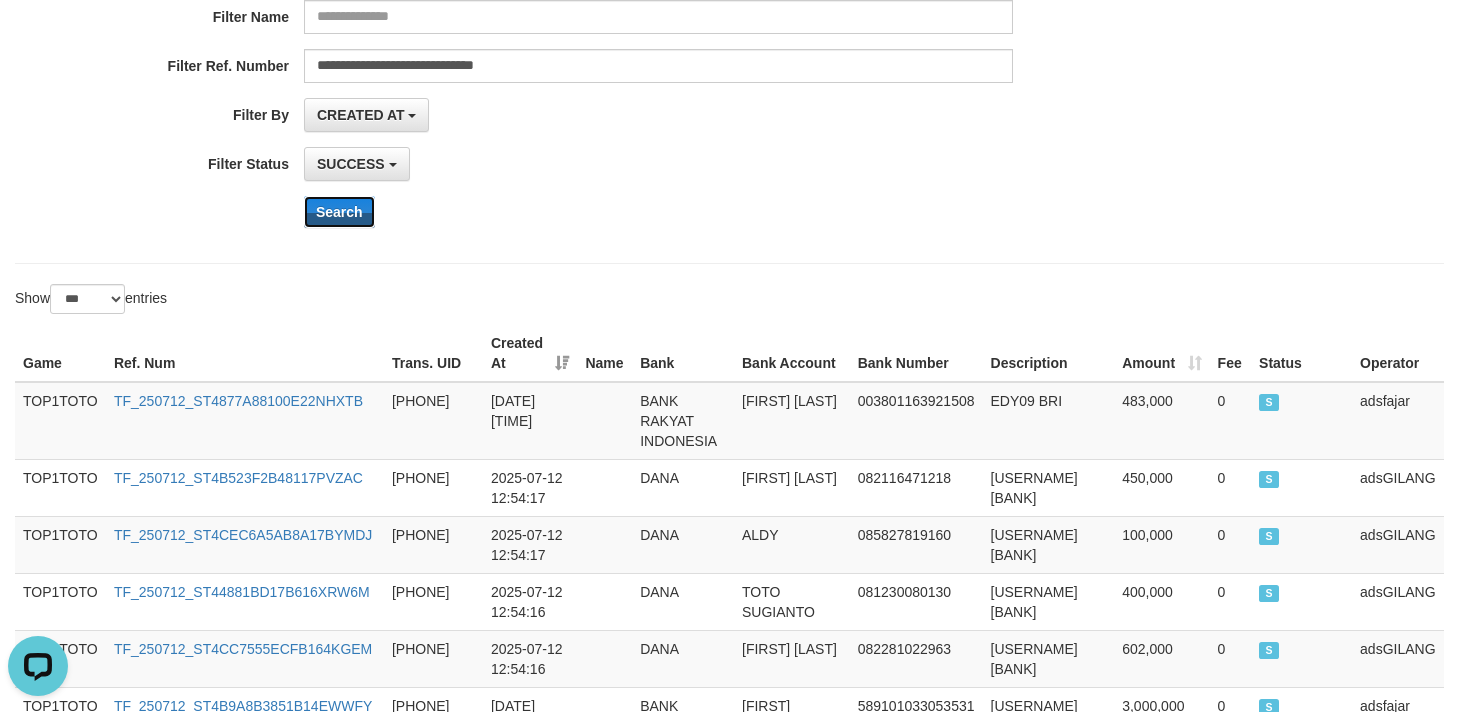 scroll, scrollTop: 0, scrollLeft: 0, axis: both 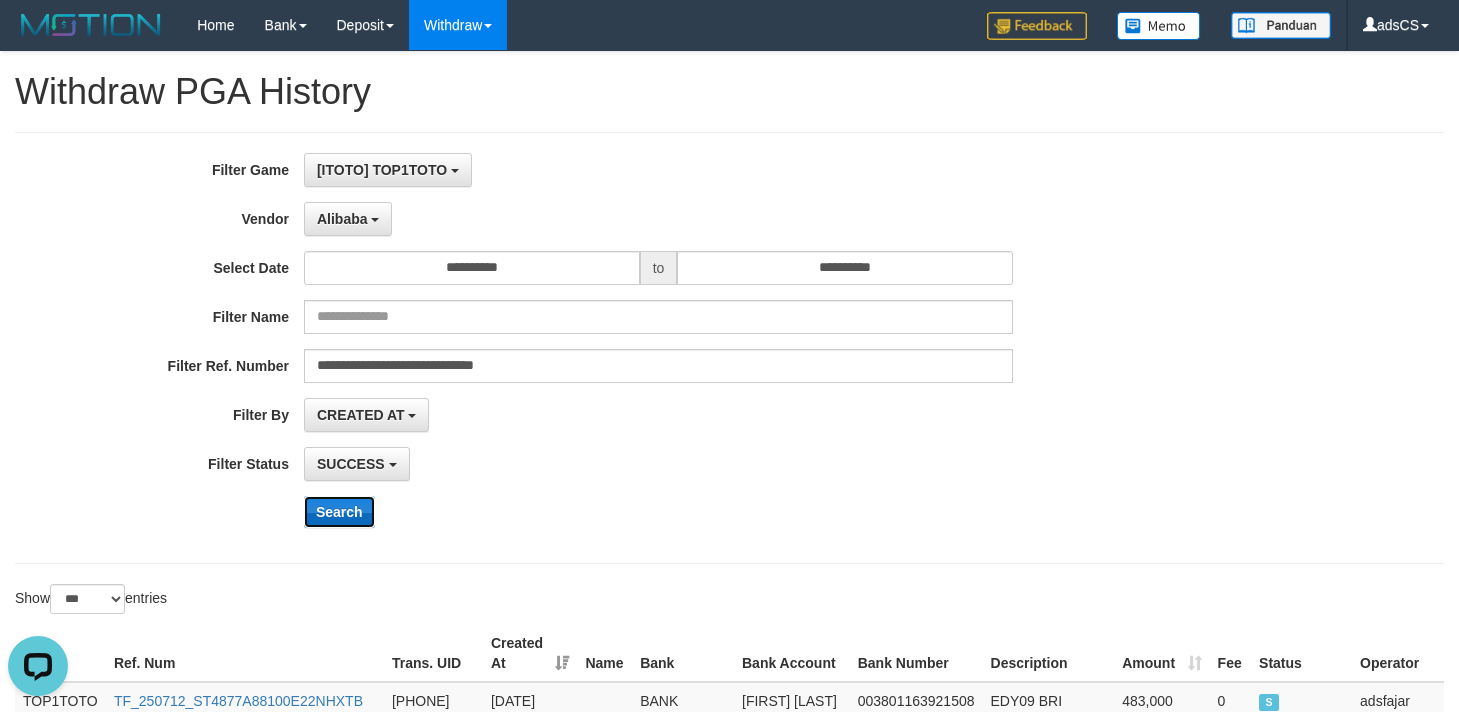 click on "Search" at bounding box center (339, 512) 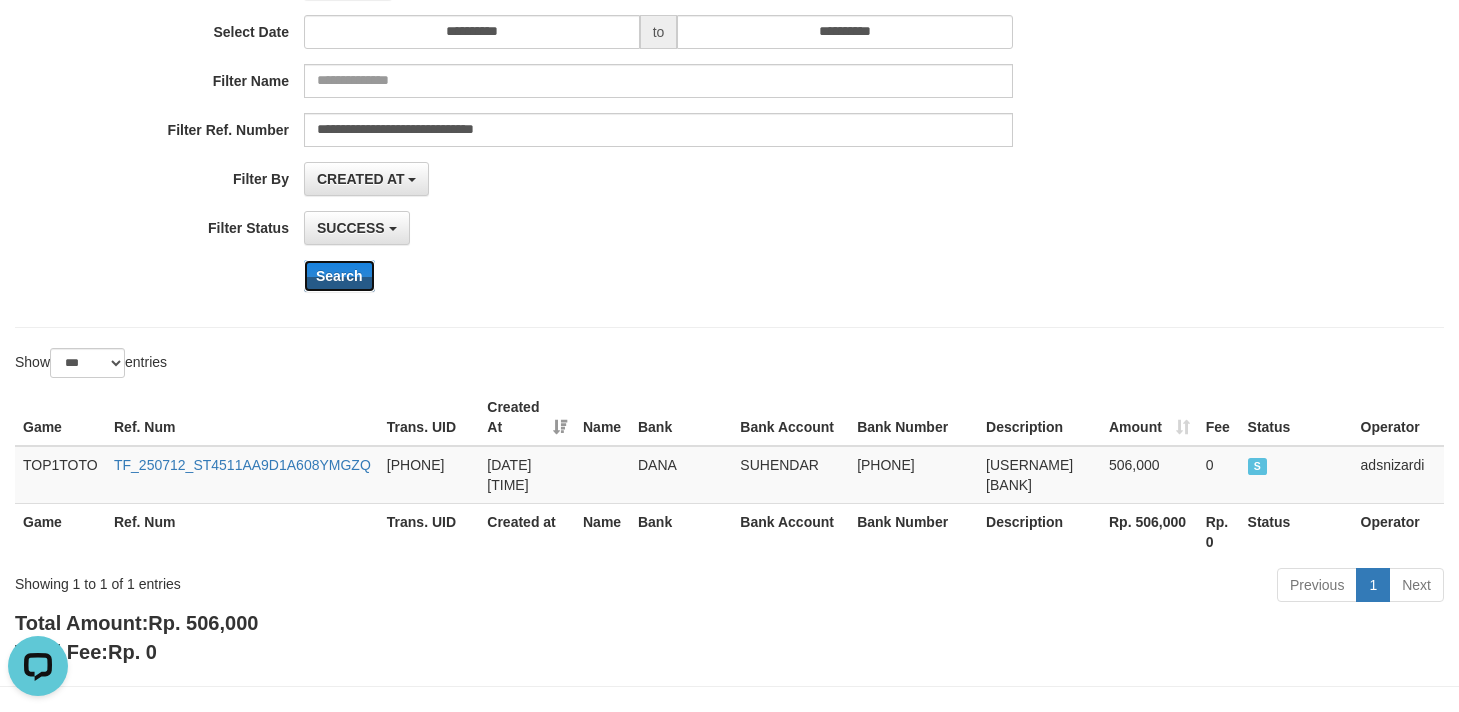 scroll, scrollTop: 321, scrollLeft: 0, axis: vertical 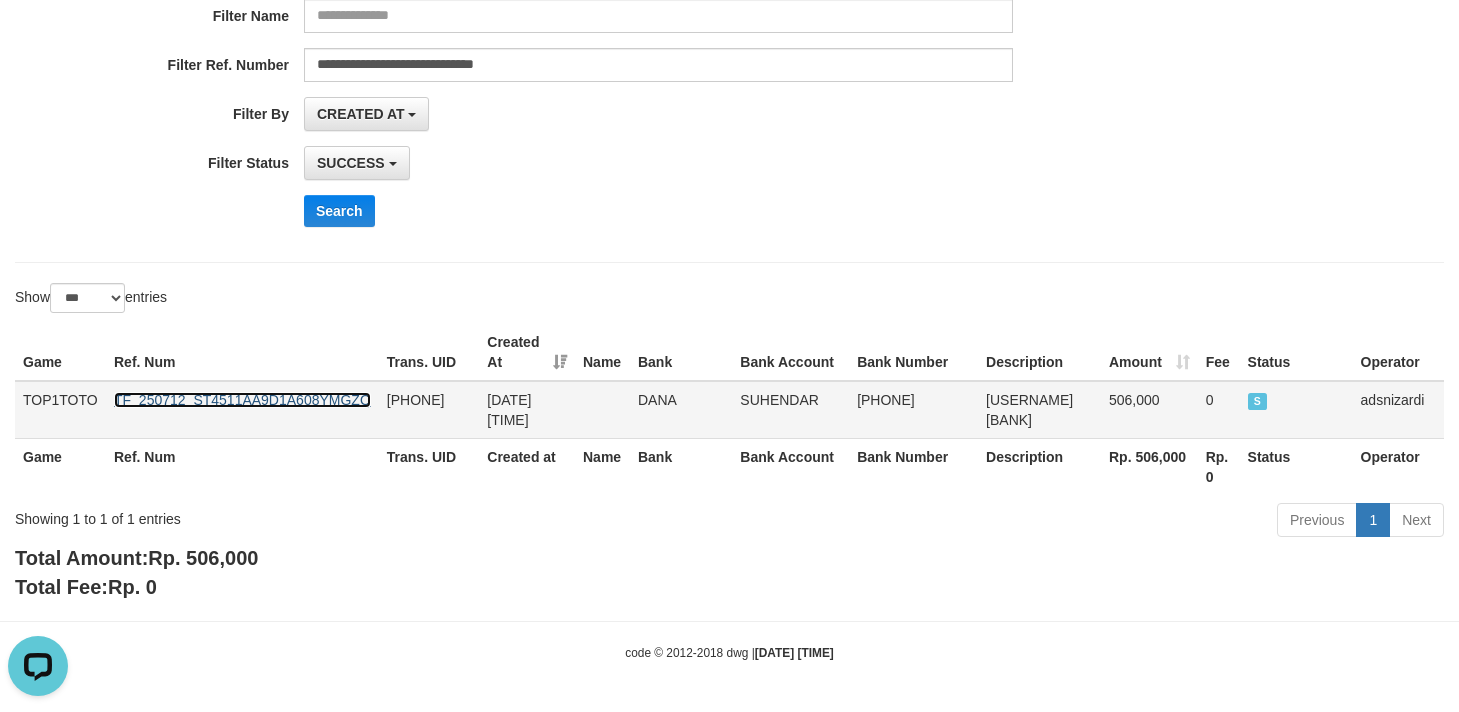 click on "TF_250712_ST4511AA9D1A608YMGZQ" at bounding box center (242, 400) 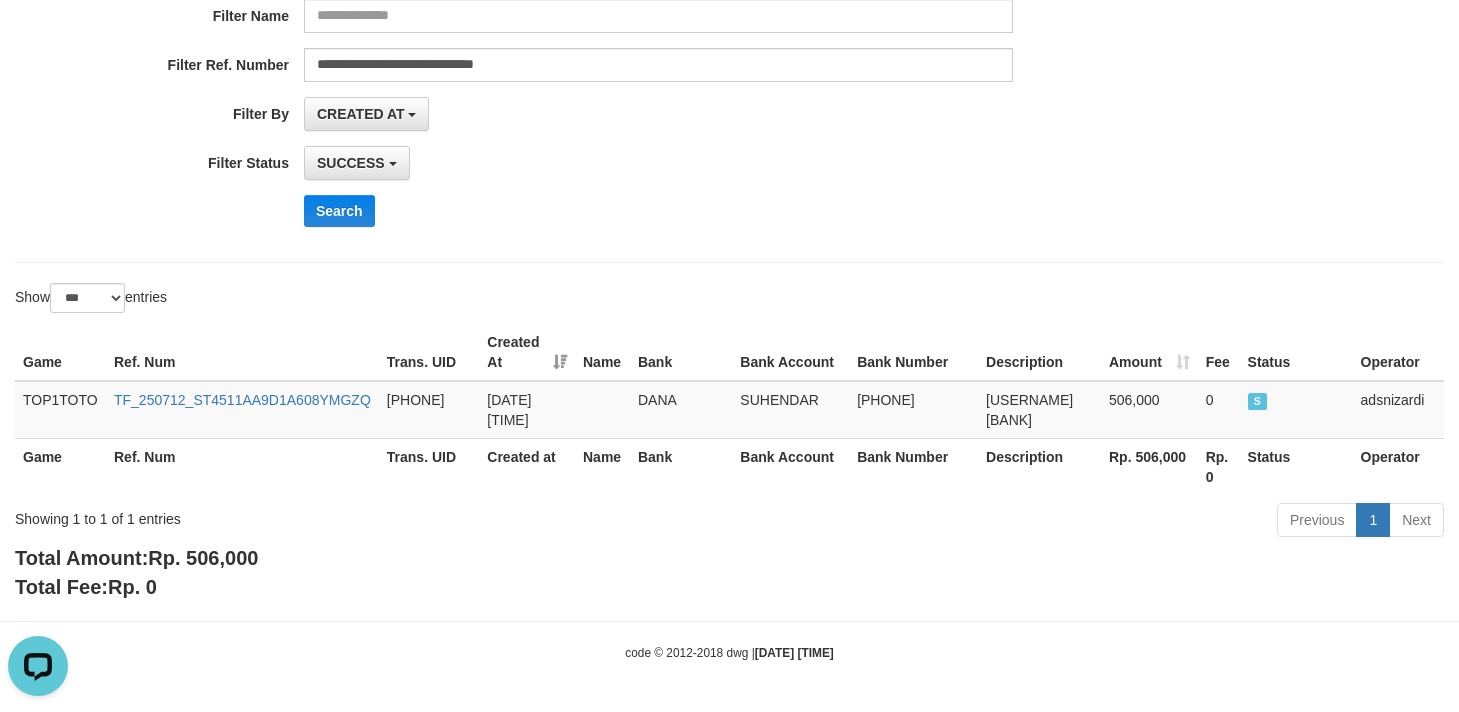 click on "**********" at bounding box center (729, 47) 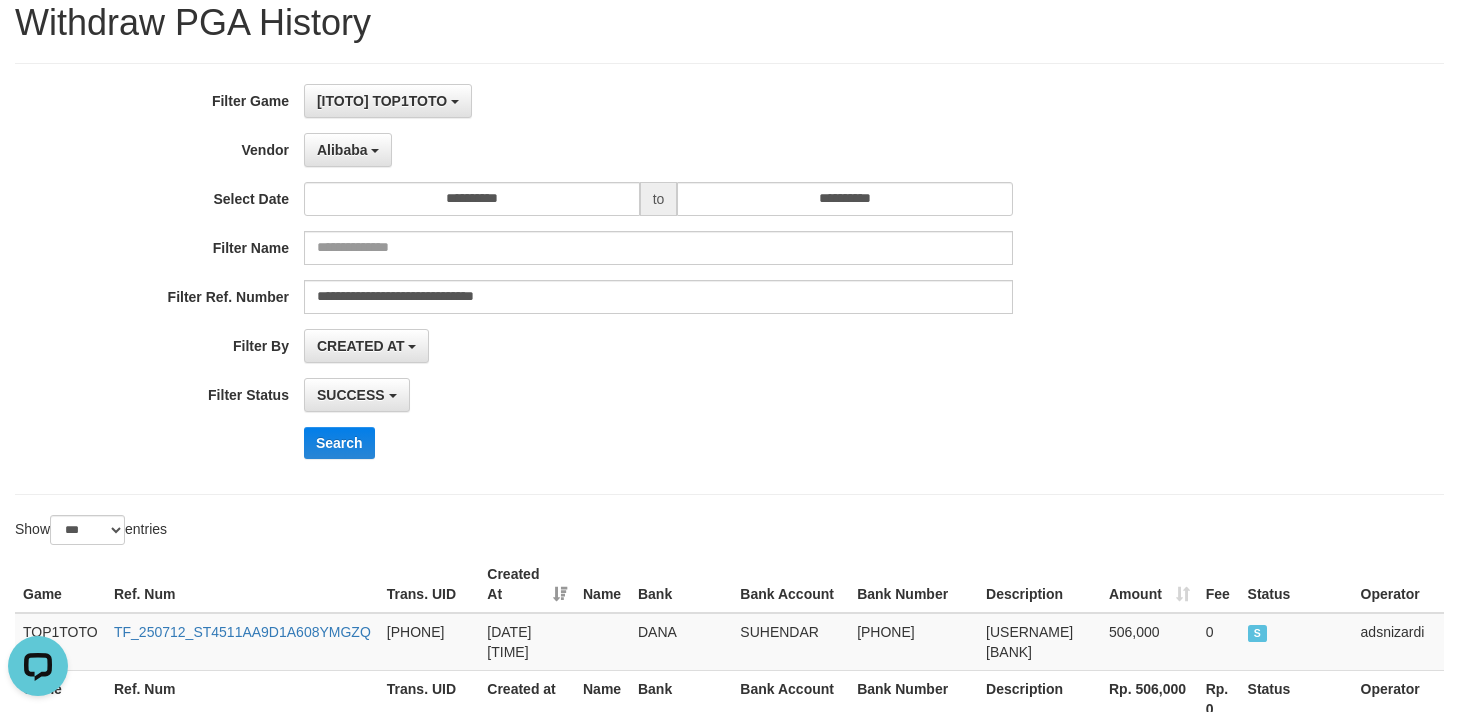 scroll, scrollTop: 0, scrollLeft: 0, axis: both 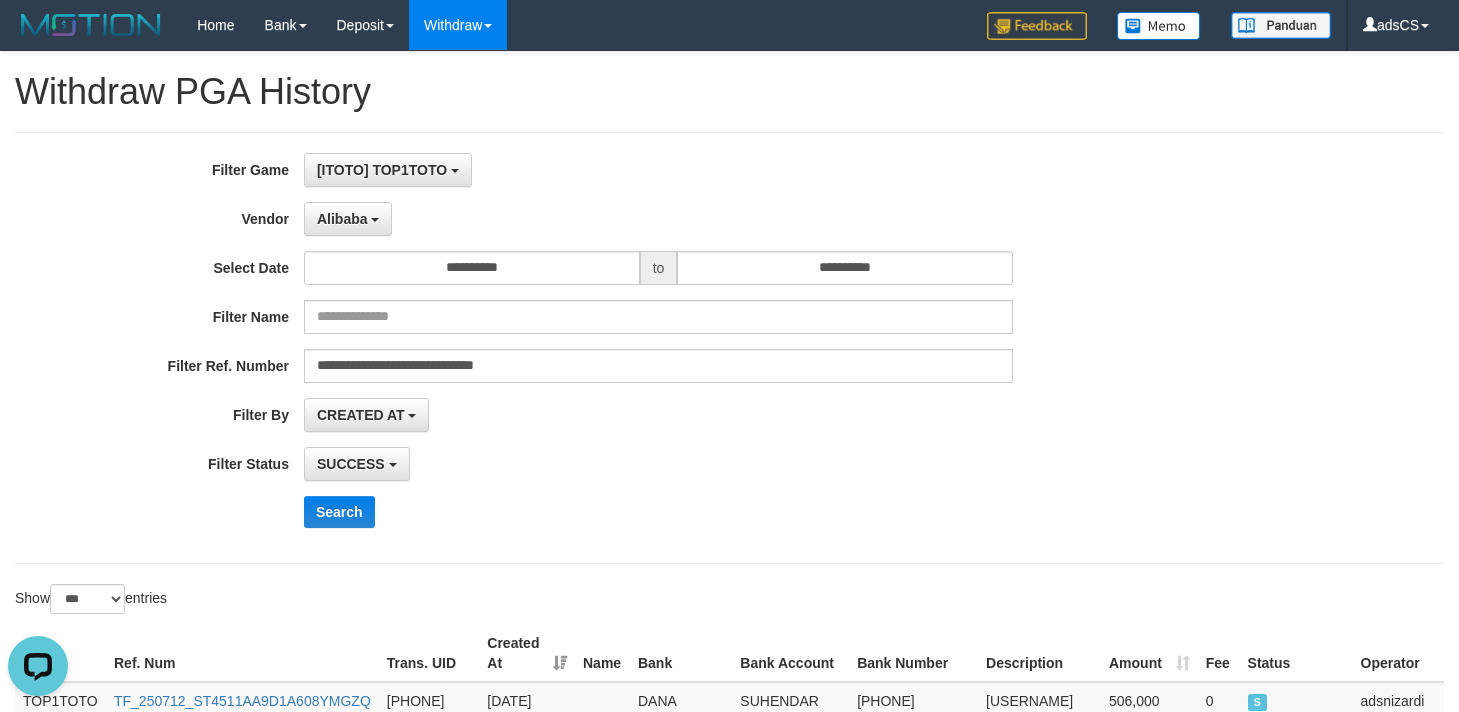 click on "[ITOTO] TOP1TOTO
SELECT GAME
[ITOTO] TOP1TOTO" at bounding box center (658, 170) 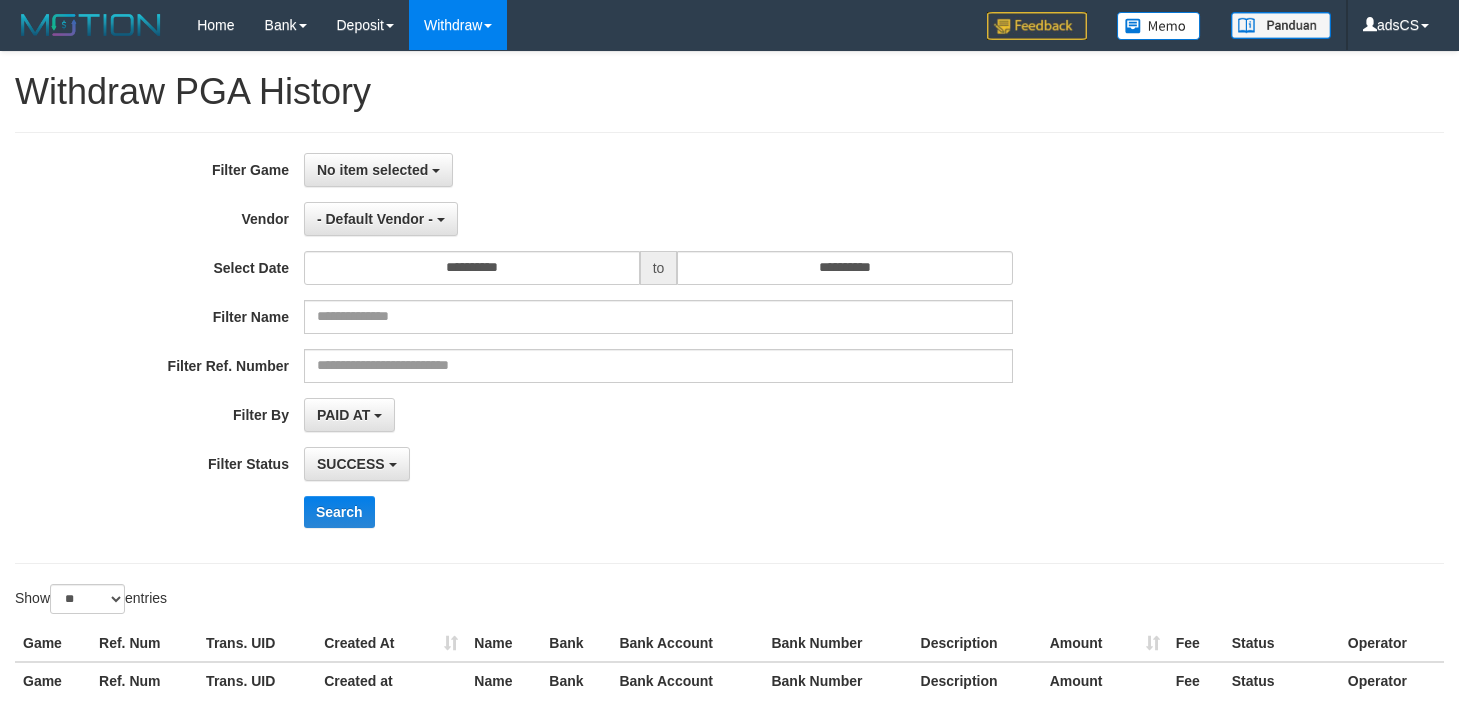 select 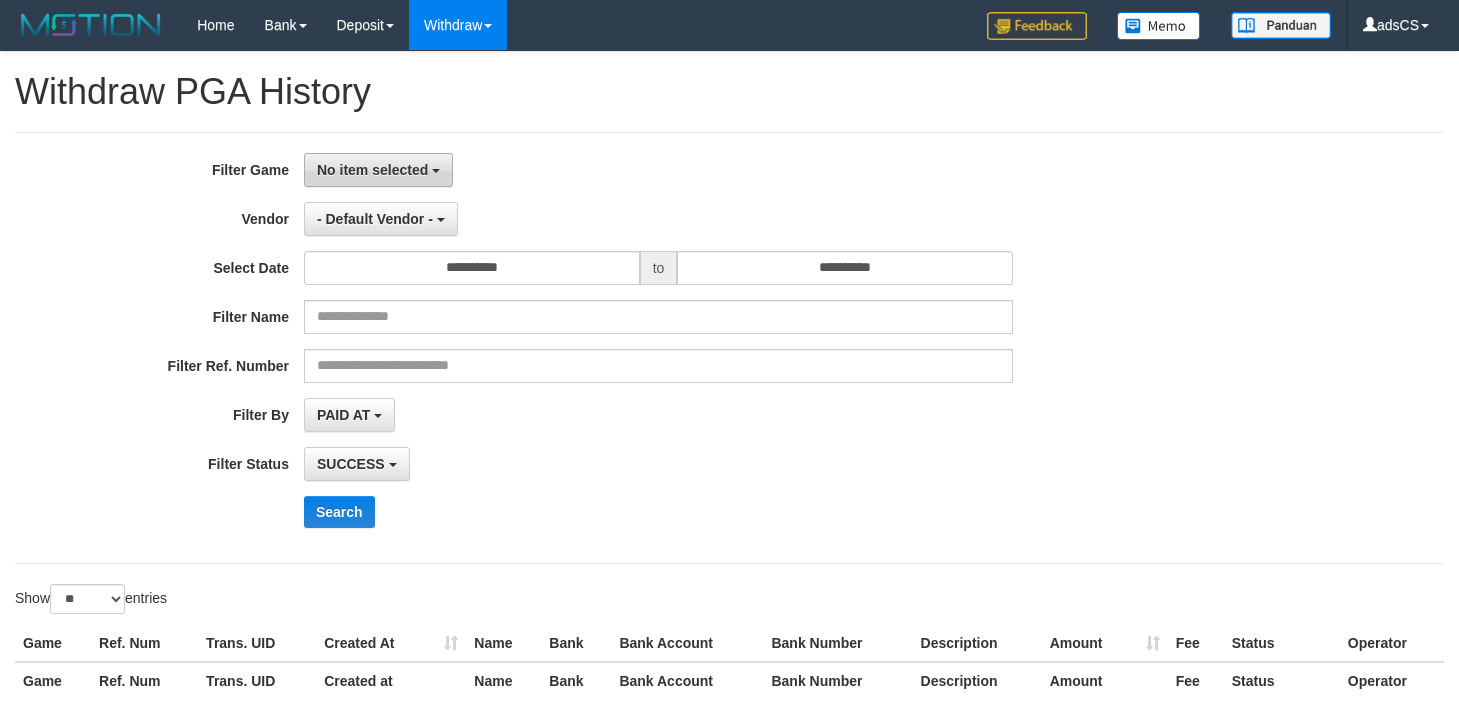 click on "No item selected" at bounding box center [372, 170] 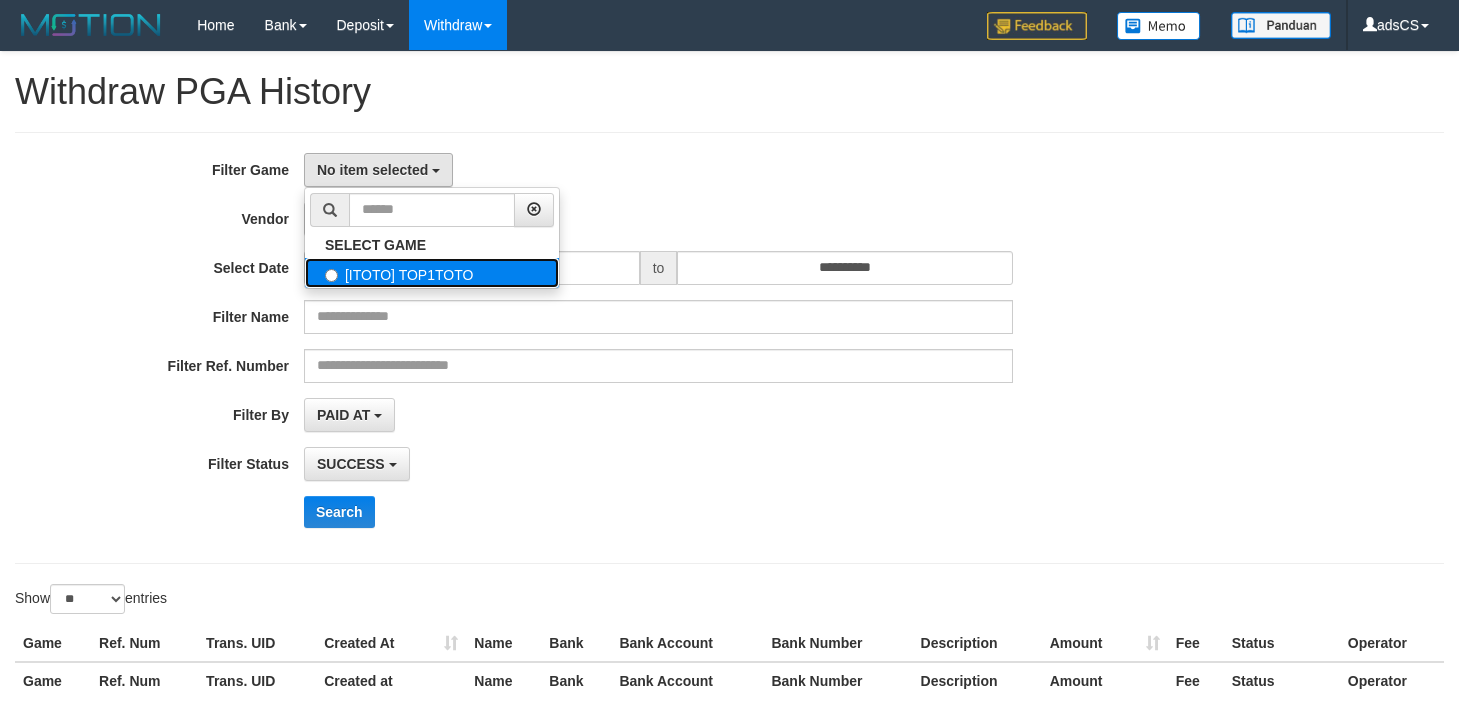 click on "[ITOTO] TOP1TOTO" at bounding box center (432, 273) 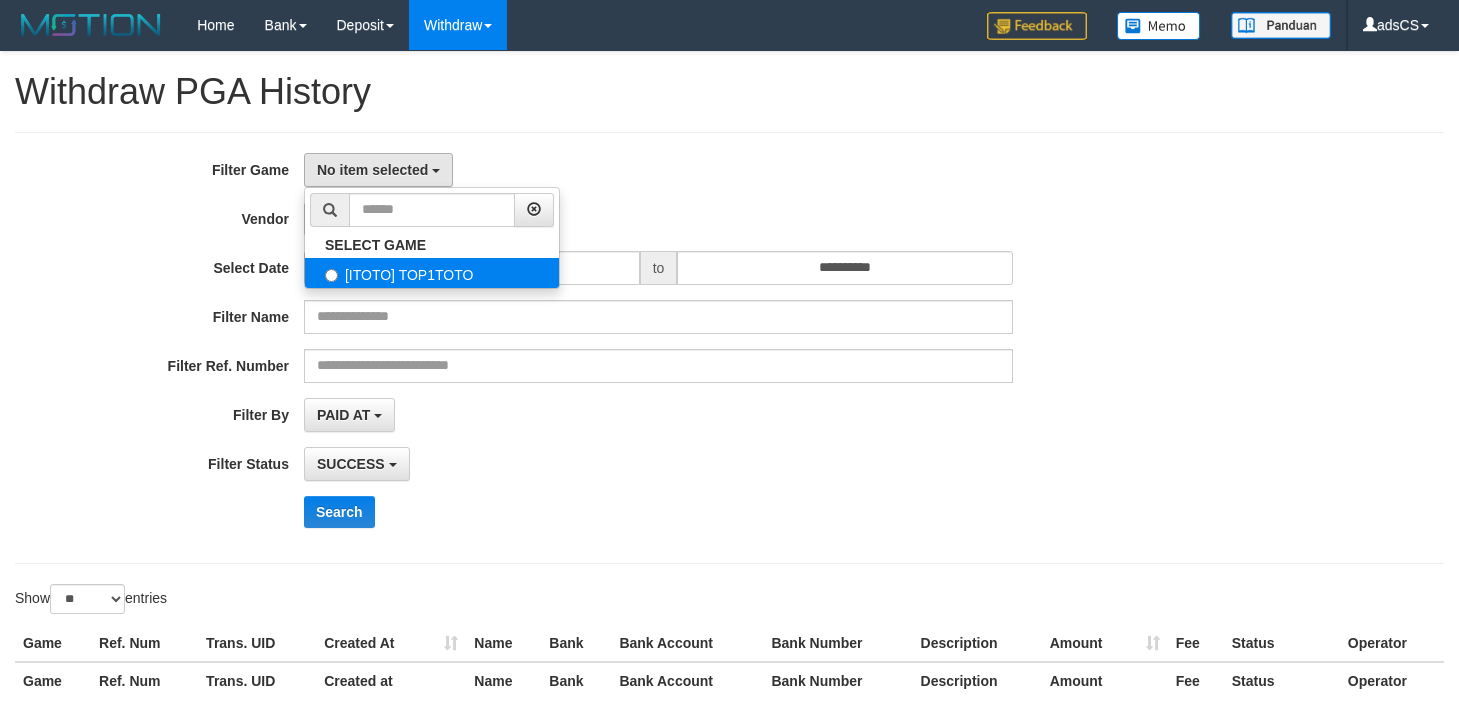 select on "***" 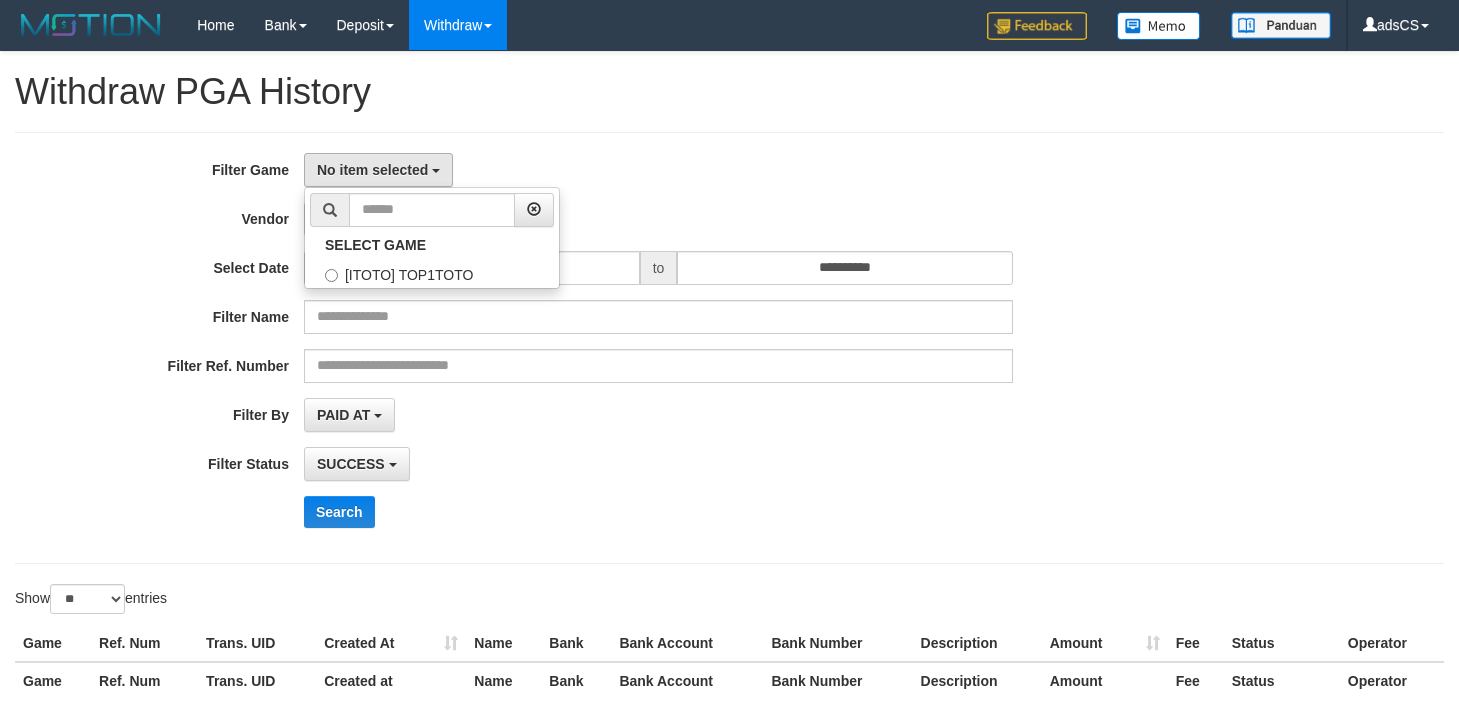 scroll, scrollTop: 18, scrollLeft: 0, axis: vertical 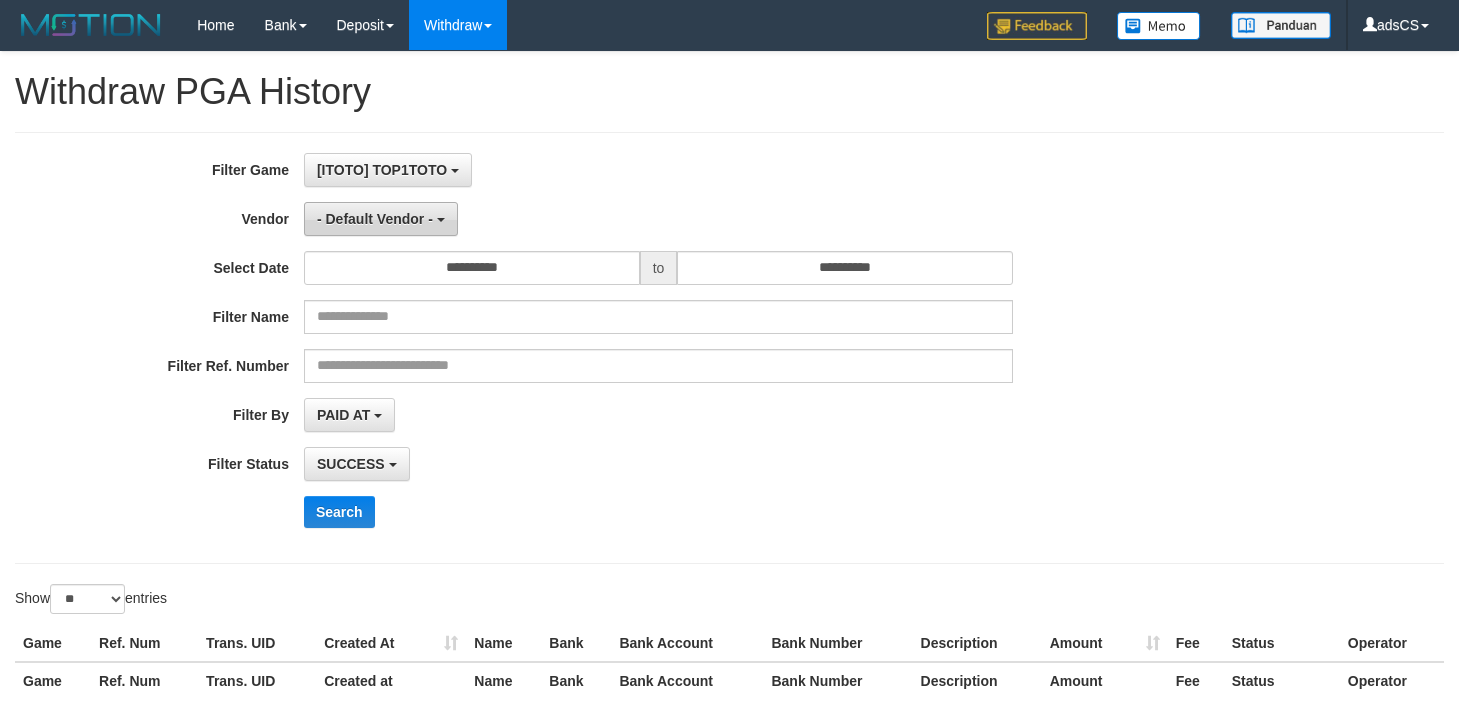 click on "- Default Vendor -" at bounding box center (375, 219) 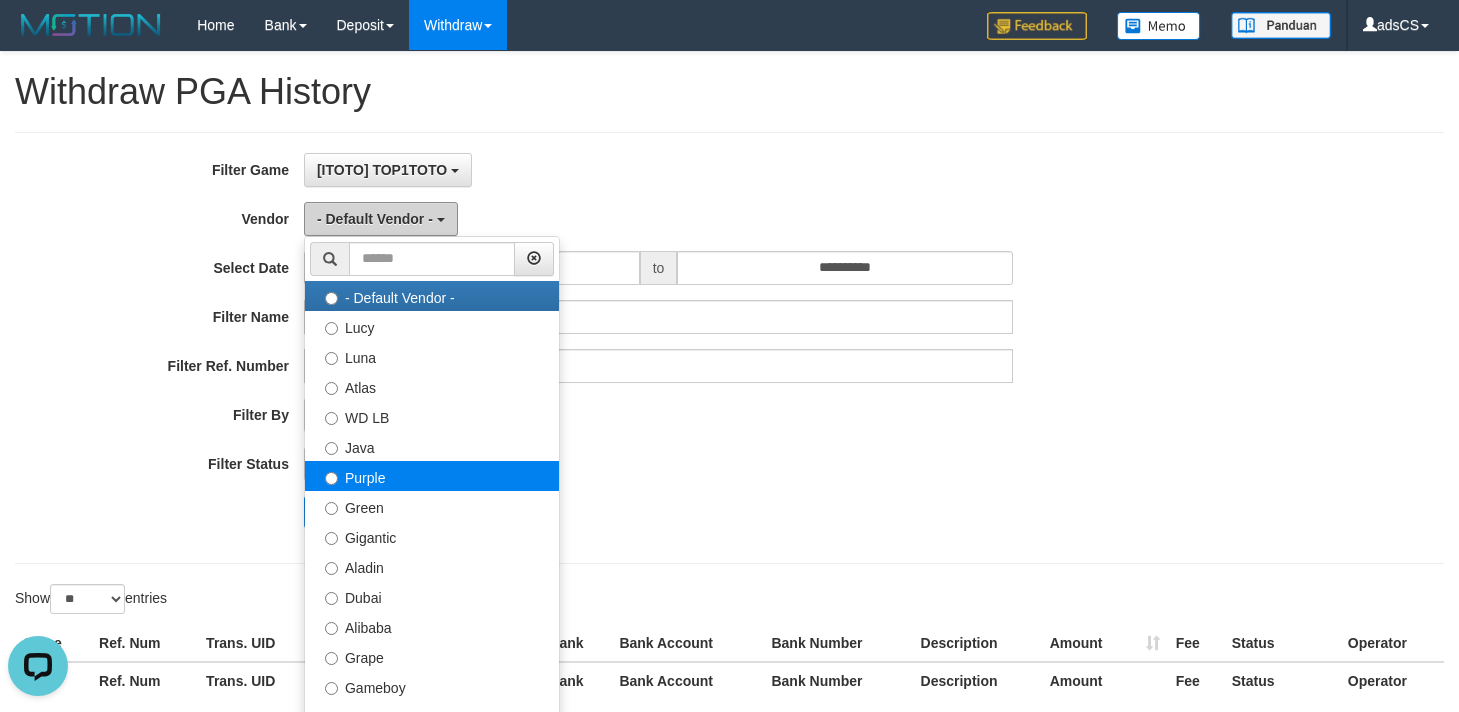 scroll, scrollTop: 0, scrollLeft: 0, axis: both 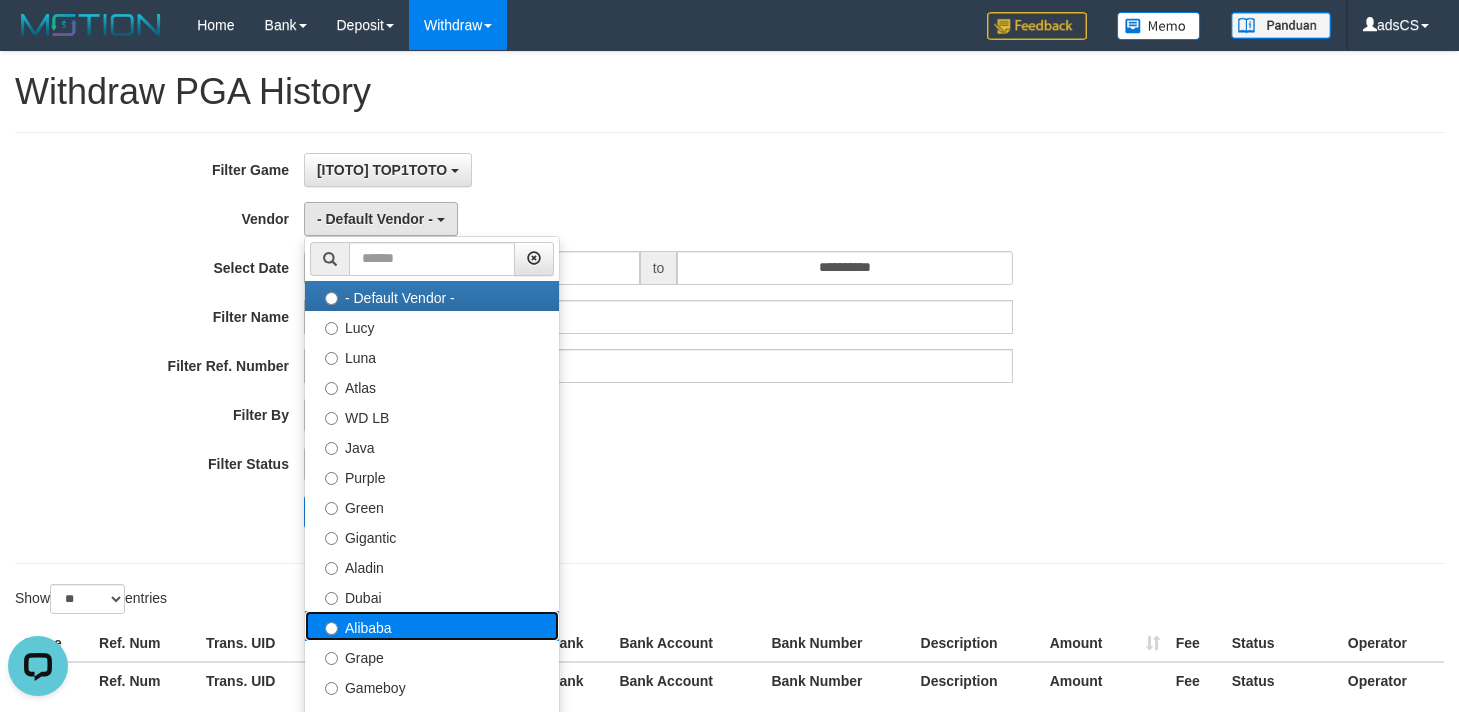 click on "Alibaba" at bounding box center (432, 626) 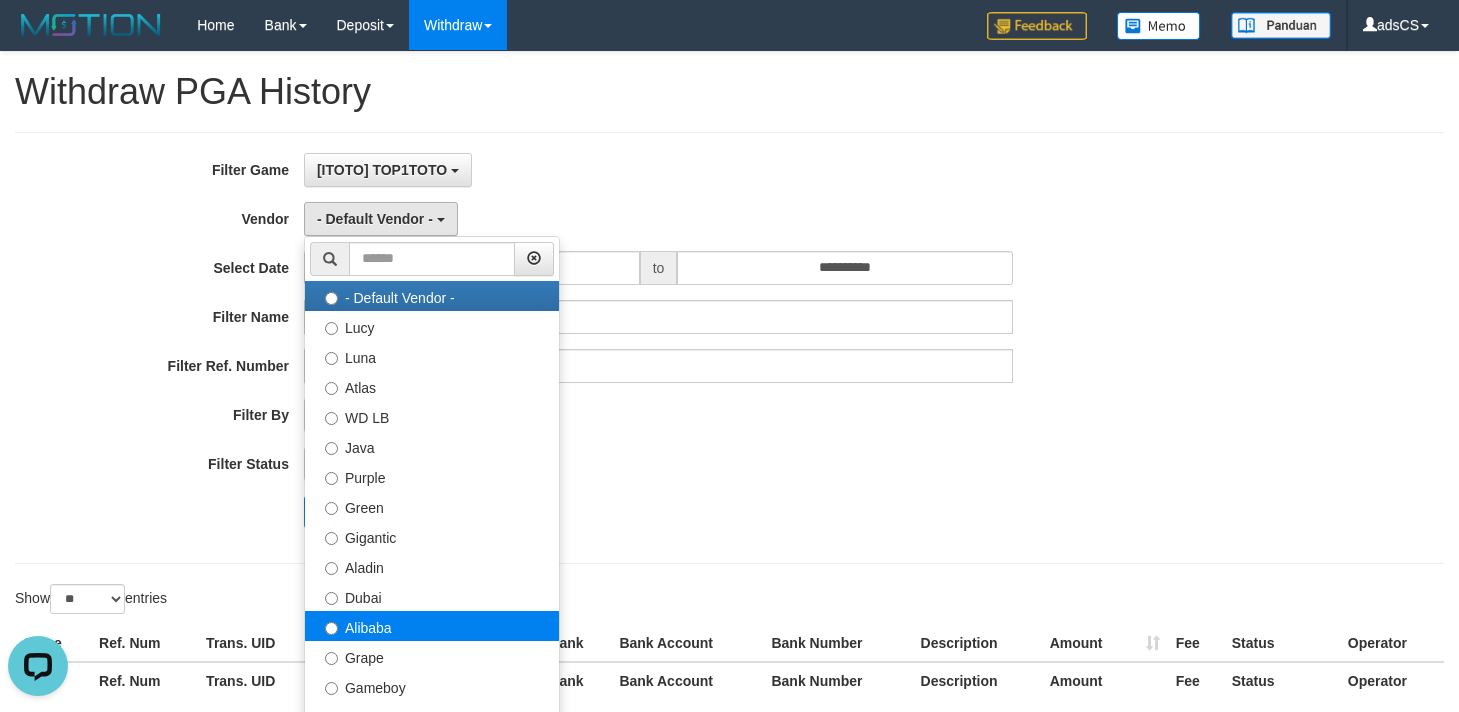 select on "**********" 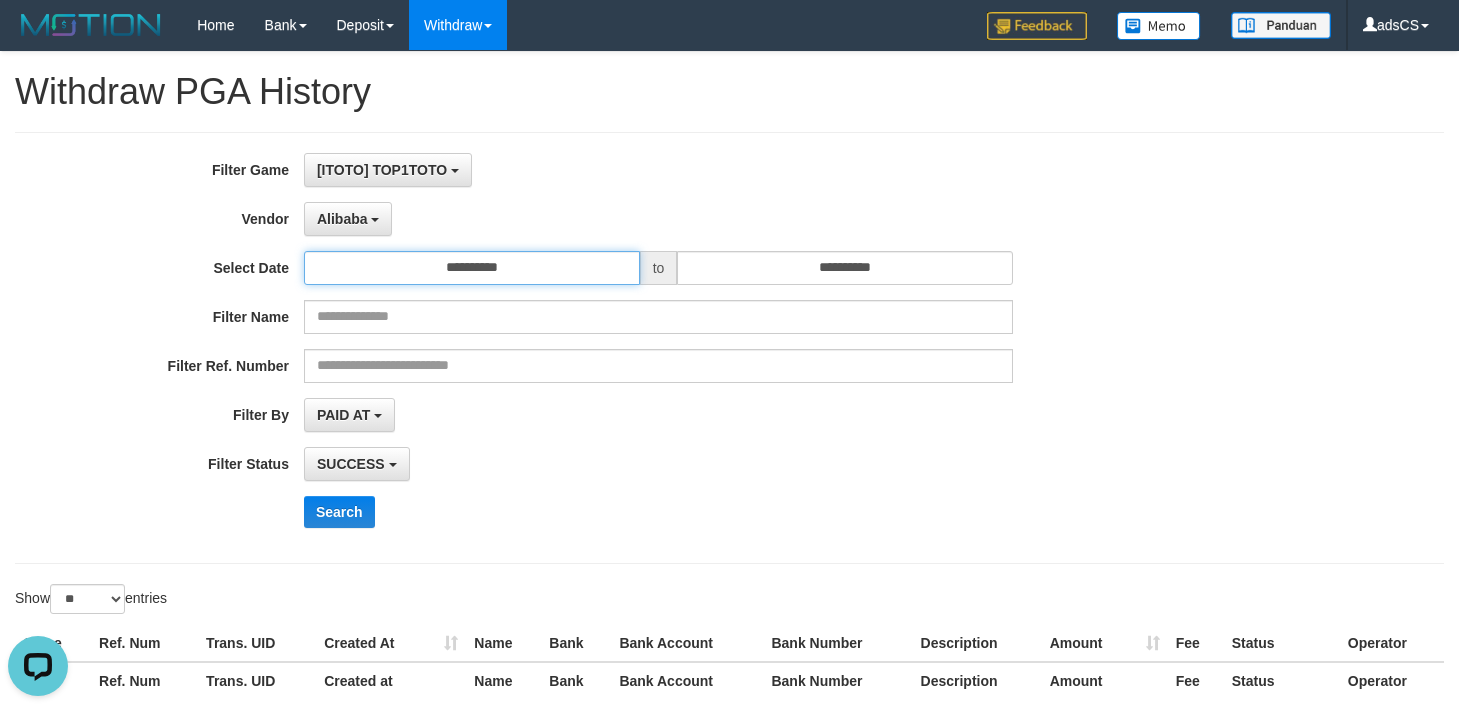 click on "**********" at bounding box center (472, 268) 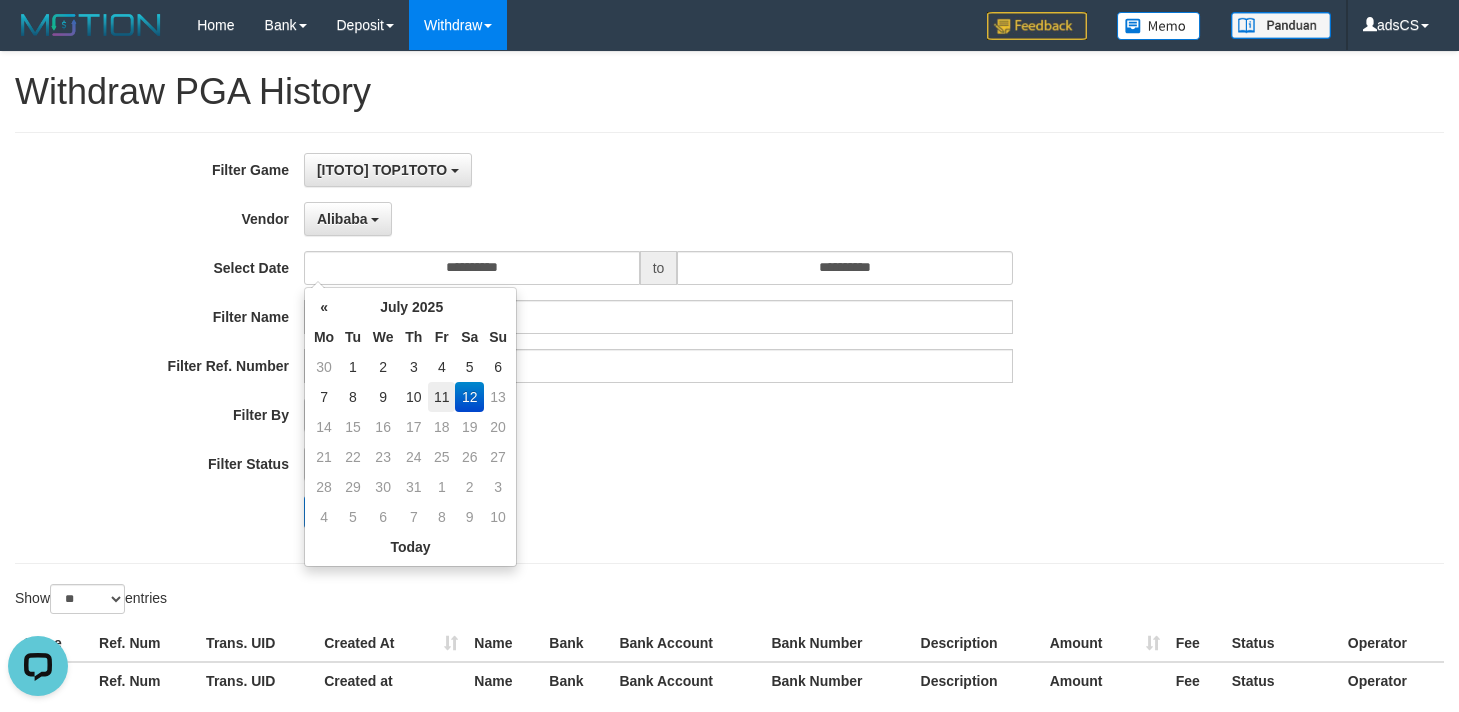 click on "11" at bounding box center (441, 397) 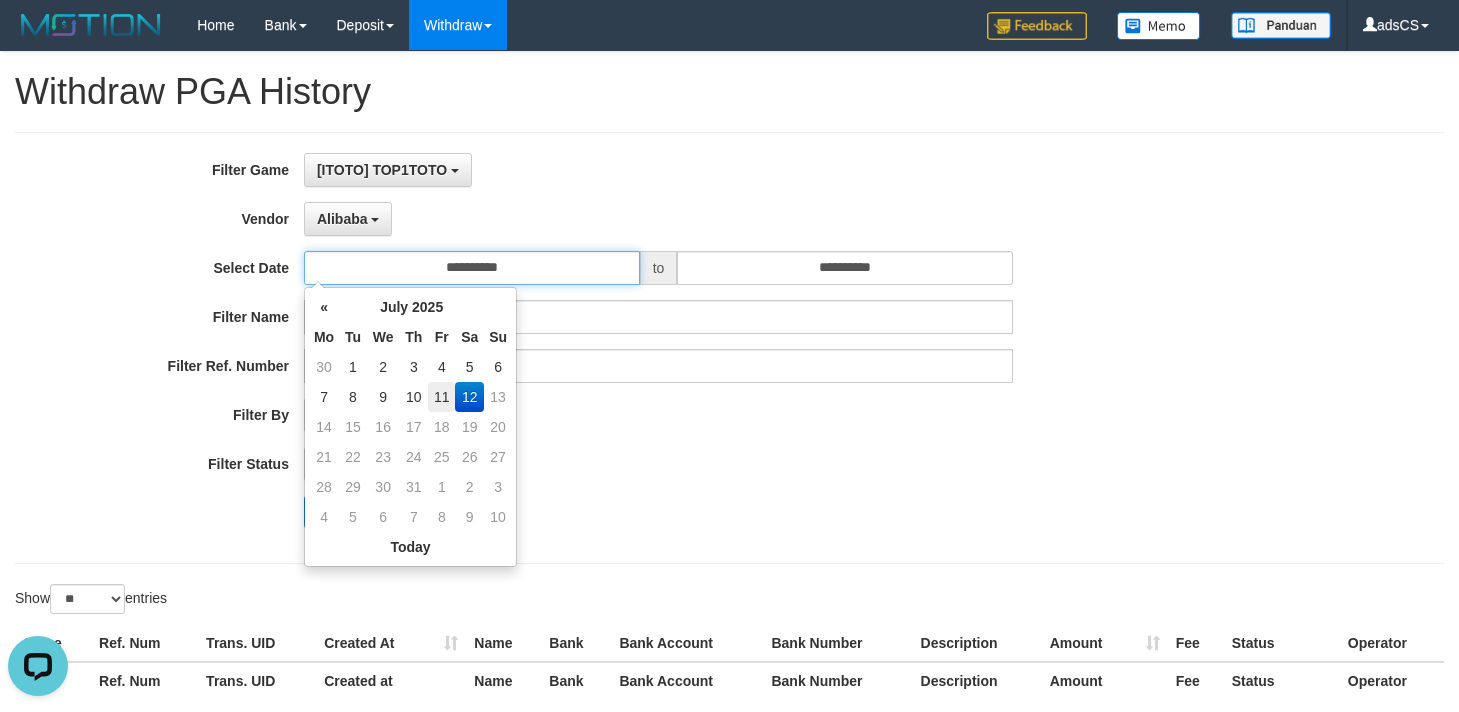 type on "**********" 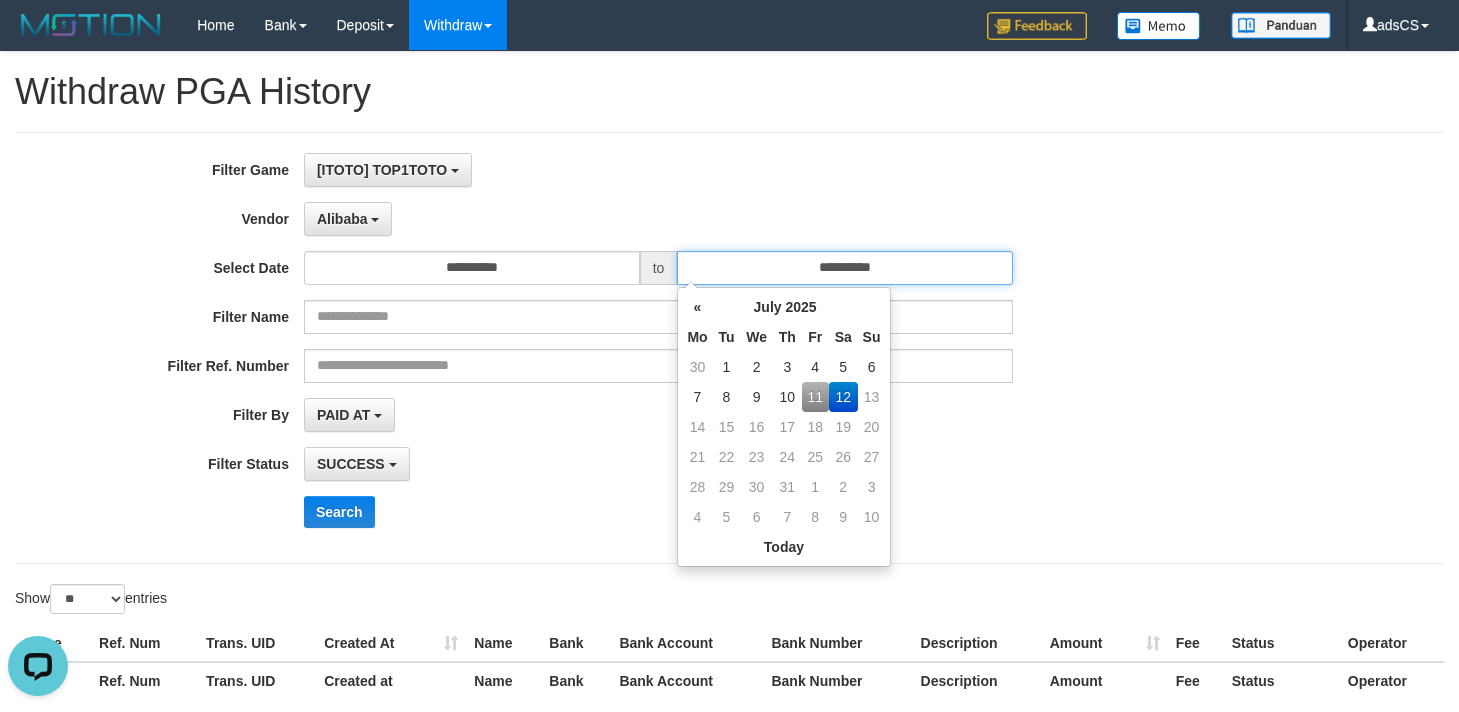 click on "**********" at bounding box center (845, 268) 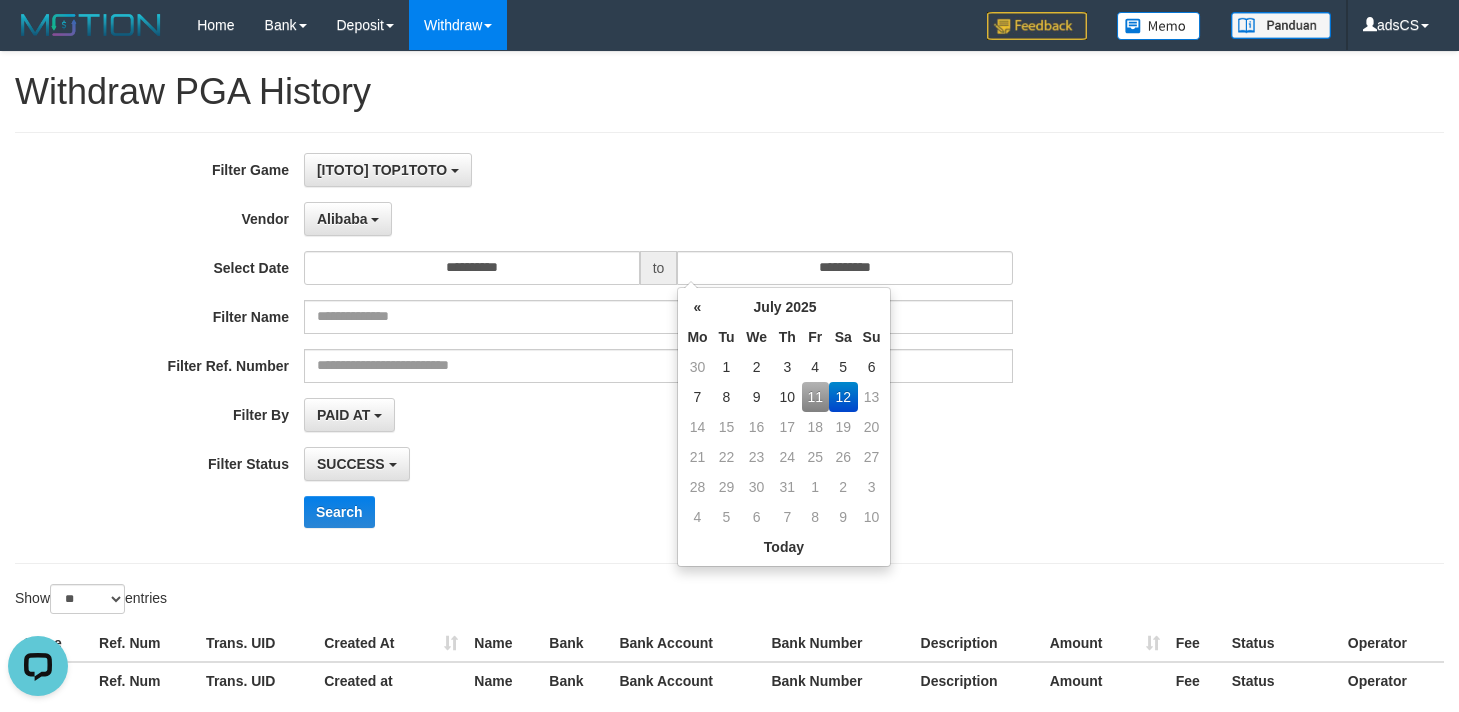 click on "11" at bounding box center [815, 397] 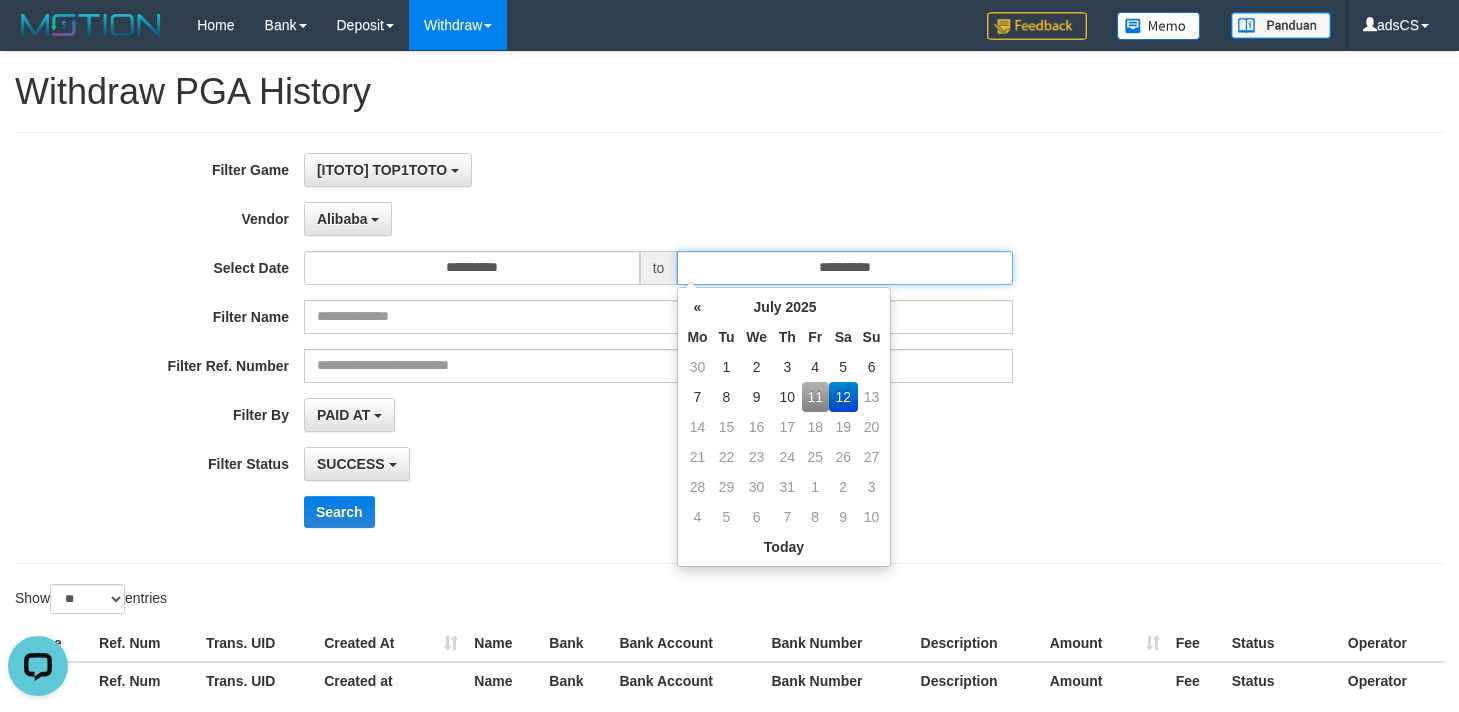 type on "**********" 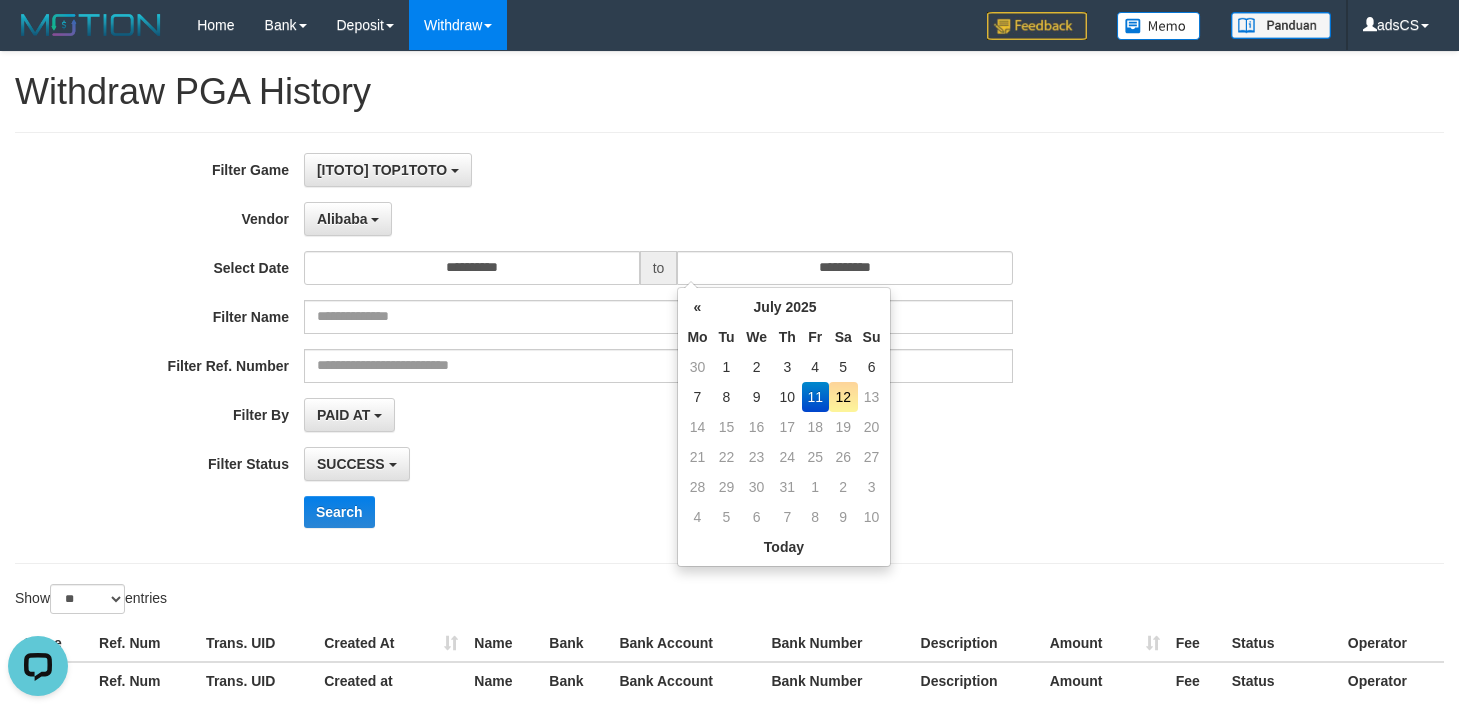 click on "**********" at bounding box center [608, 348] 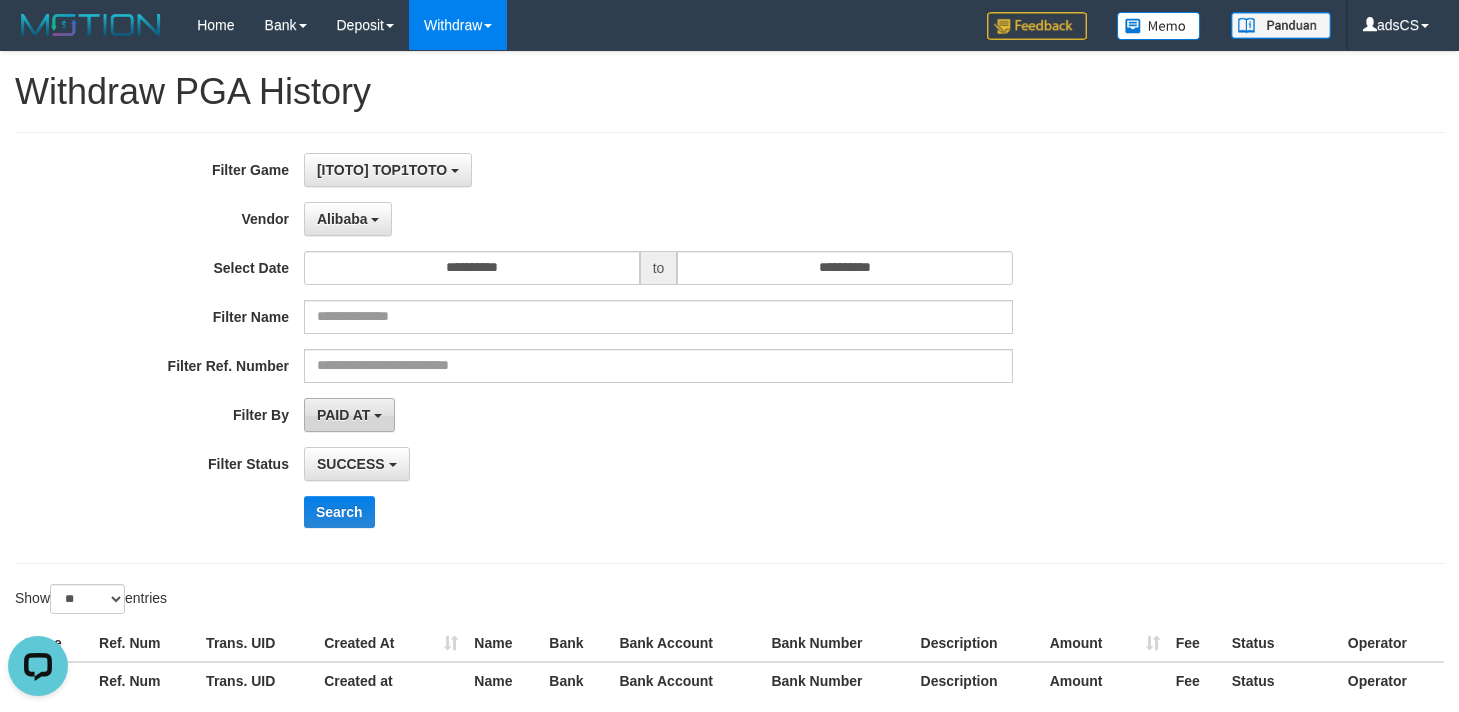 click on "PAID AT" at bounding box center [343, 415] 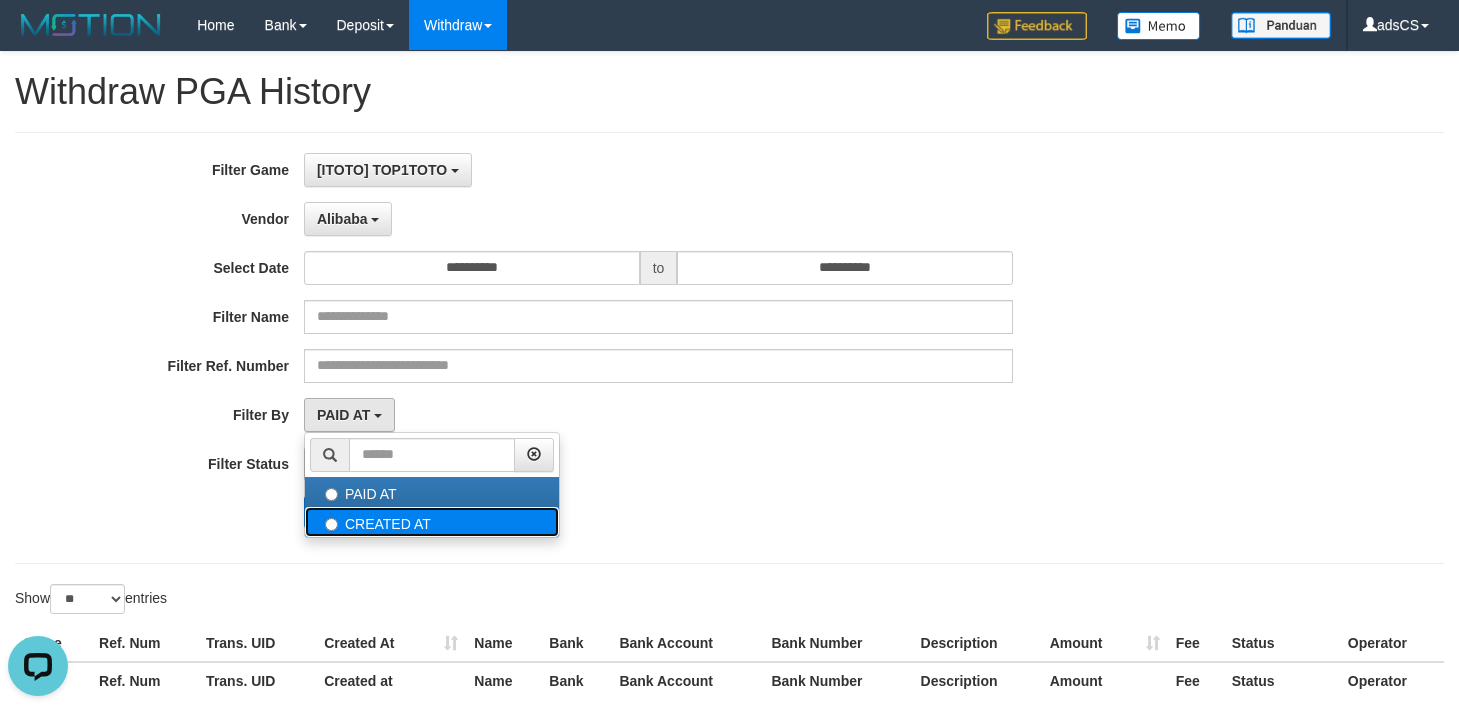 click on "CREATED AT" at bounding box center [432, 522] 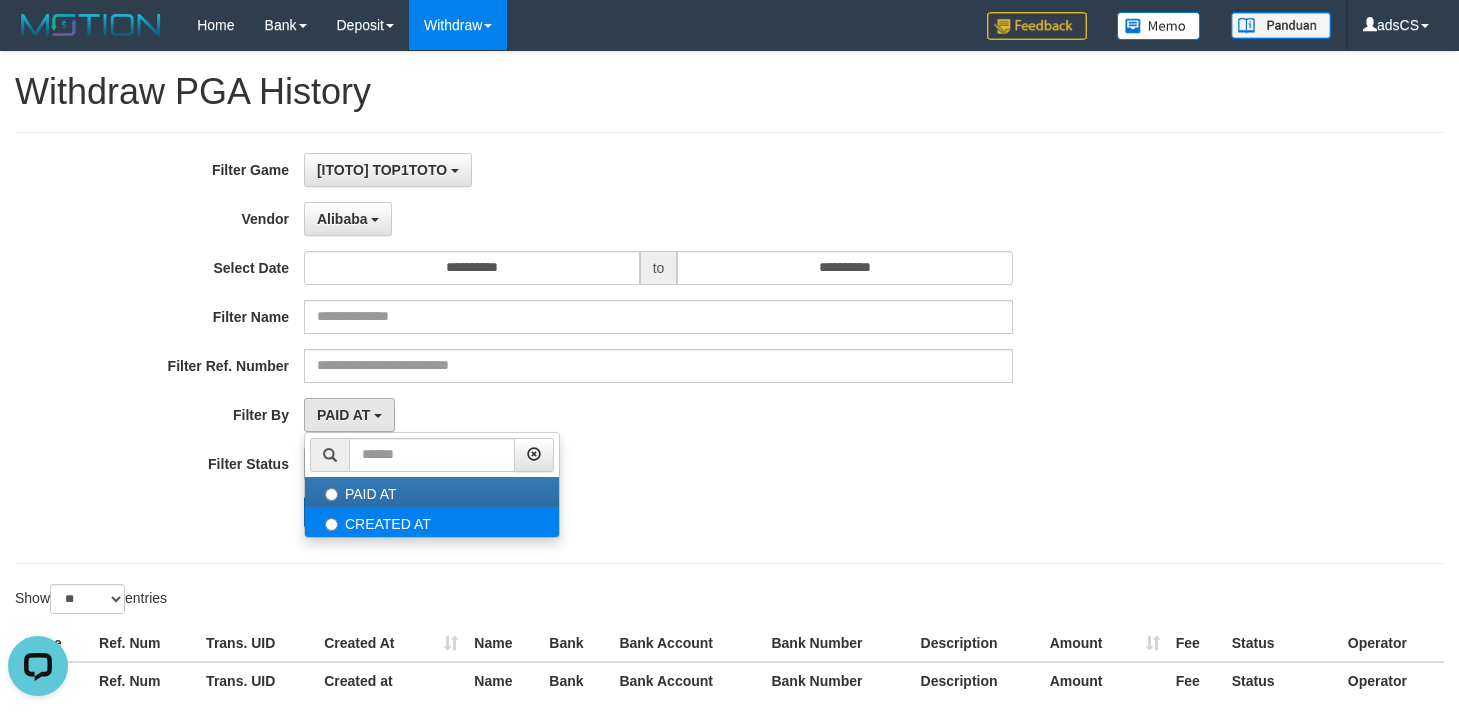 select on "*" 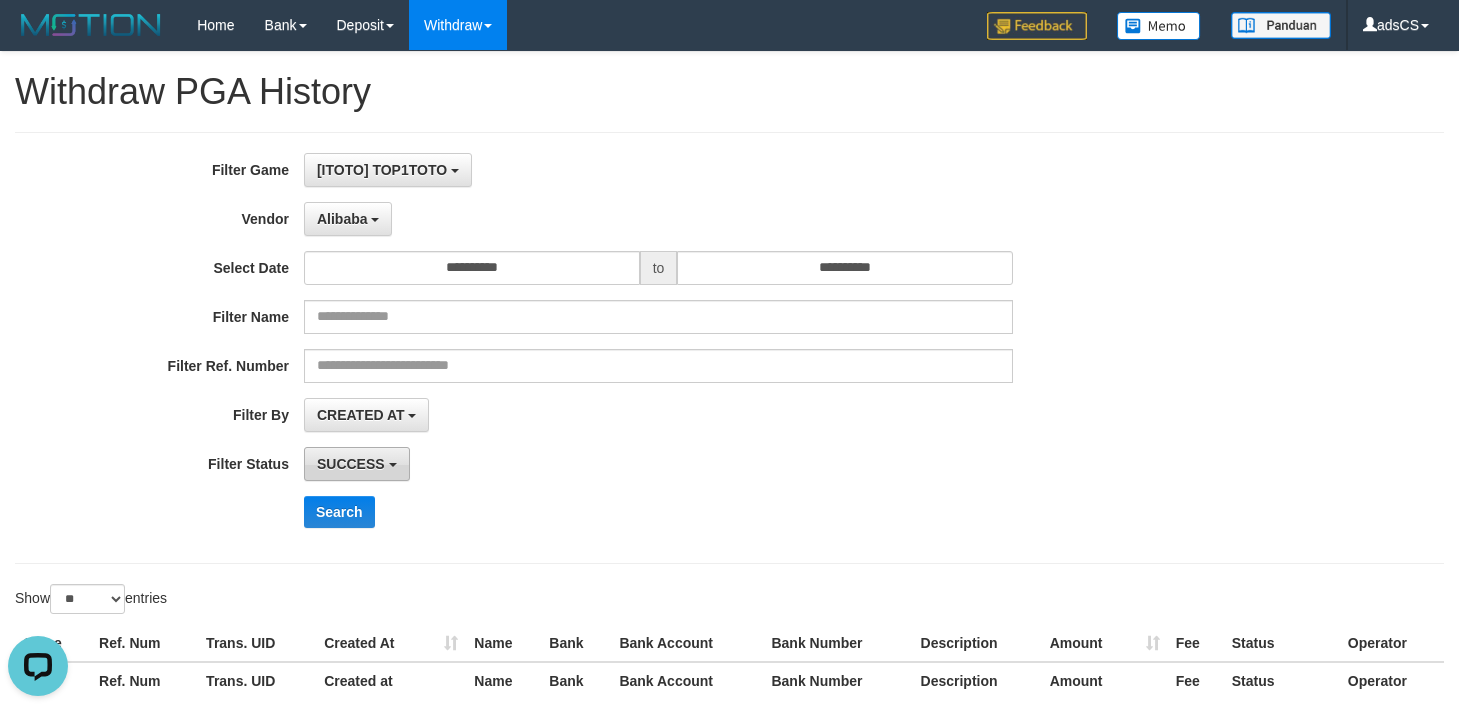 click on "SUCCESS" at bounding box center [351, 464] 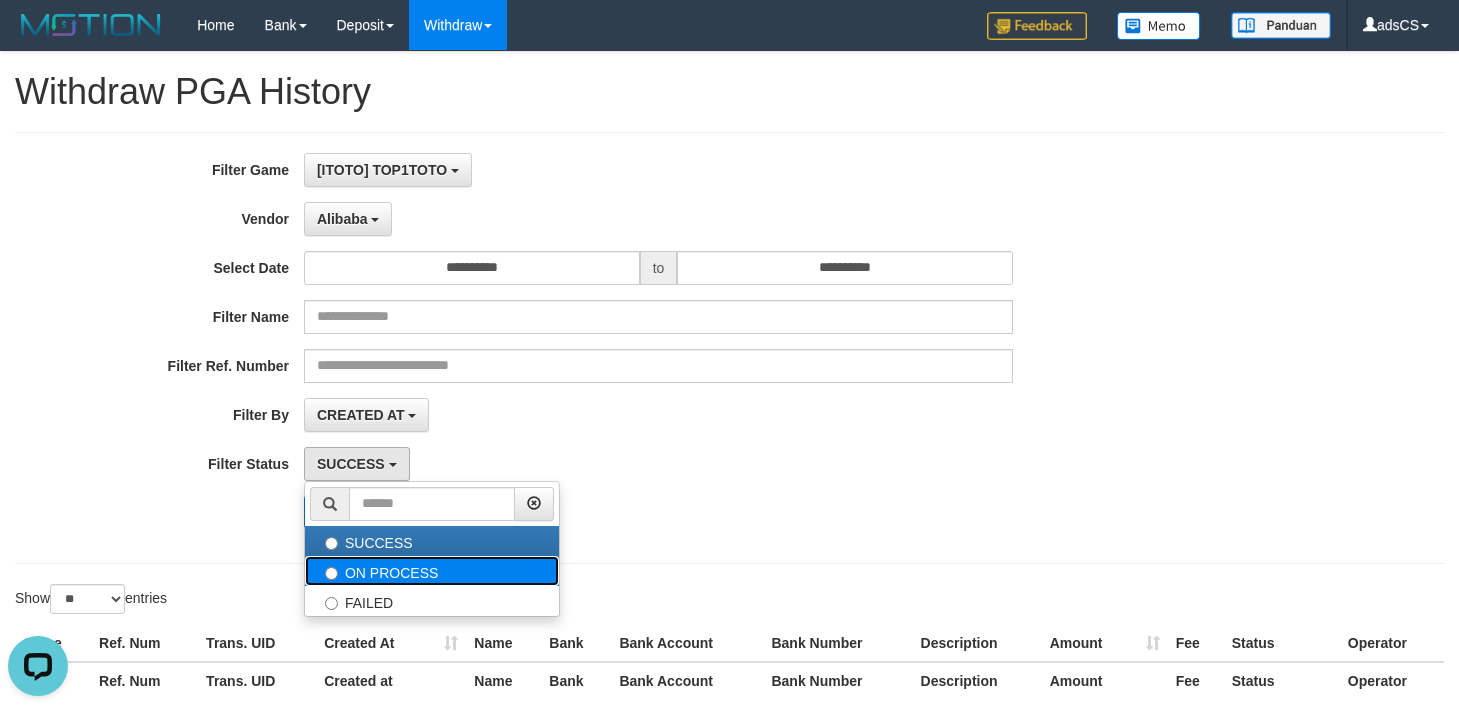 click on "ON PROCESS" at bounding box center [432, 571] 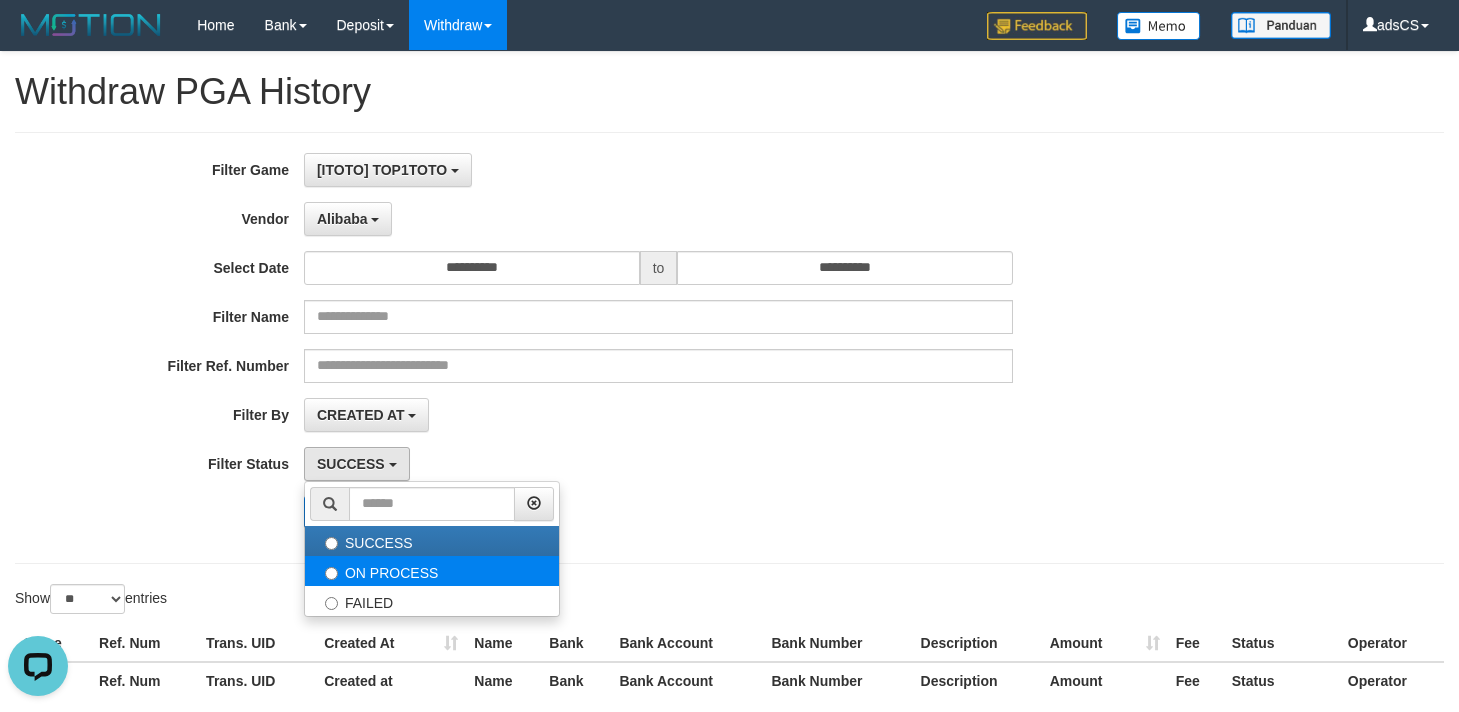 select on "*" 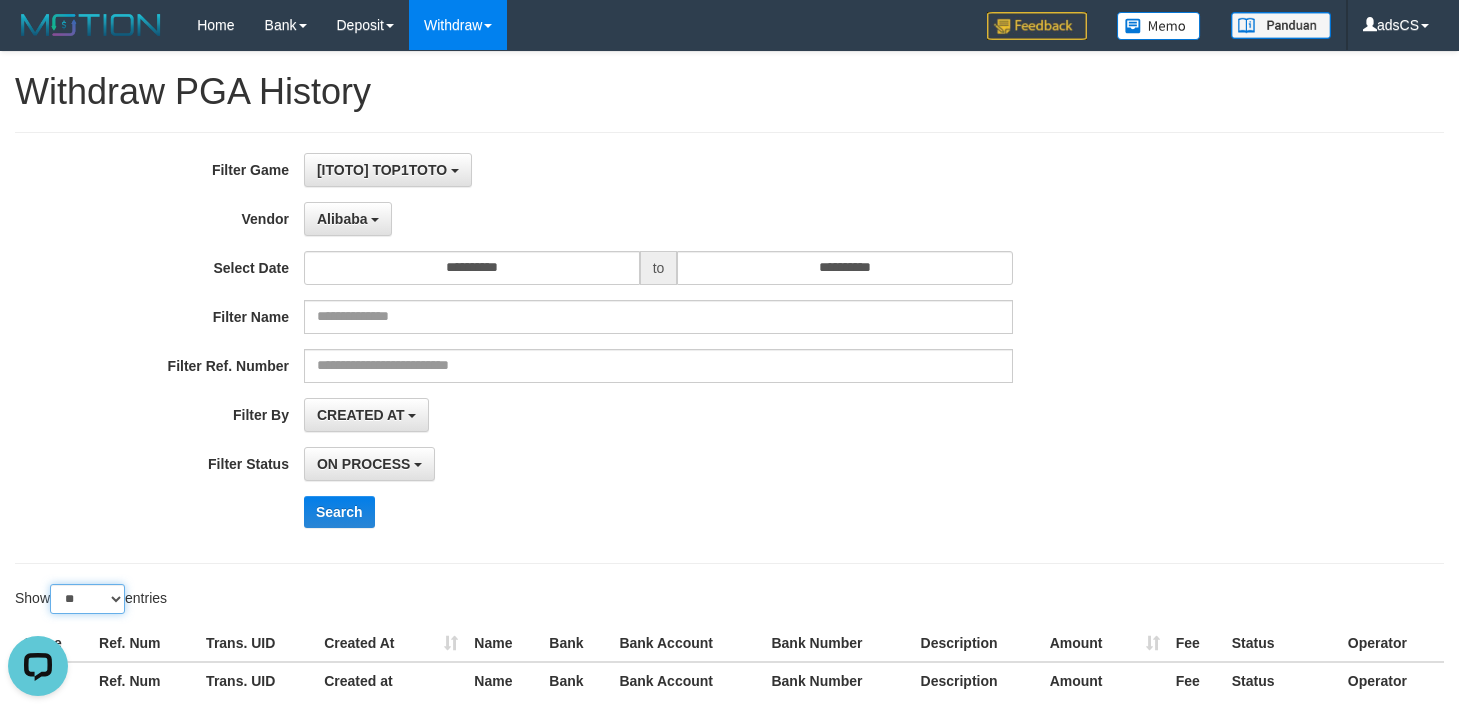 click on "** ** ** ***" at bounding box center [87, 599] 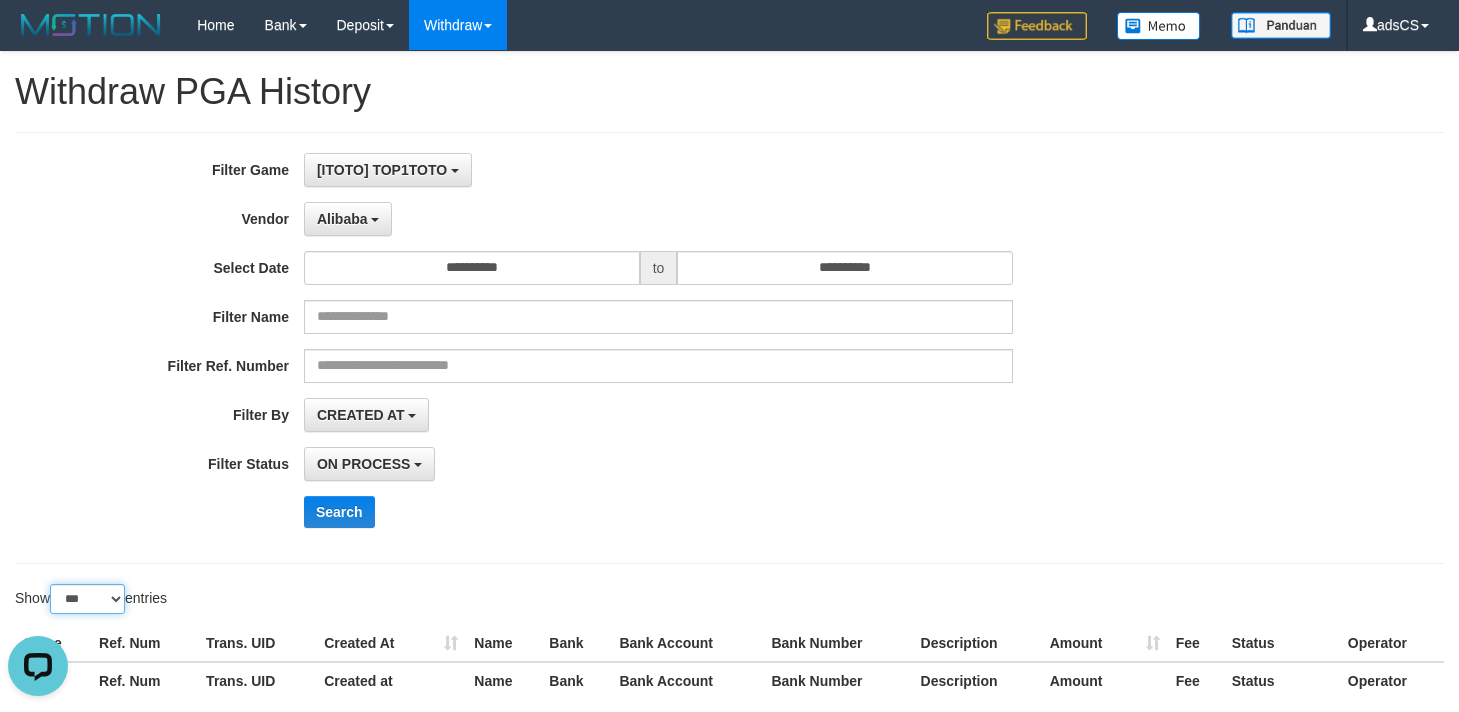 click on "** ** ** ***" at bounding box center [87, 599] 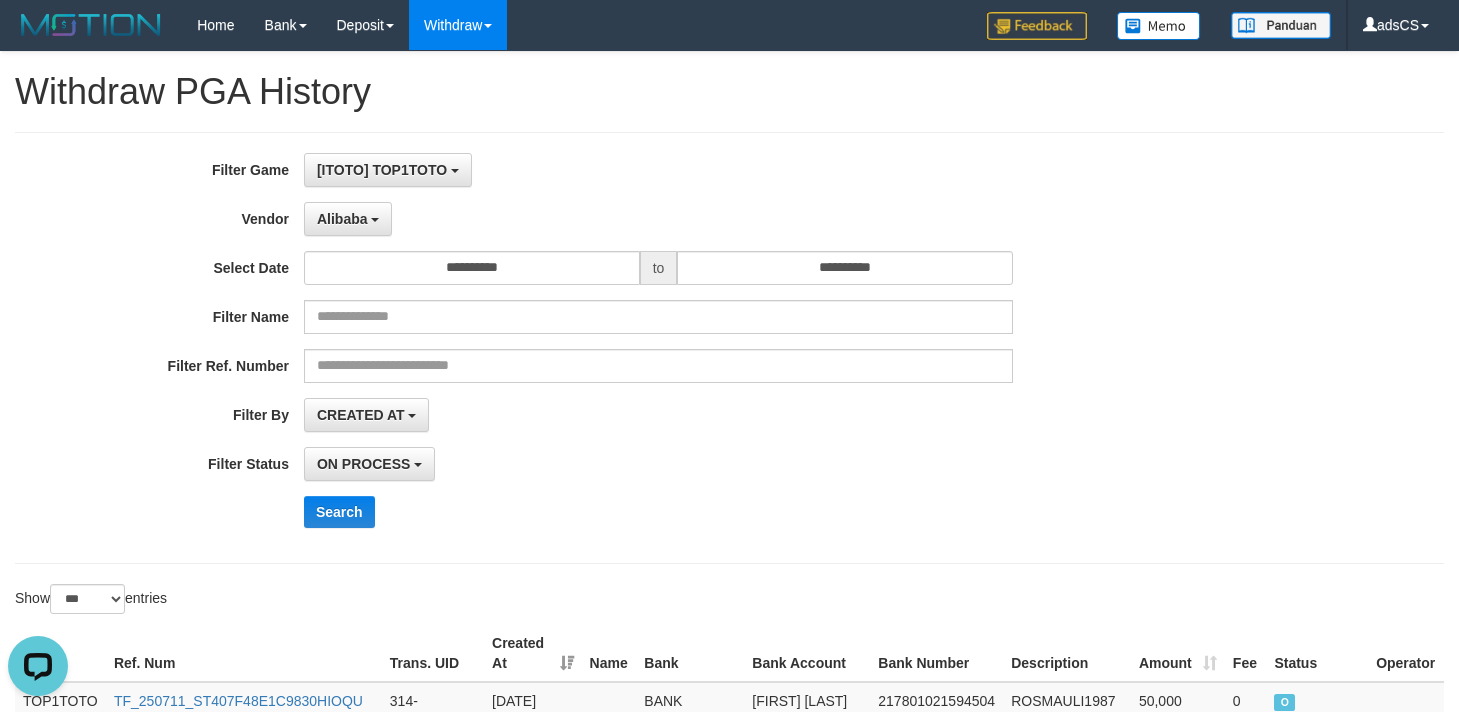 drag, startPoint x: 1343, startPoint y: 350, endPoint x: 1043, endPoint y: 330, distance: 300.66592 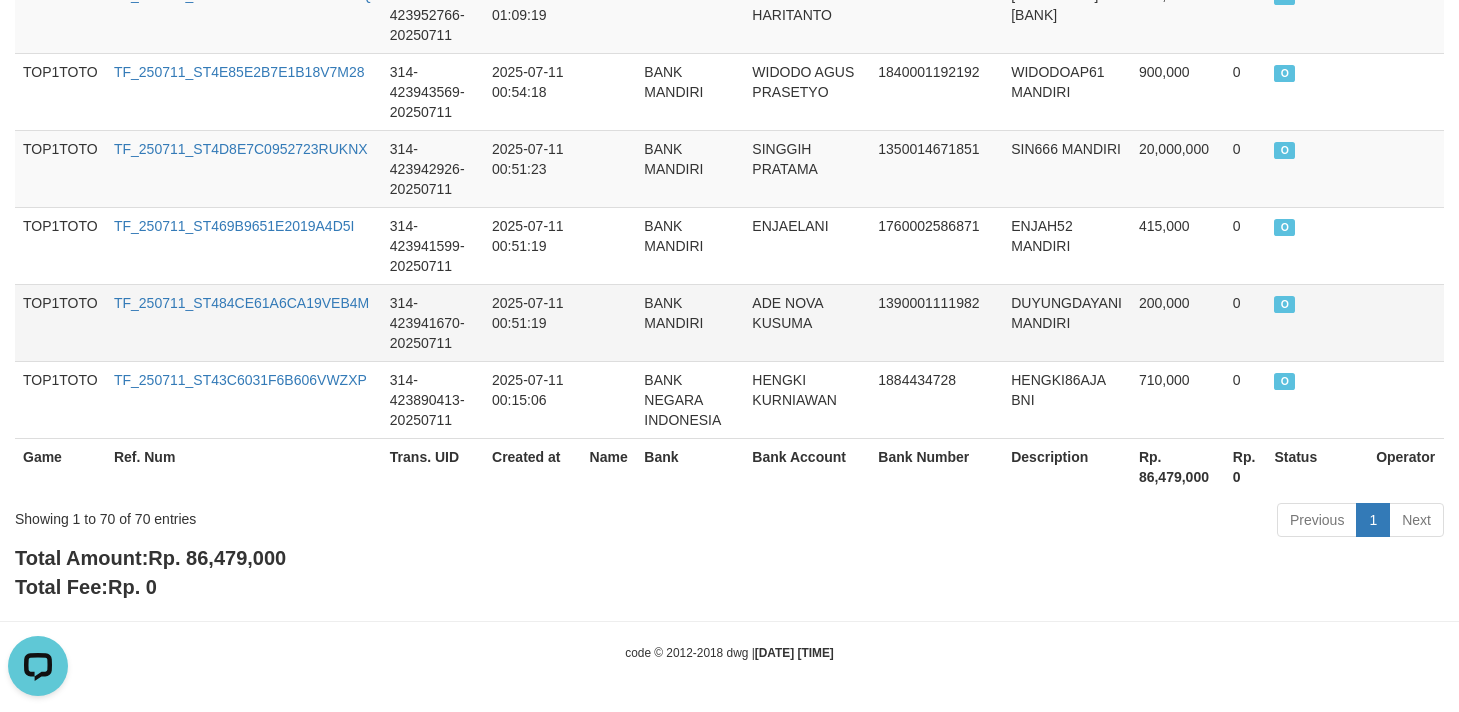 click on "ADE NOVA KUSUMA" at bounding box center [807, 322] 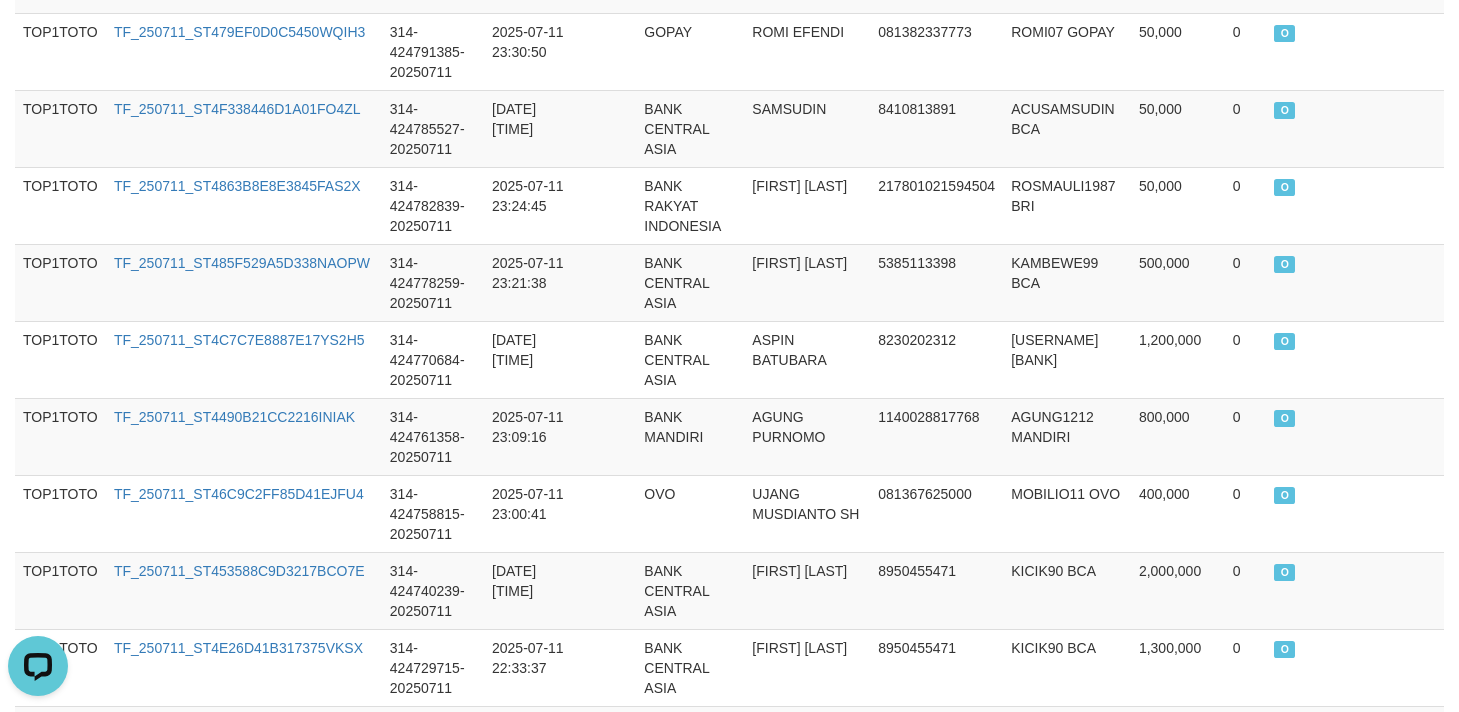 scroll, scrollTop: 300, scrollLeft: 0, axis: vertical 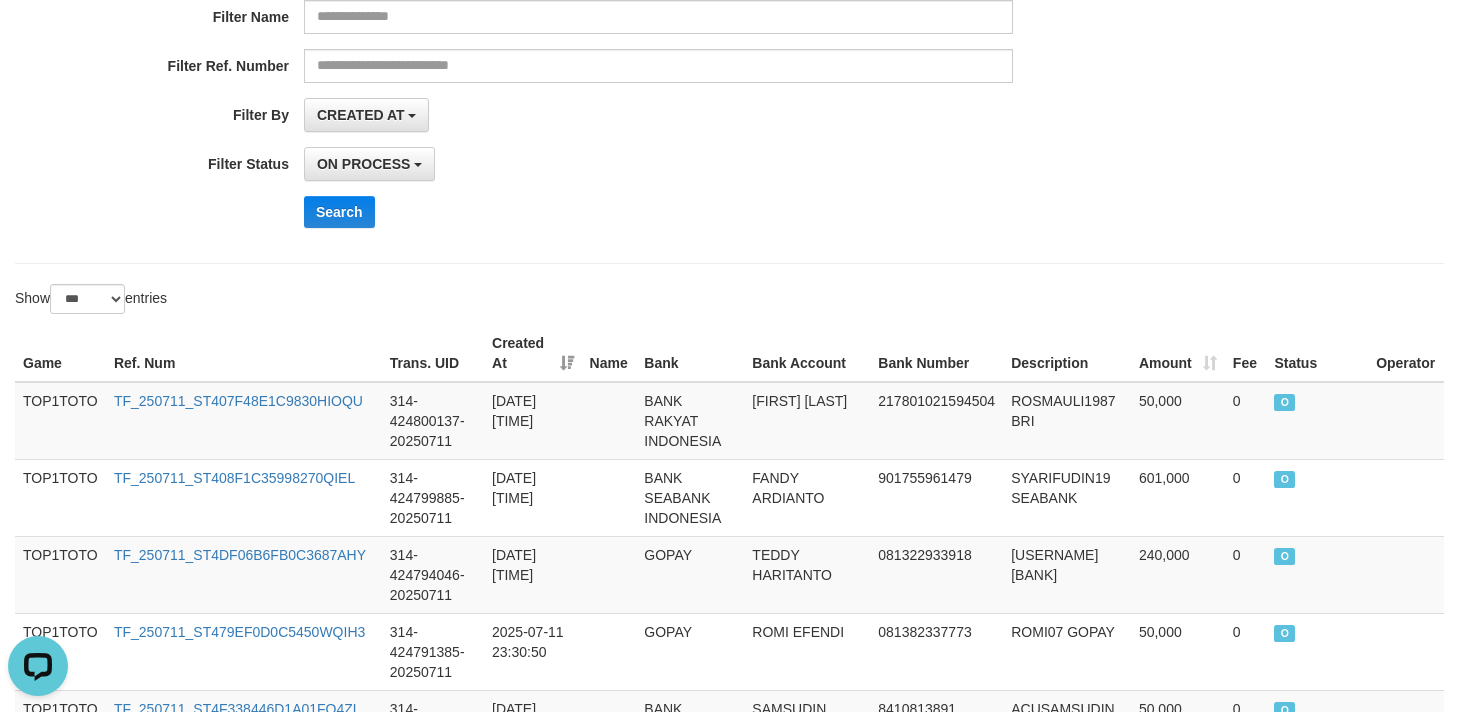 click on "ON PROCESS
SUCCESS
ON PROCESS
FAILED" at bounding box center [658, 164] 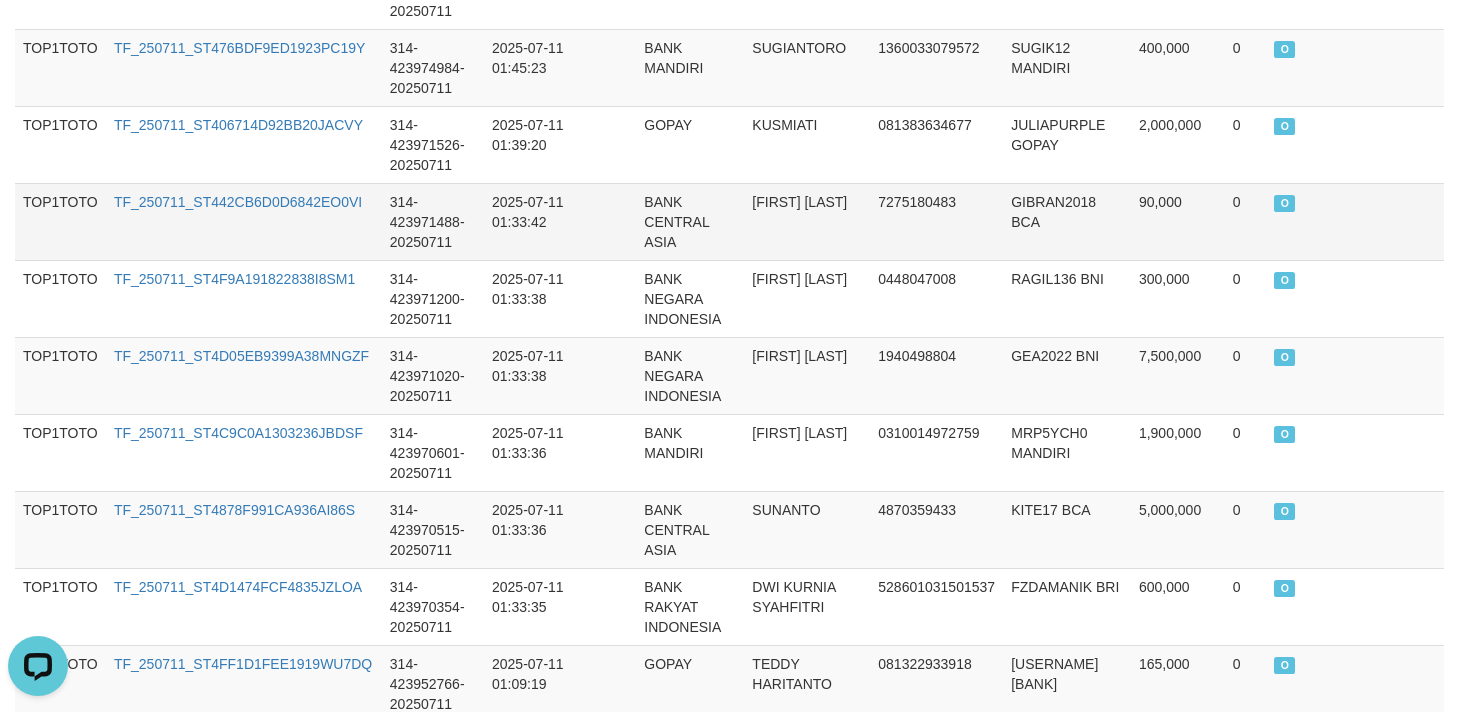 click on "[FIRST] [LAST]" at bounding box center [807, 221] 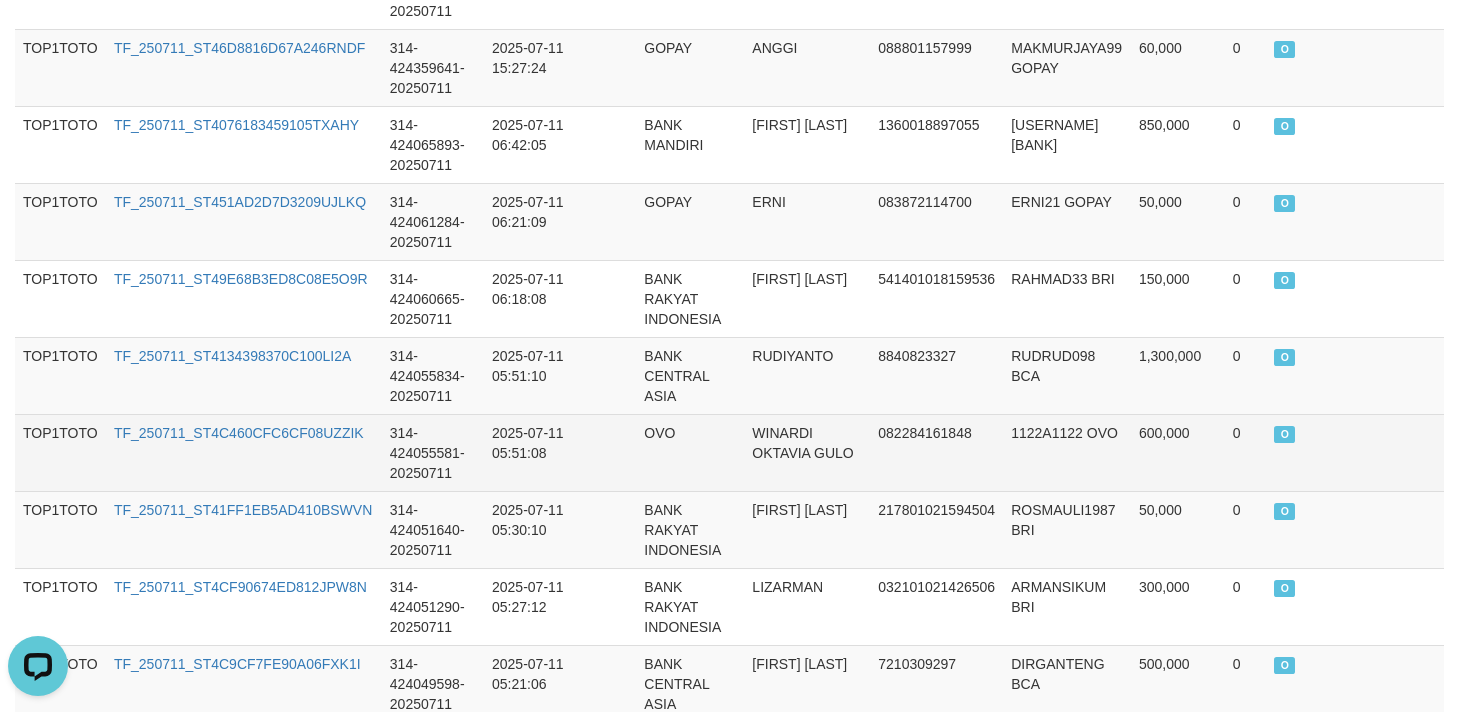 drag, startPoint x: 972, startPoint y: 428, endPoint x: 949, endPoint y: 423, distance: 23.537205 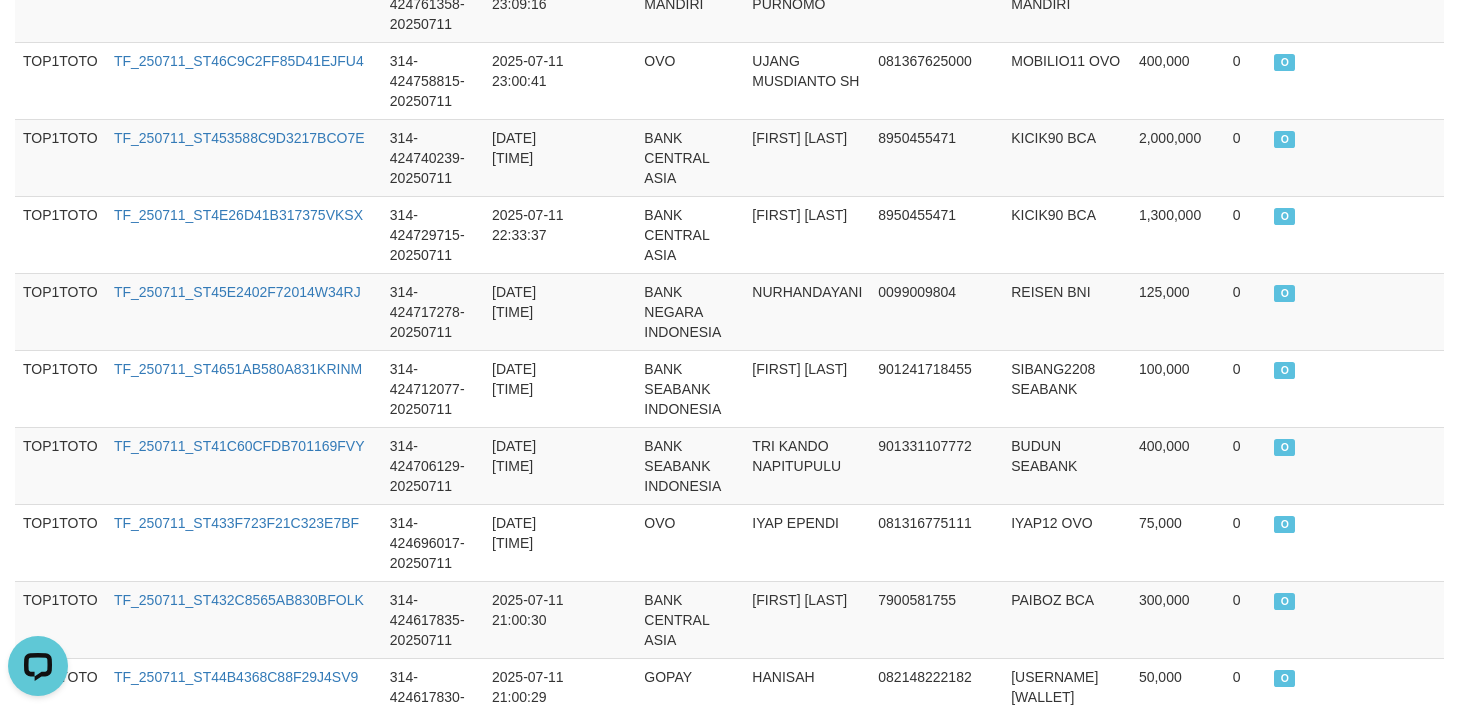 scroll, scrollTop: 0, scrollLeft: 0, axis: both 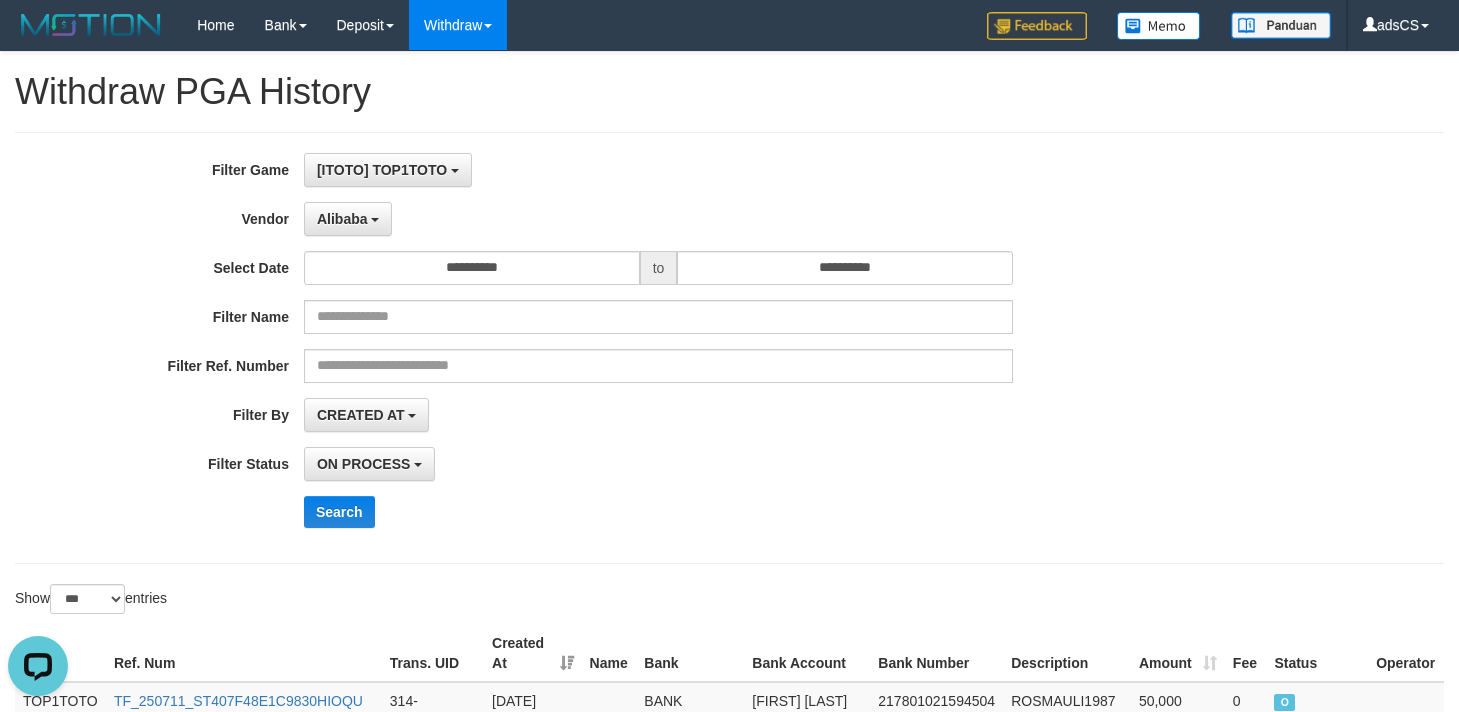 click on "**********" at bounding box center [608, 348] 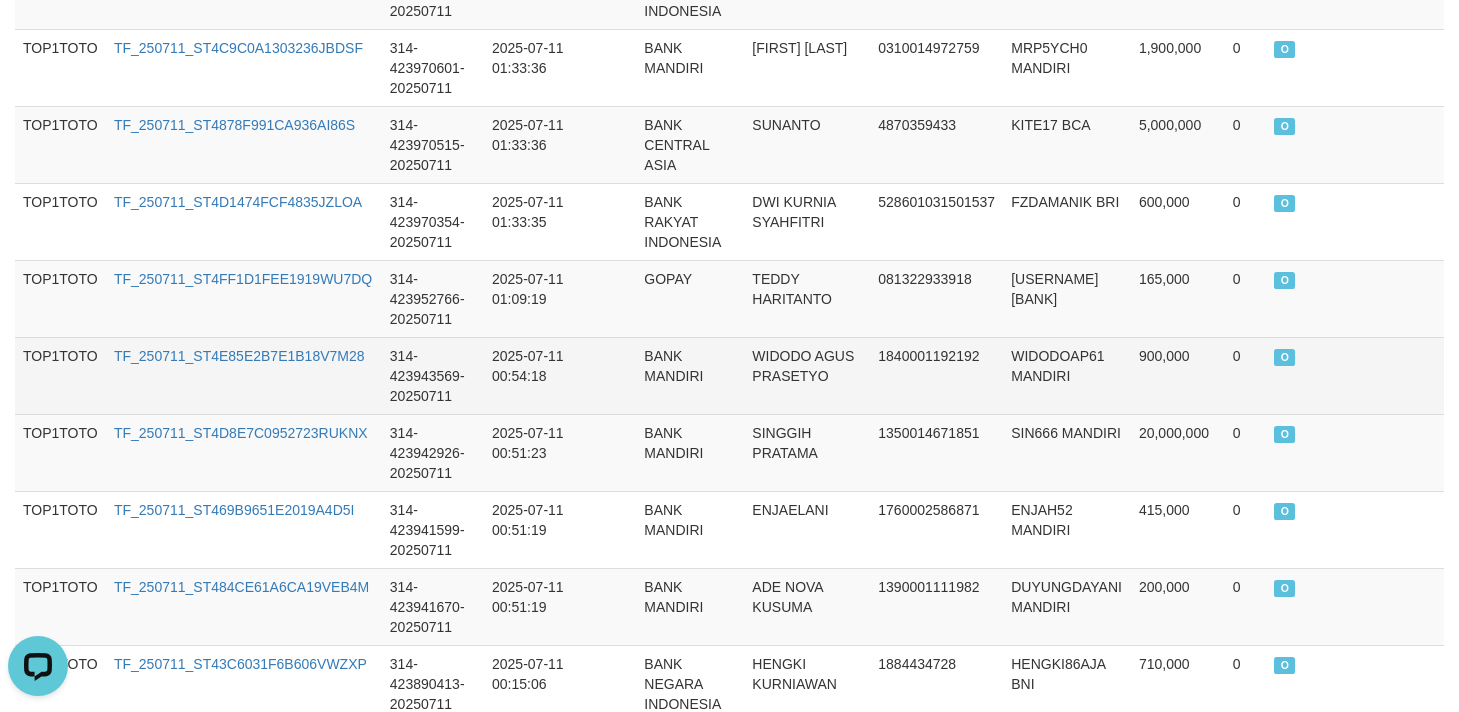 click on "WIDODO AGUS PRASETYO" at bounding box center [807, 375] 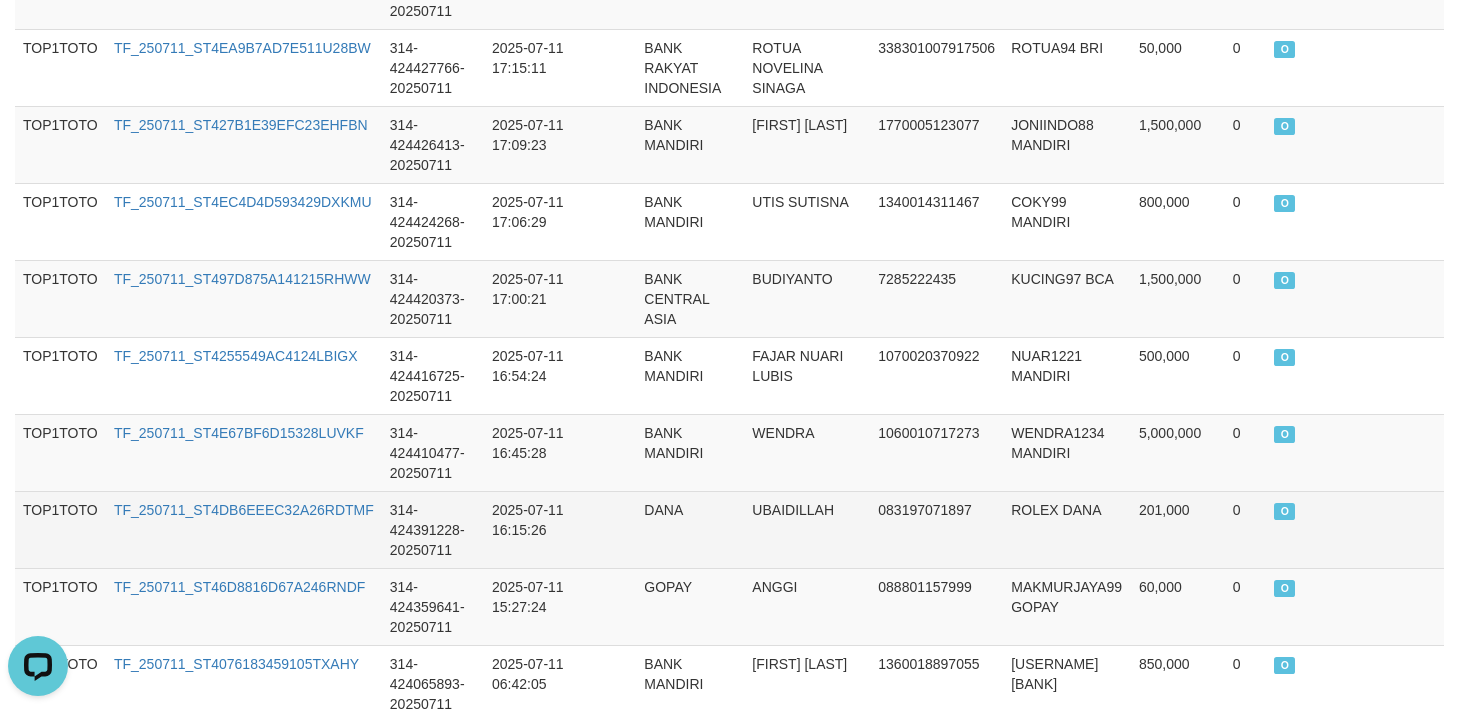 click on "UBAIDILLAH" at bounding box center (807, 529) 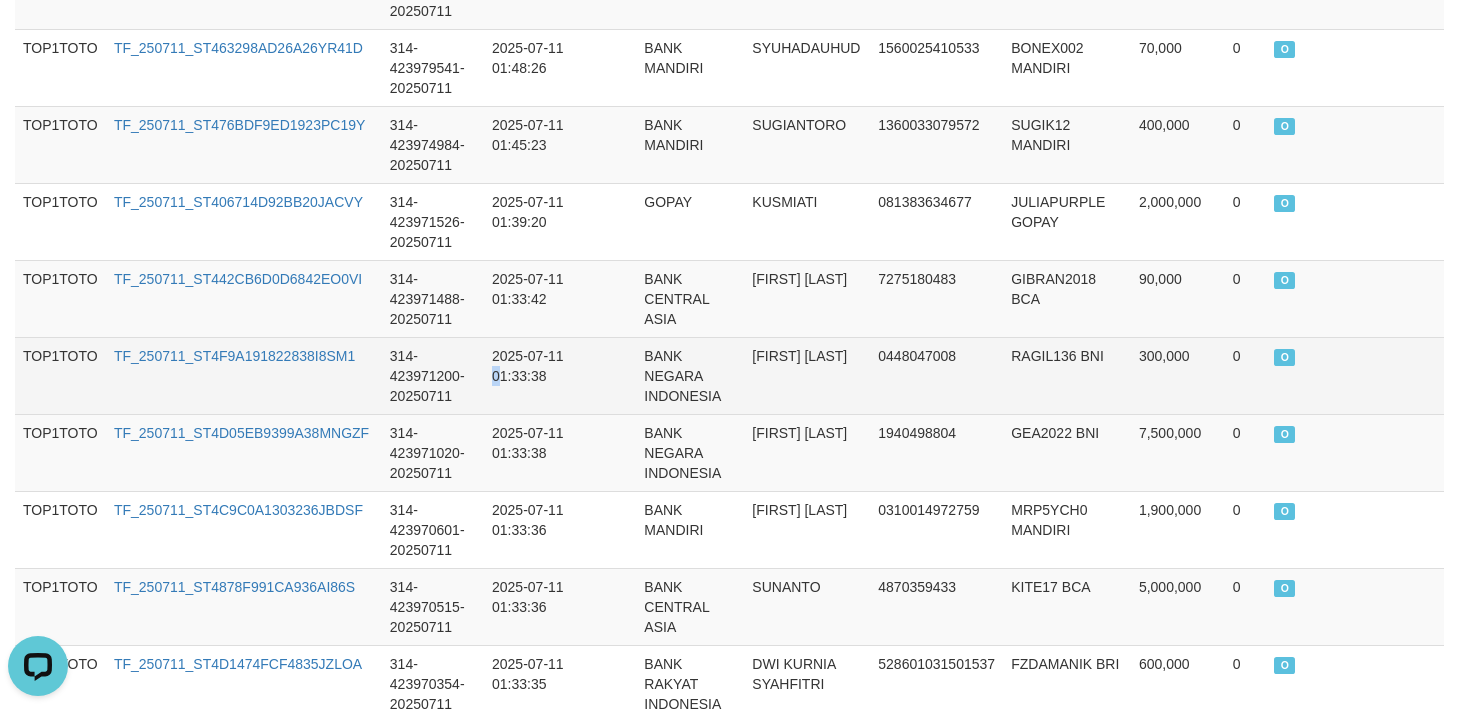 click on "2025-07-11 01:33:38" at bounding box center (533, 375) 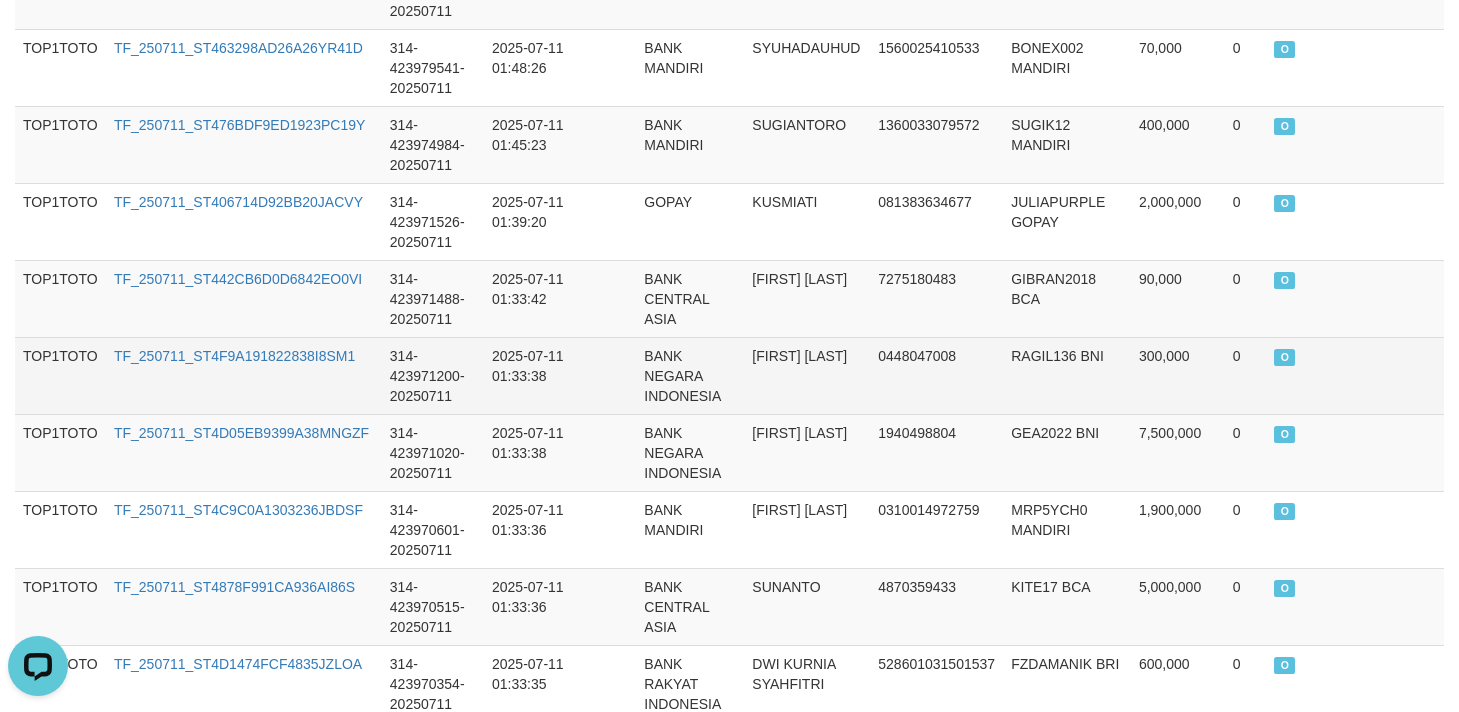 scroll, scrollTop: 3271, scrollLeft: 0, axis: vertical 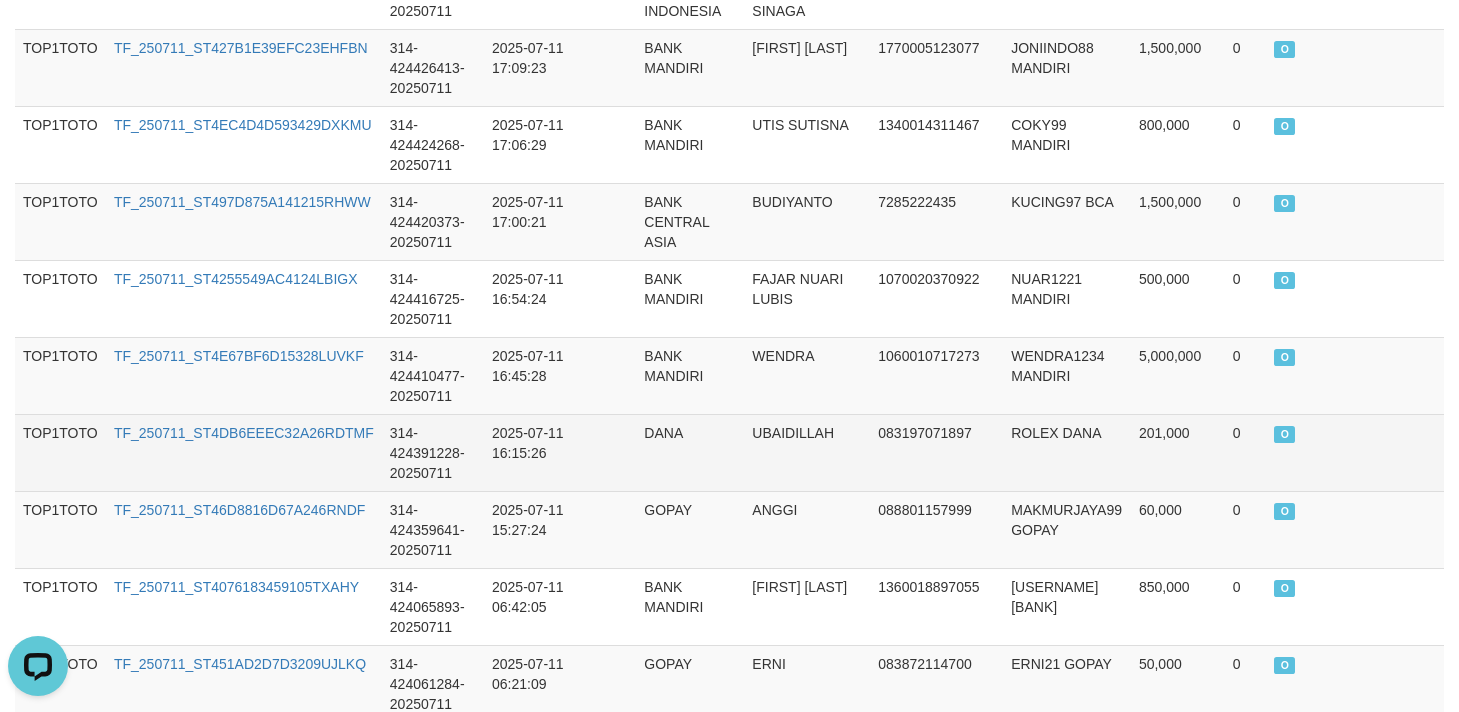 click on "UBAIDILLAH" at bounding box center [807, 452] 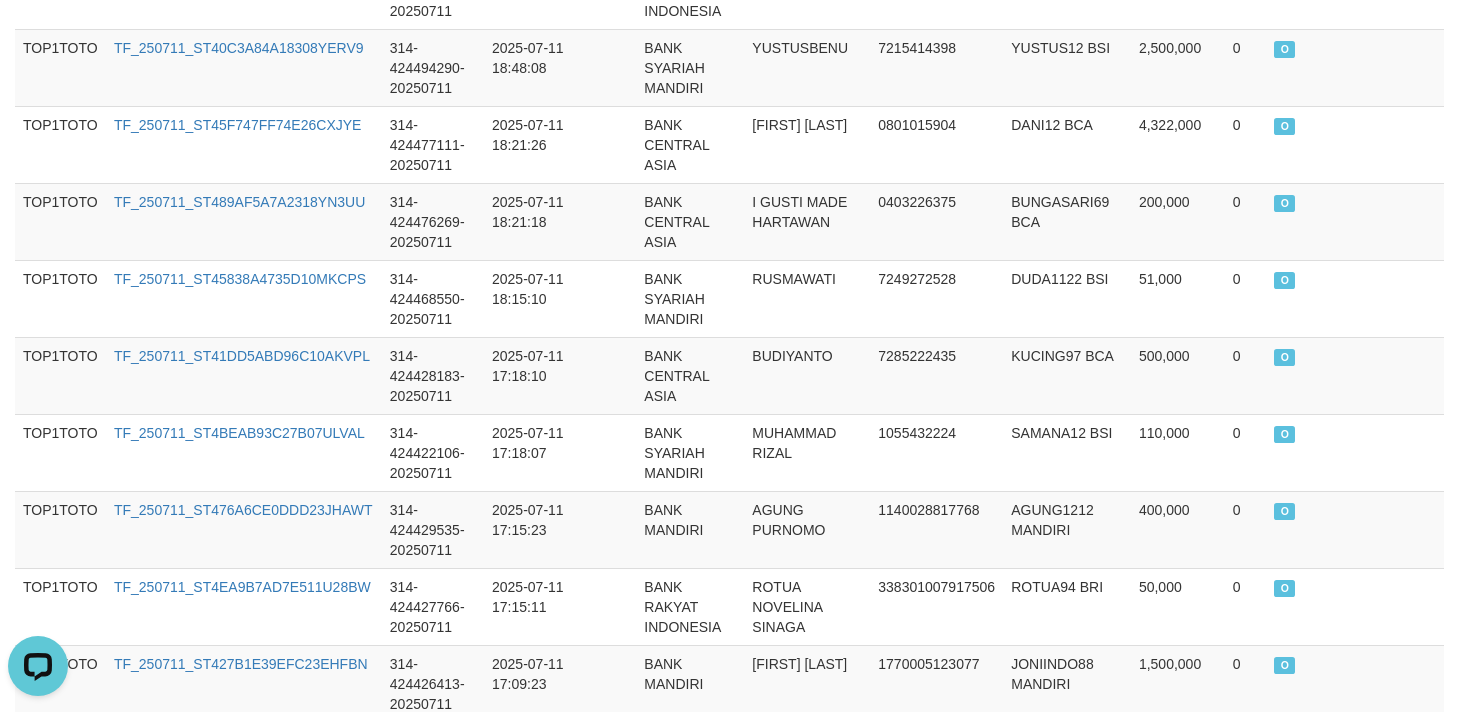 scroll, scrollTop: 3117, scrollLeft: 0, axis: vertical 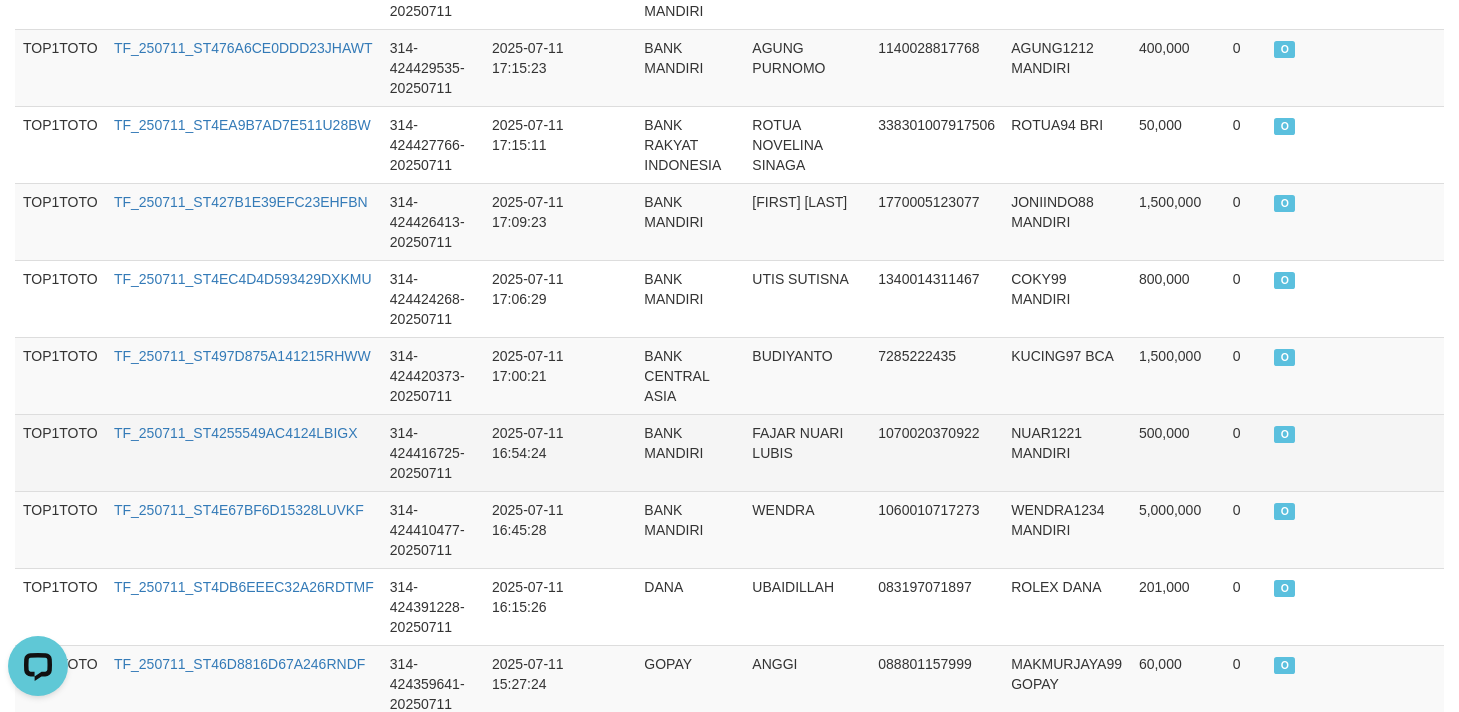 click on "O" at bounding box center [1317, 452] 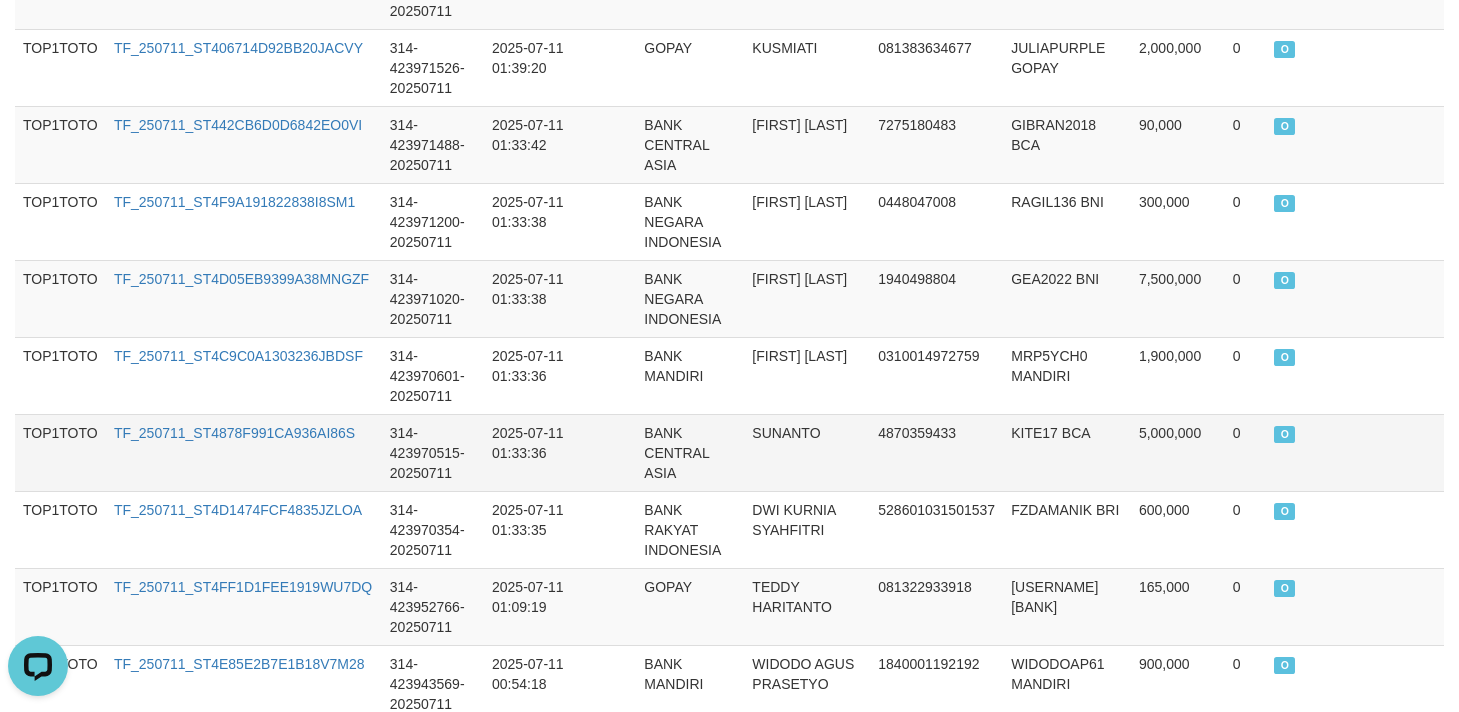 click on "BANK CENTRAL ASIA" at bounding box center (690, 452) 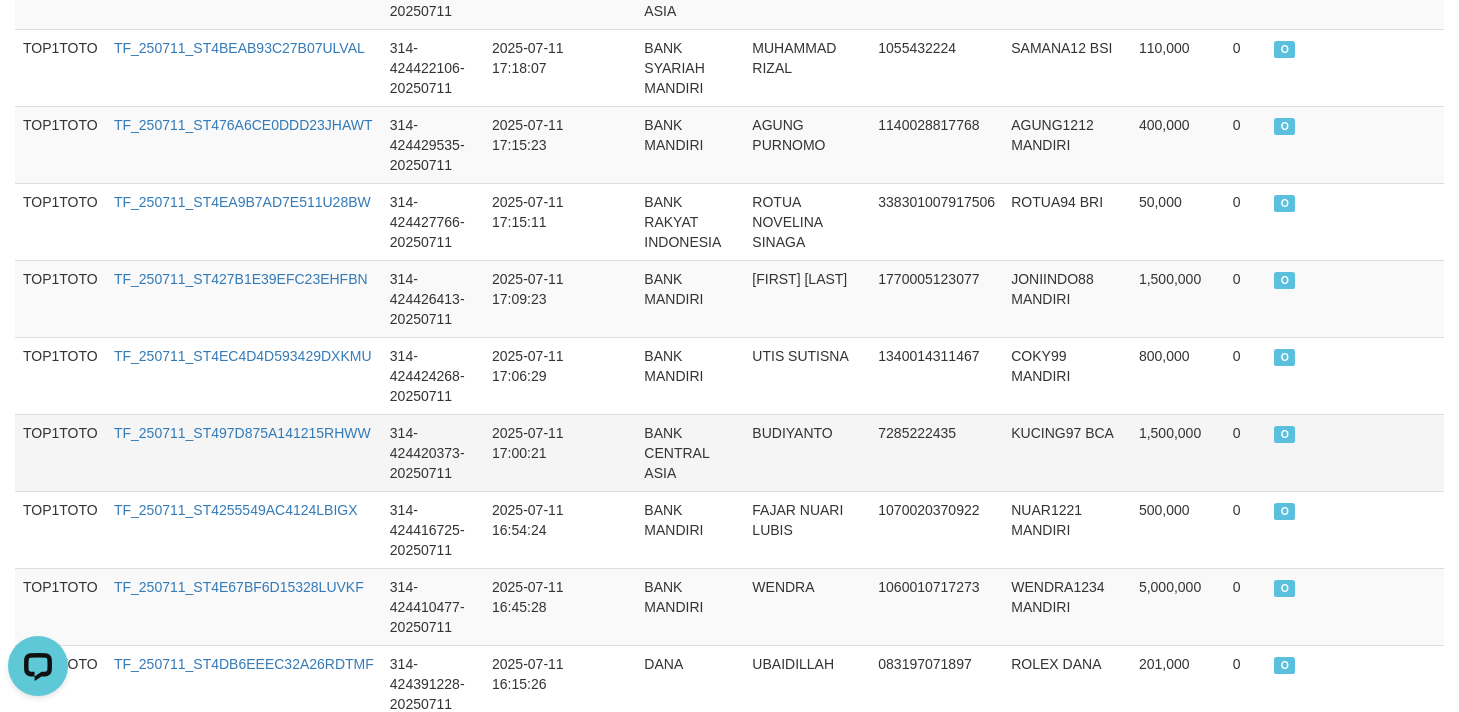click on "2025-07-11 17:00:21" at bounding box center [533, 452] 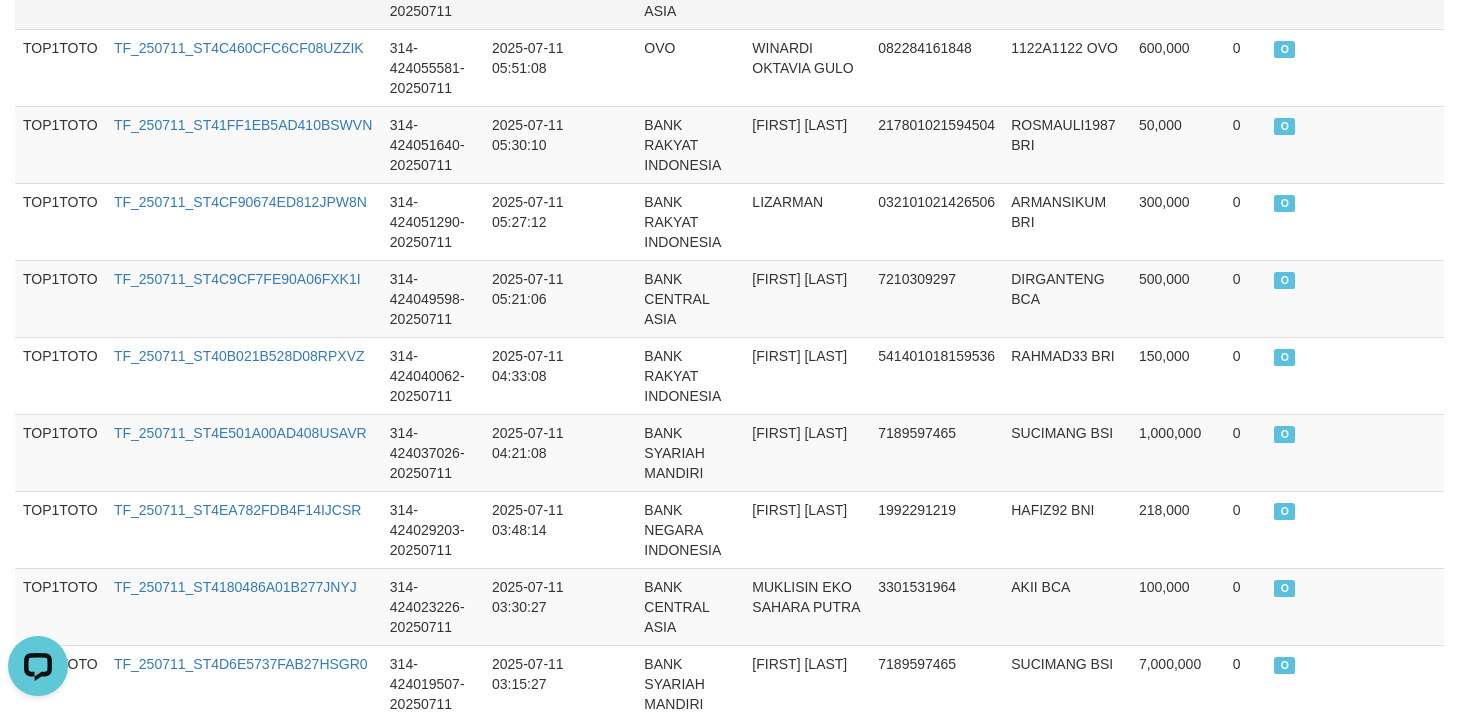 scroll, scrollTop: 3656, scrollLeft: 0, axis: vertical 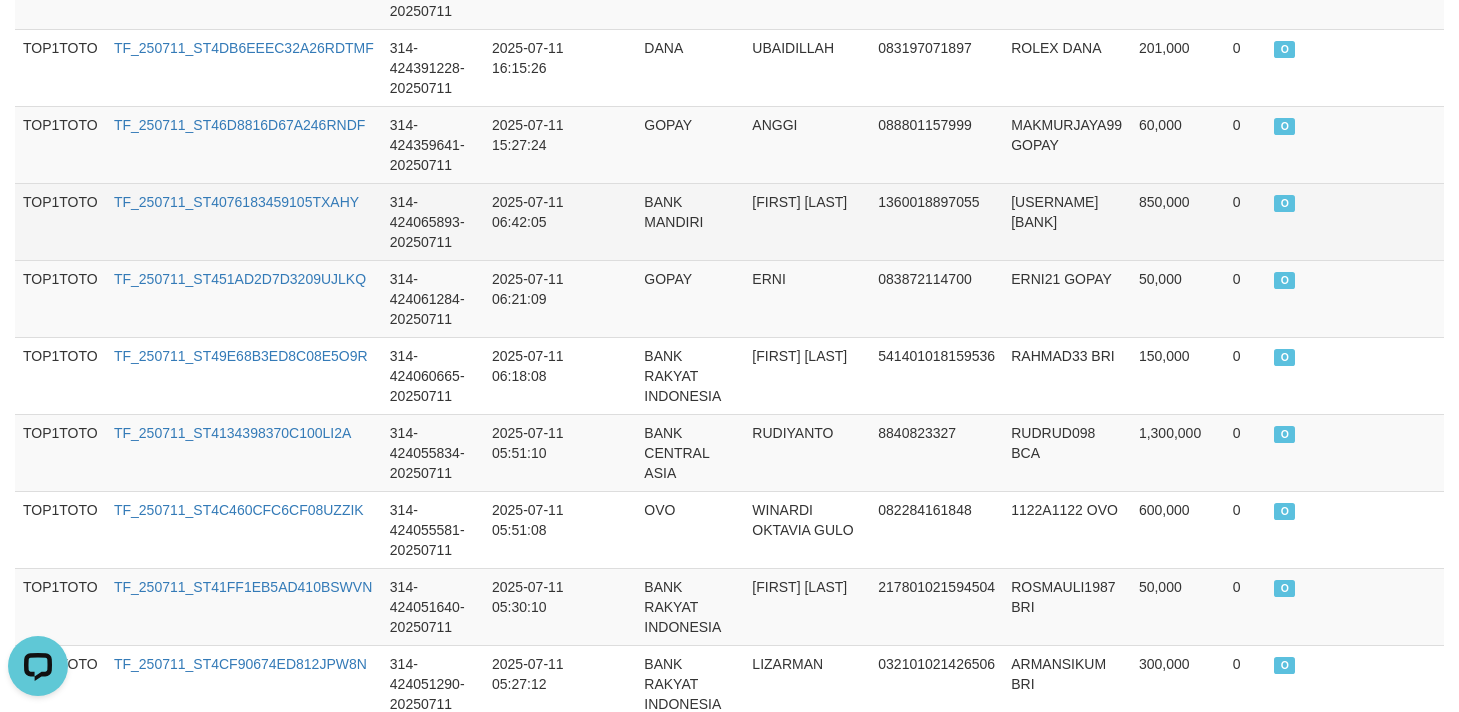 drag, startPoint x: 1391, startPoint y: 244, endPoint x: 1379, endPoint y: 241, distance: 12.369317 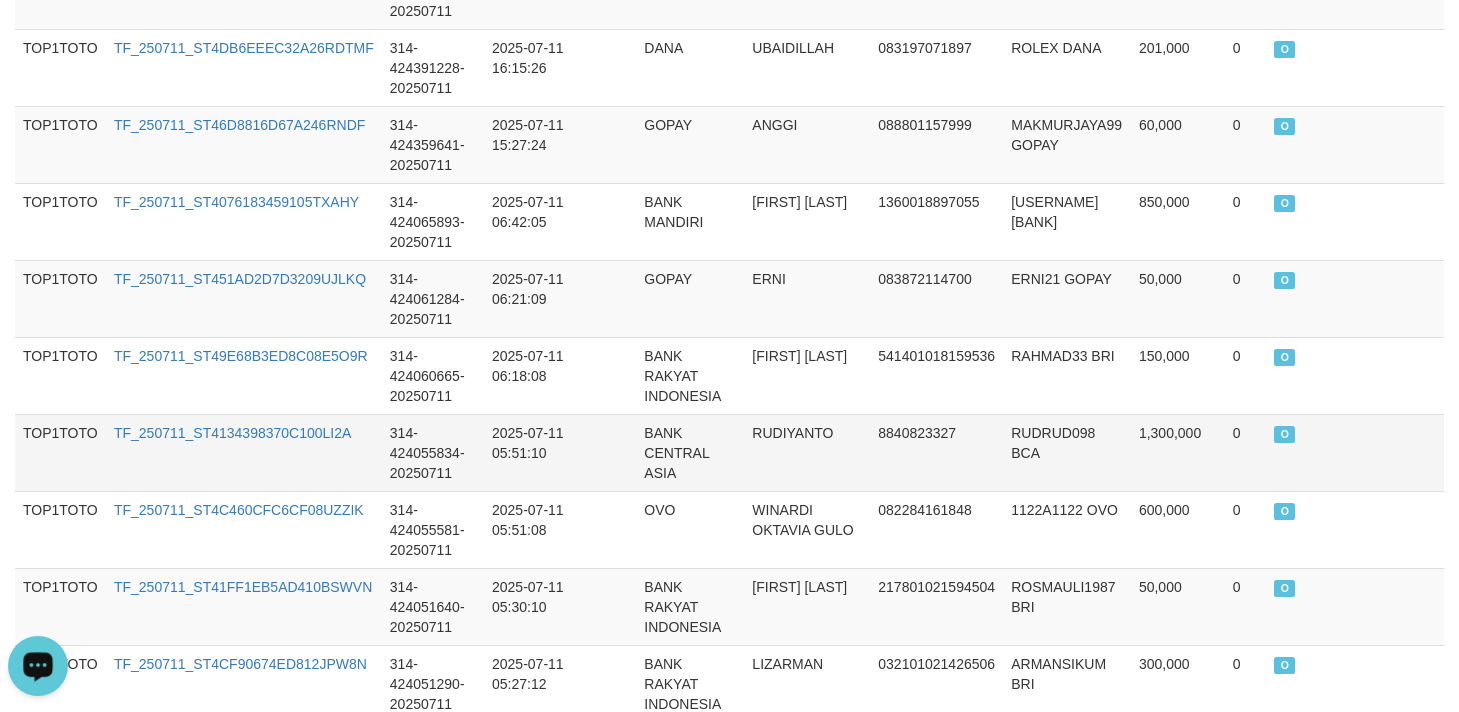 click on "RUDRUD098 BCA" at bounding box center [1067, 452] 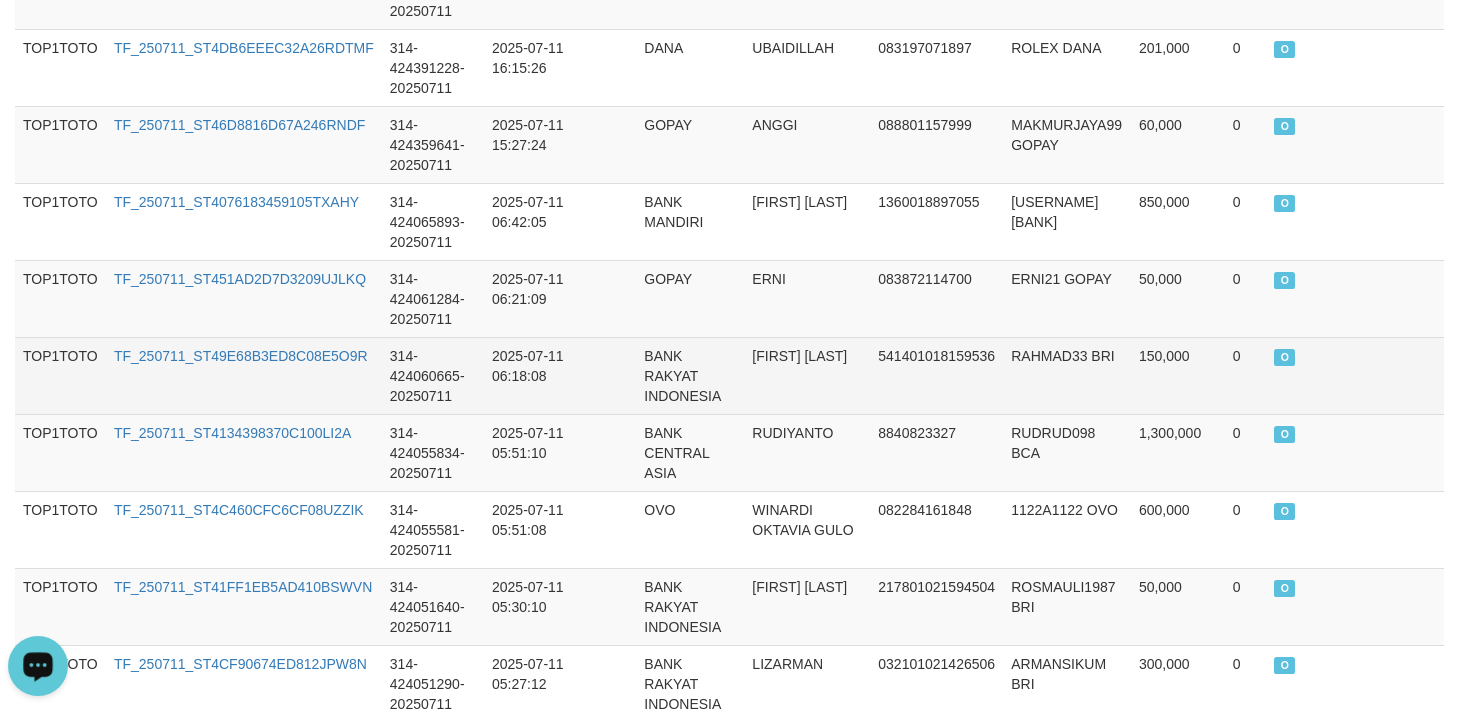 scroll, scrollTop: 1731, scrollLeft: 0, axis: vertical 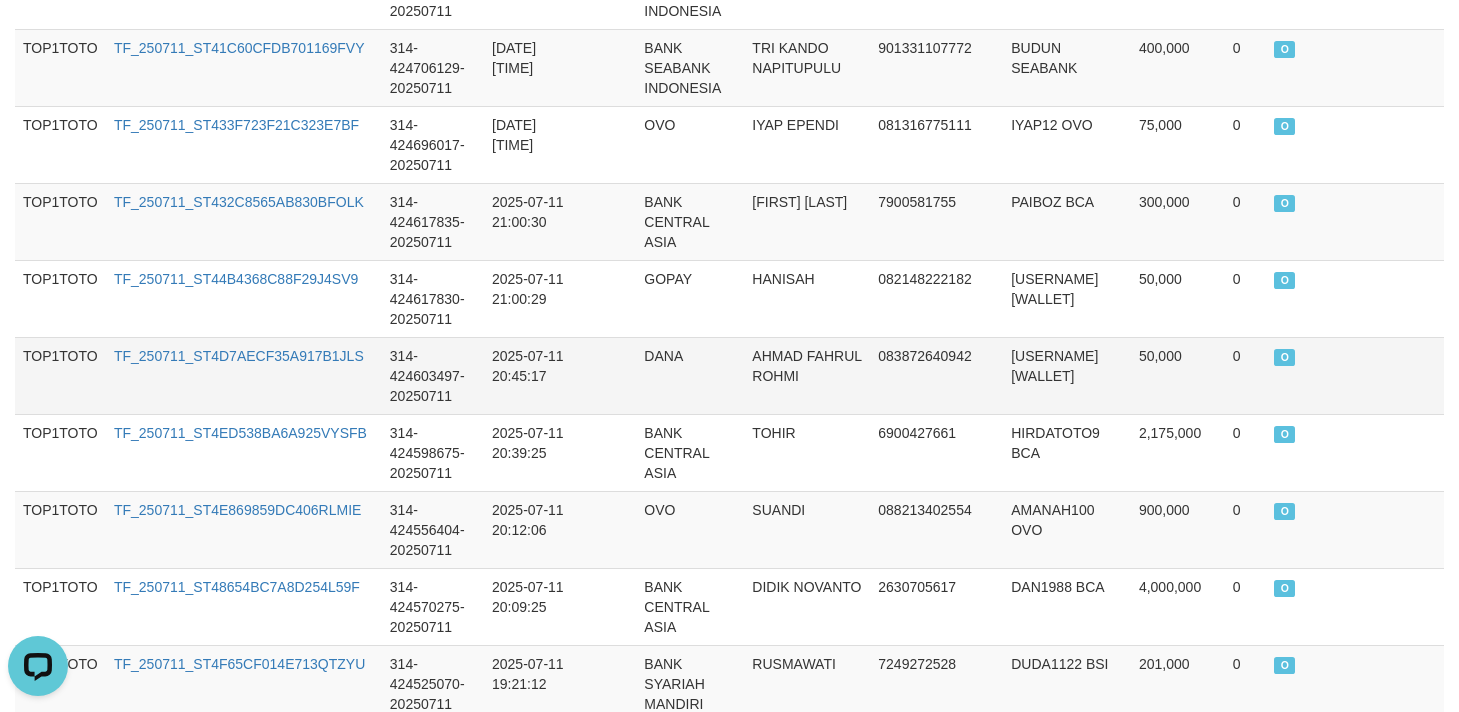 click on "[USERNAME] [WALLET]" at bounding box center (1067, 375) 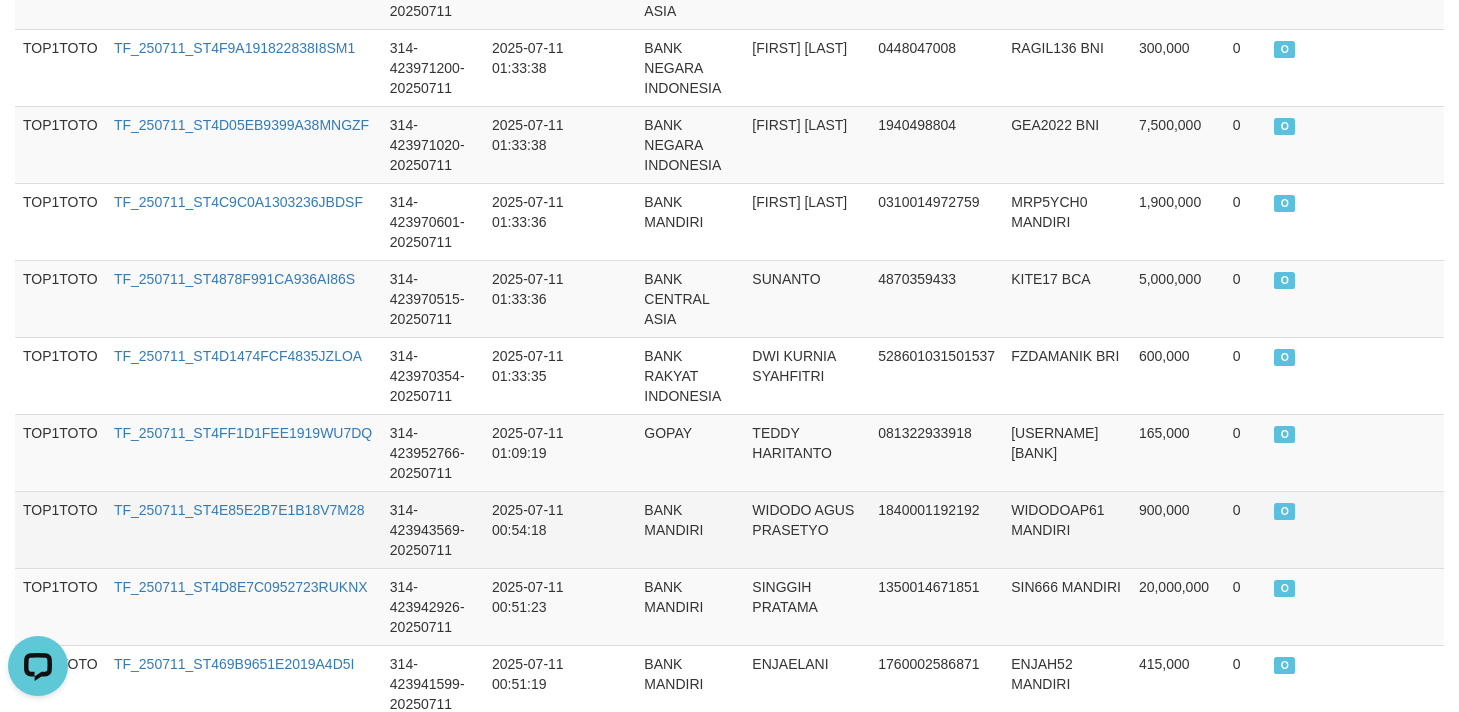 click at bounding box center [609, 529] 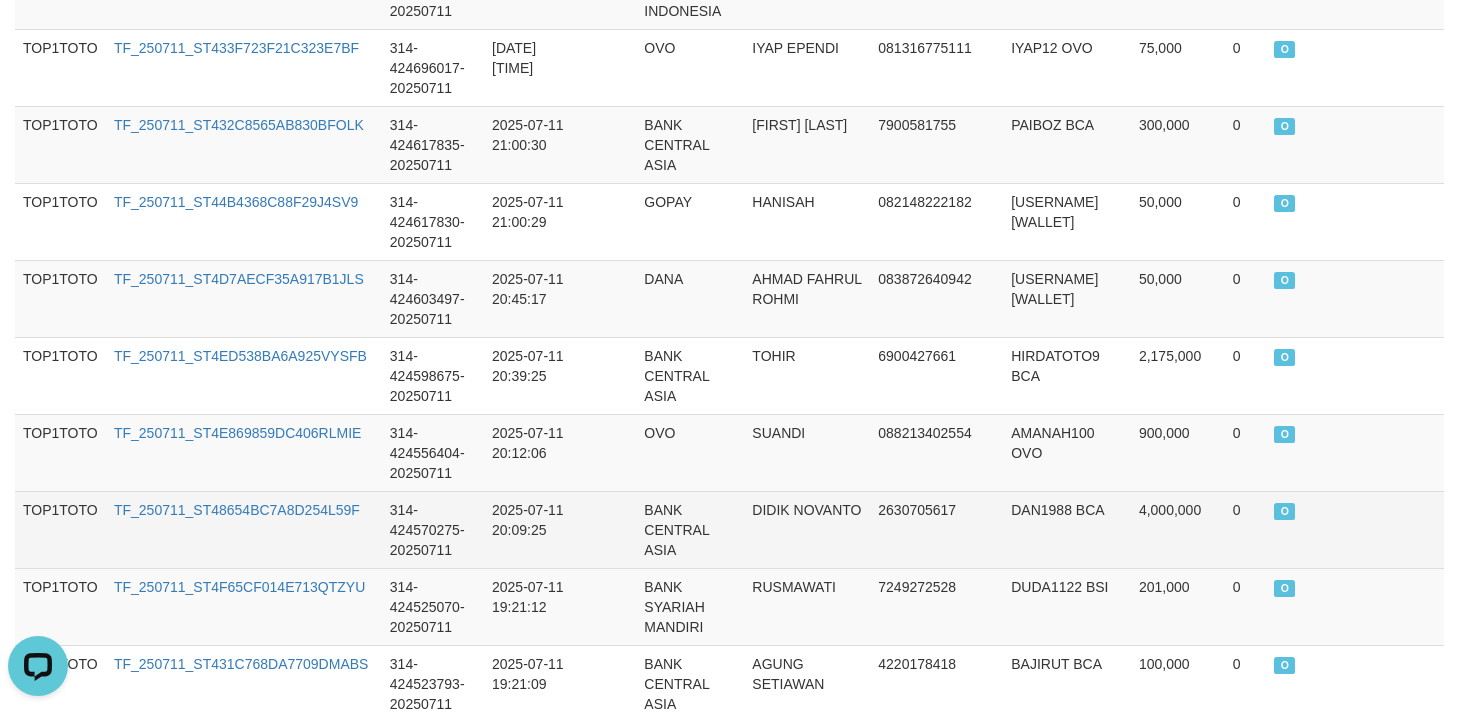 click on "2025-07-11 20:09:25" at bounding box center [533, 529] 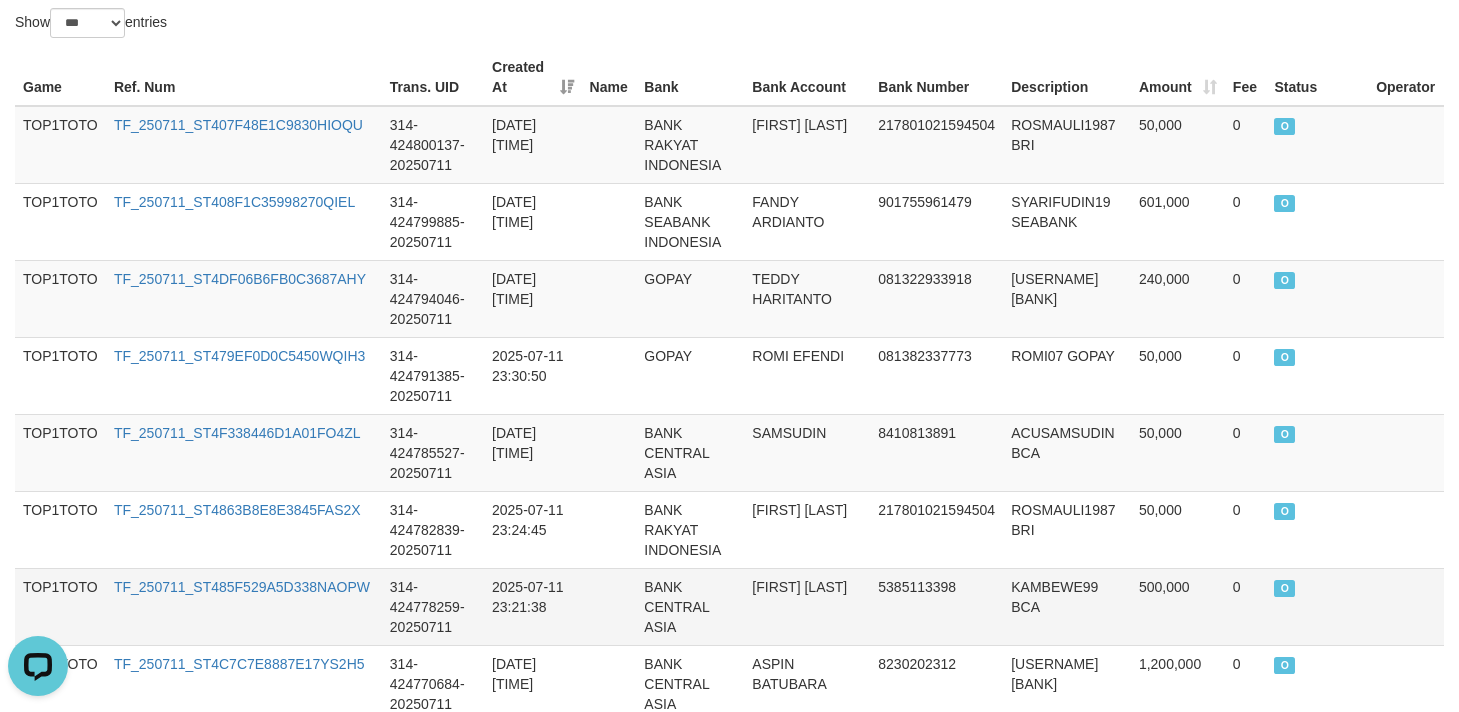 click on "314-424778259-20250711" at bounding box center (433, 606) 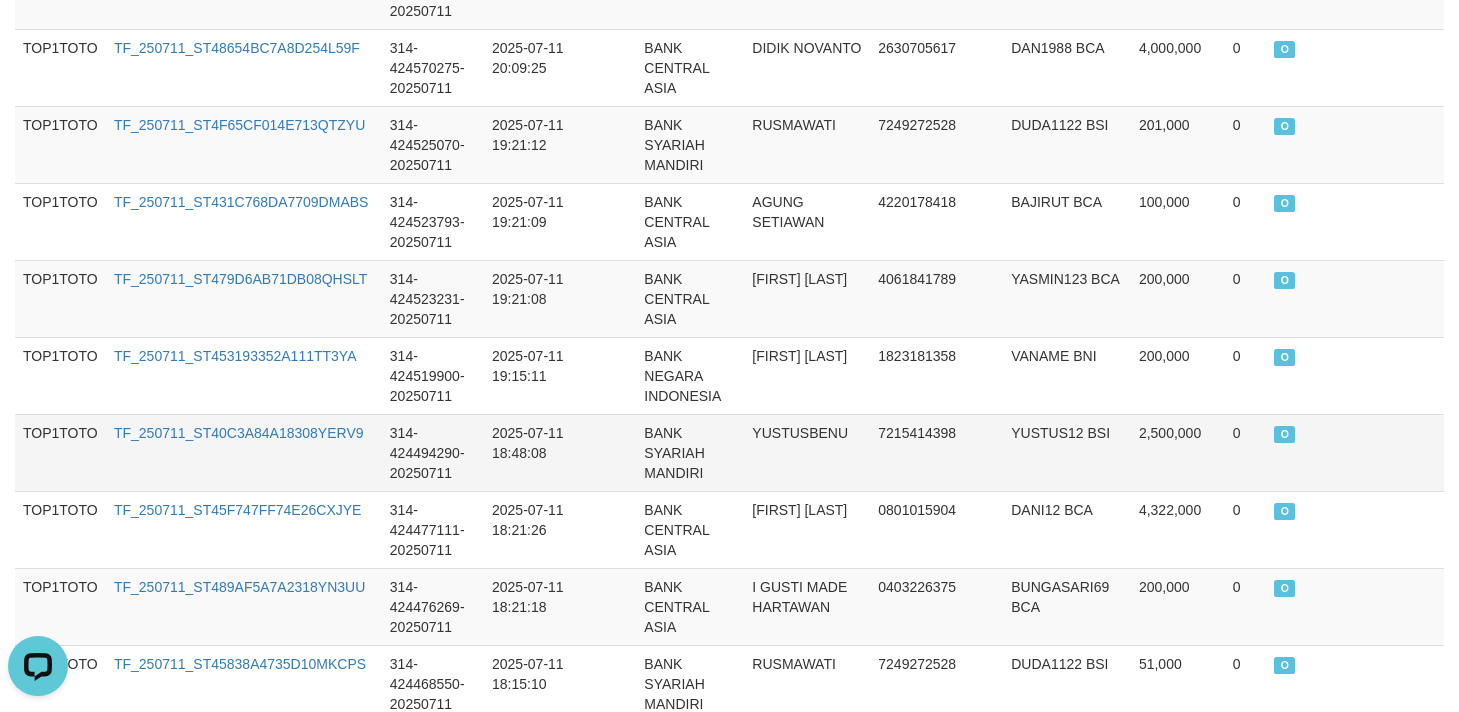 click on "YUSTUSBENU" at bounding box center [807, 452] 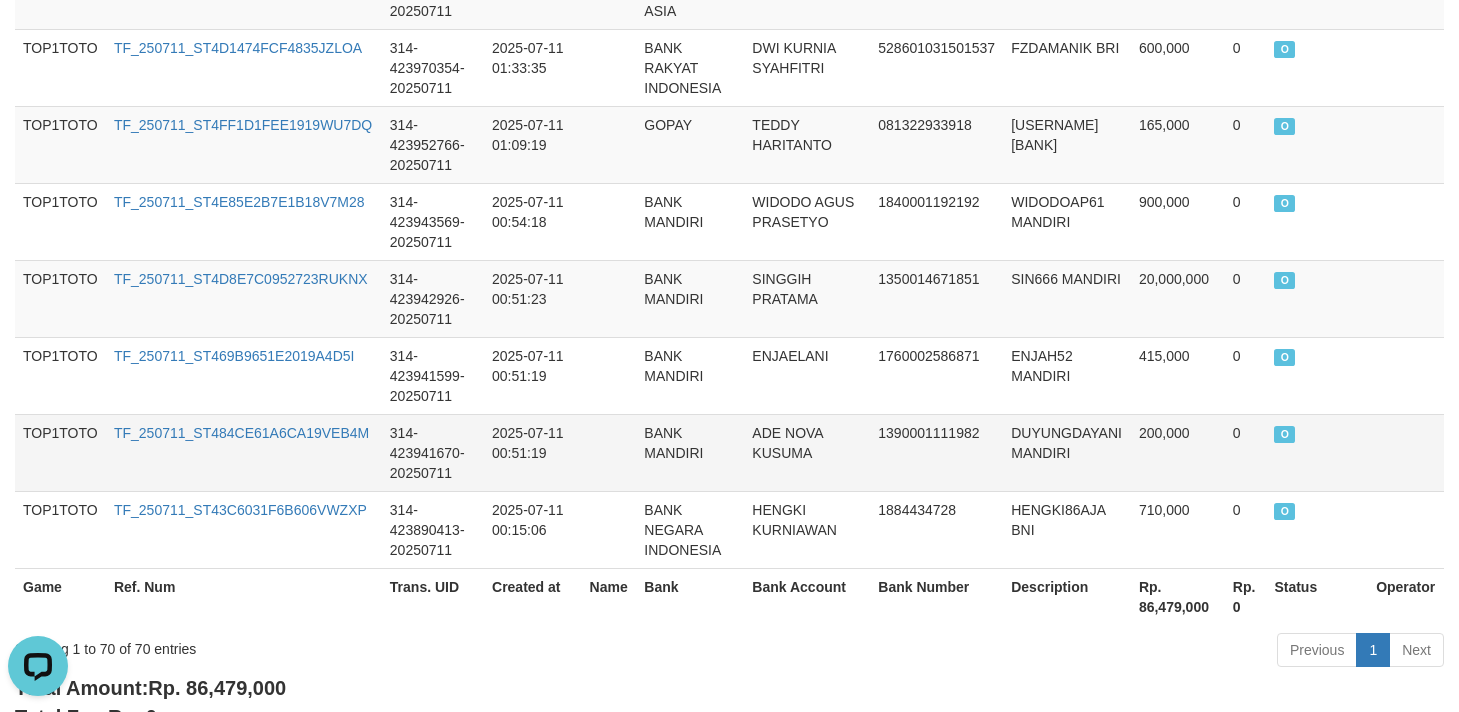 click on "BANK MANDIRI" at bounding box center (690, 452) 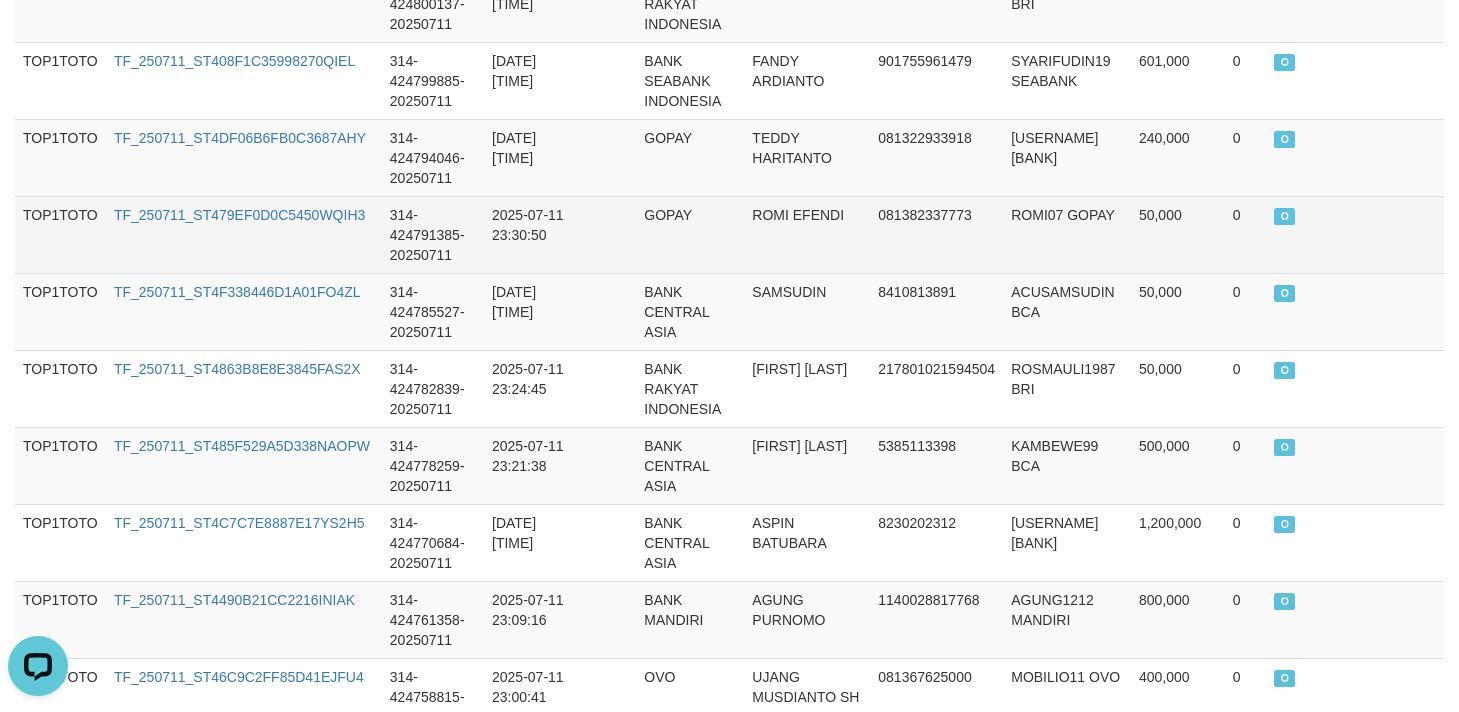 scroll, scrollTop: 0, scrollLeft: 0, axis: both 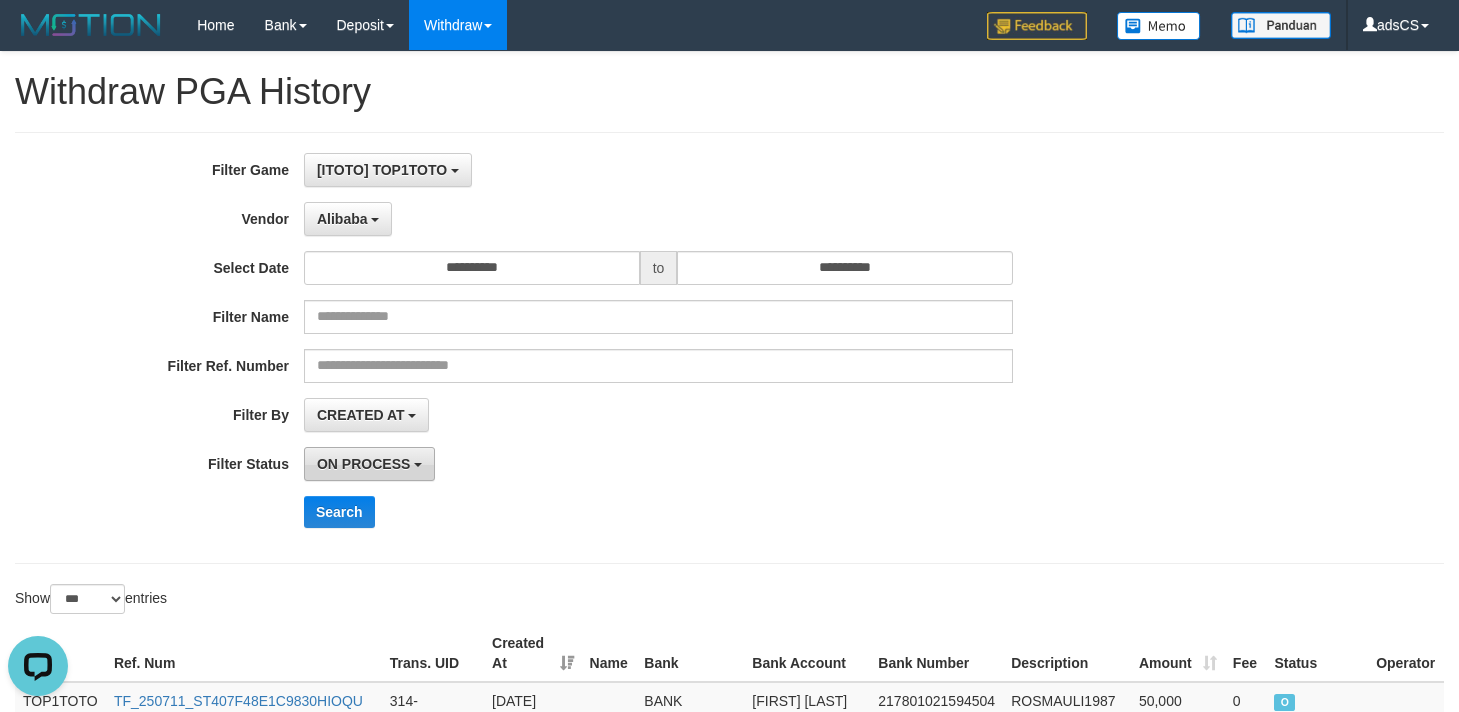 click on "ON PROCESS" at bounding box center [363, 464] 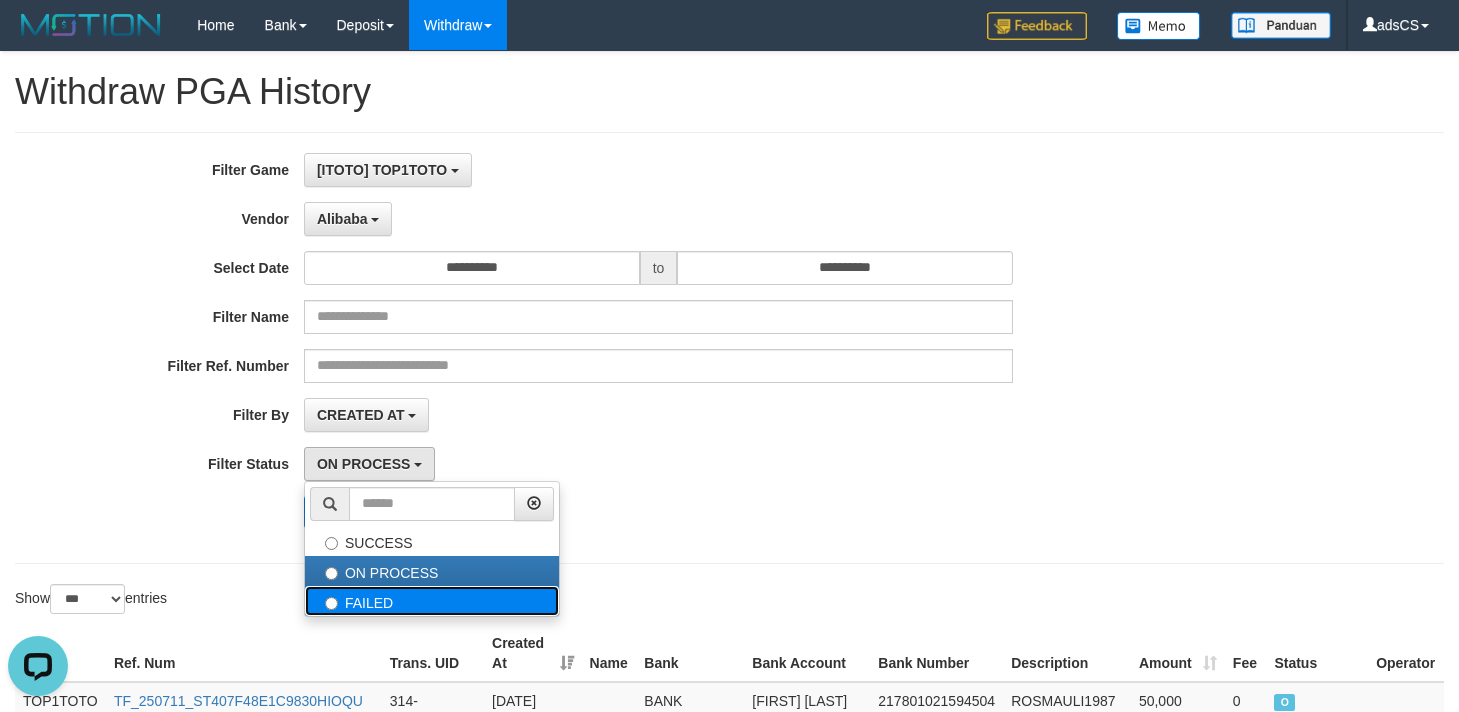 click on "FAILED" at bounding box center (432, 601) 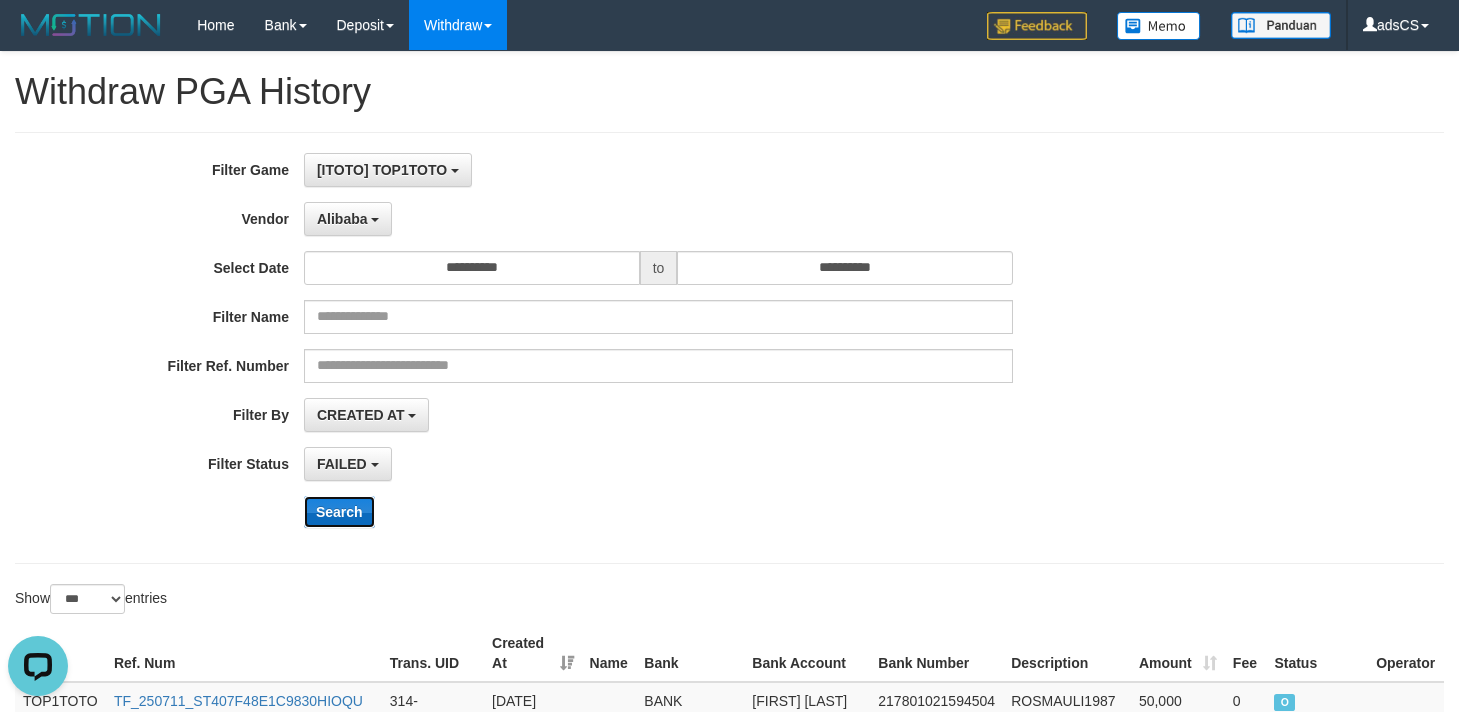 click on "Search" at bounding box center [339, 512] 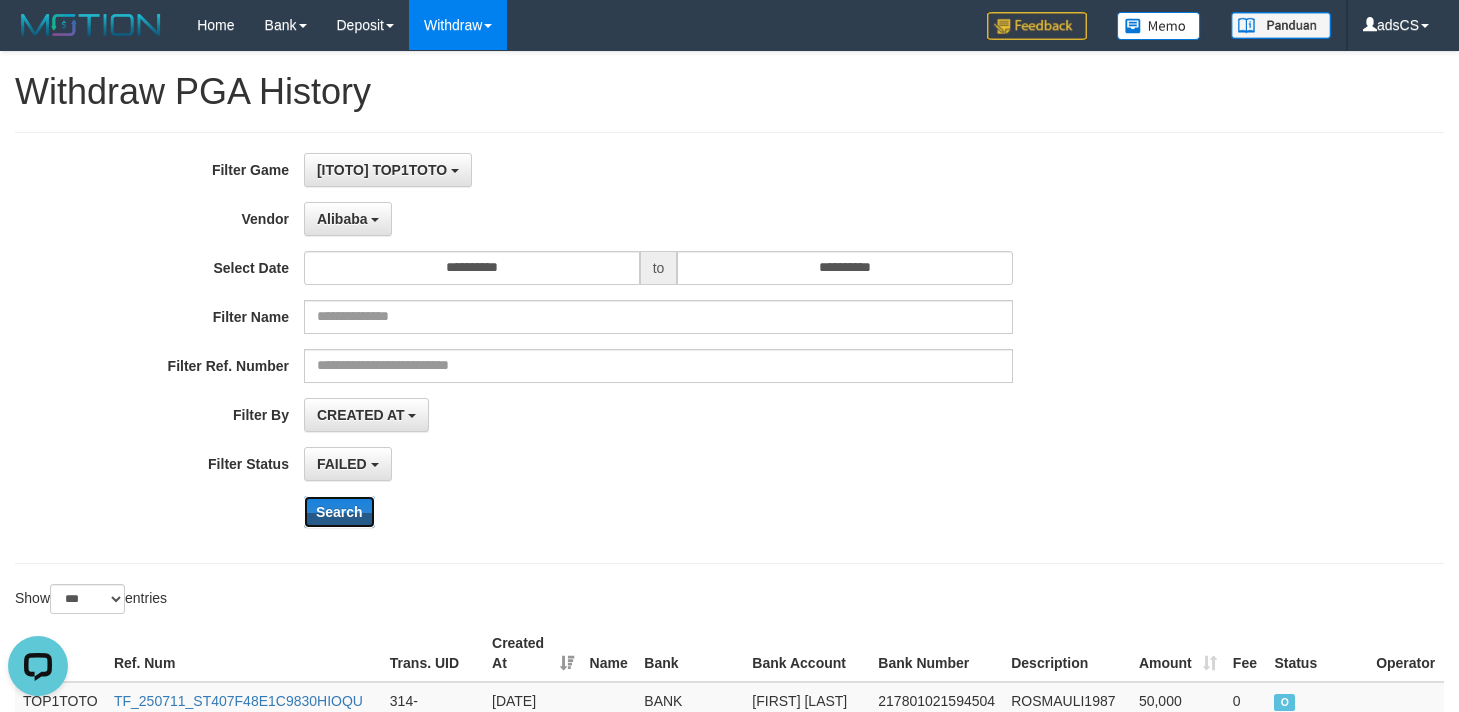 scroll, scrollTop: 600, scrollLeft: 0, axis: vertical 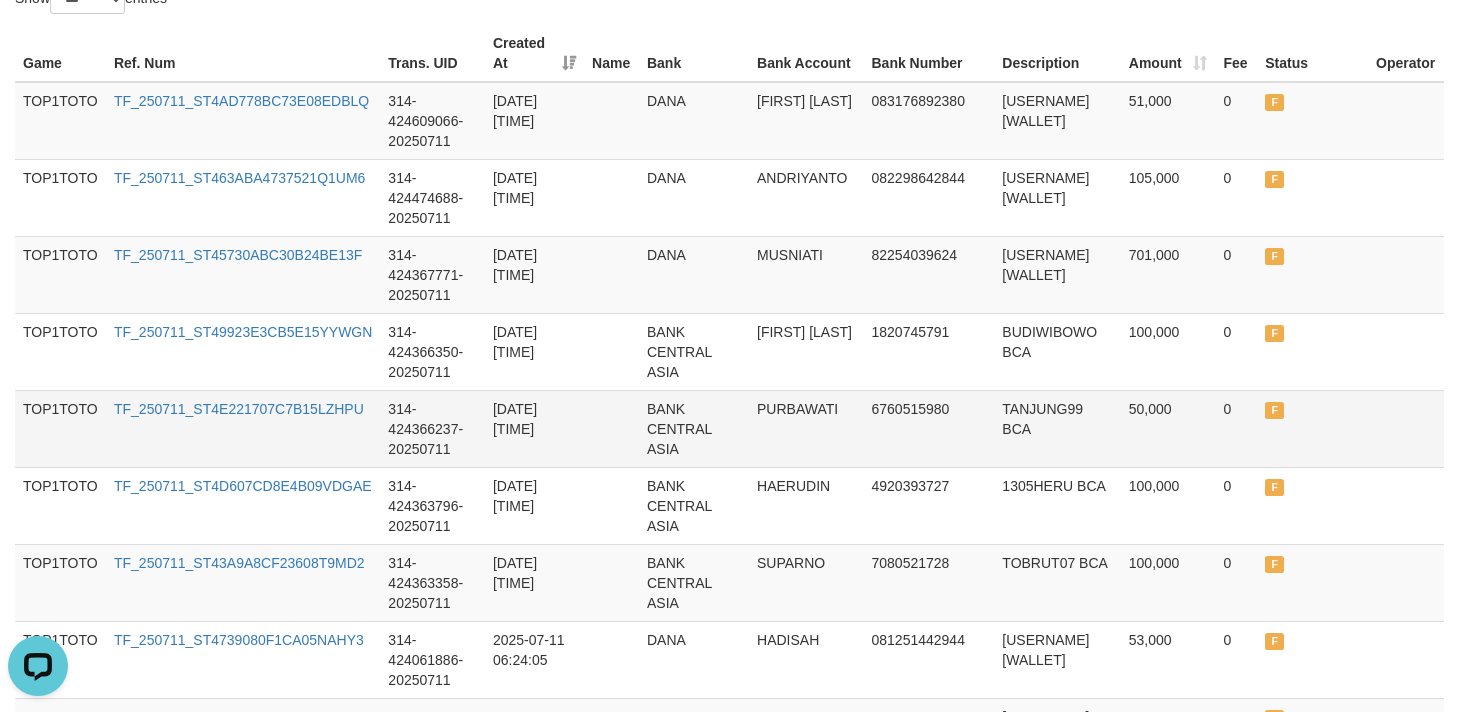 click on "[DATE] [TIME]" at bounding box center (534, 428) 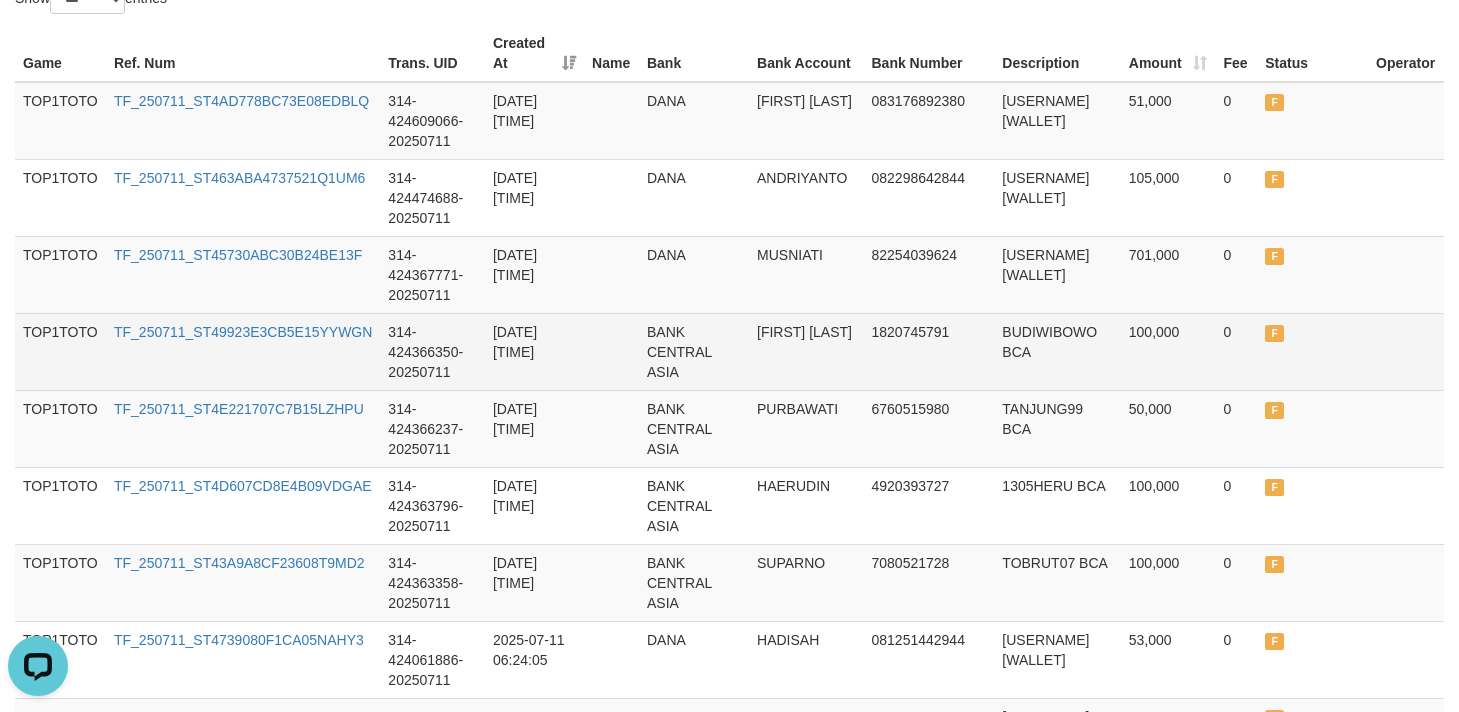 click on "[DATE] [TIME]" at bounding box center [534, 351] 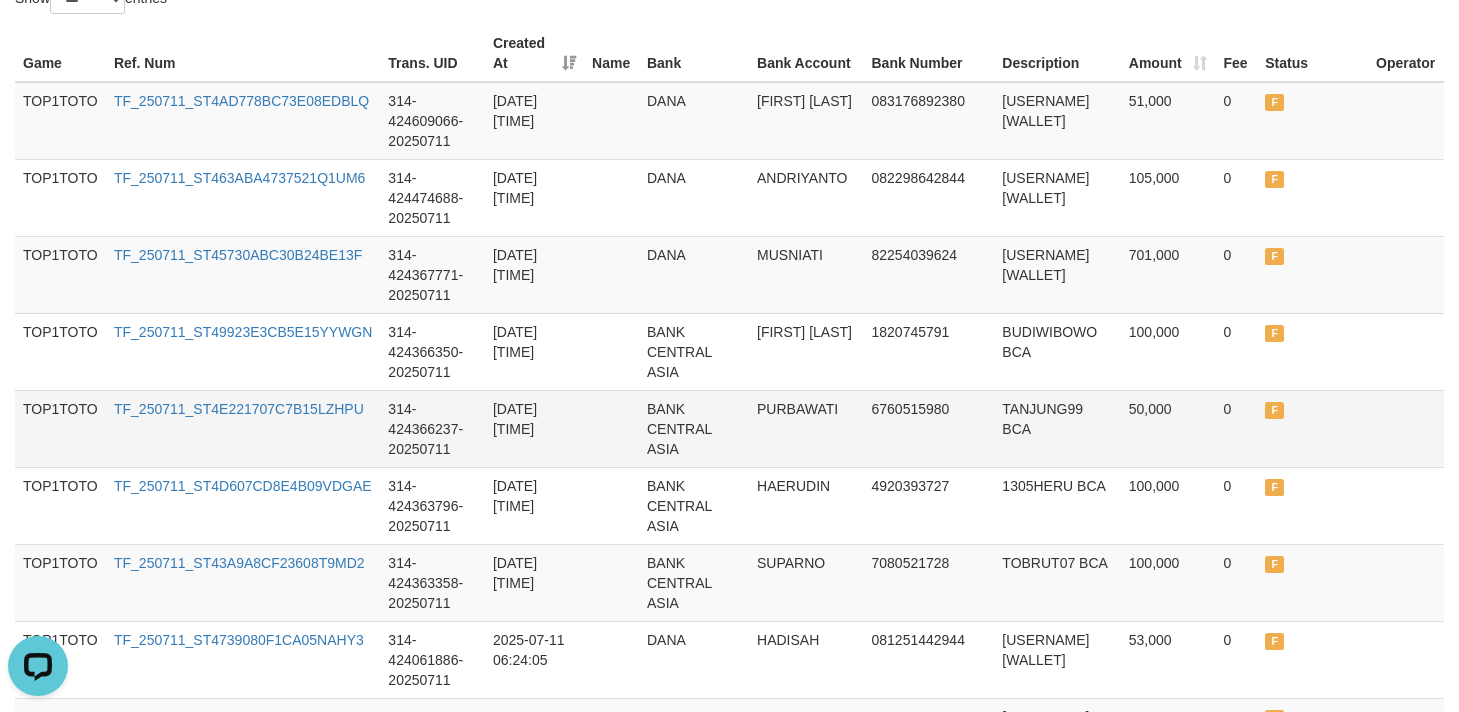 click on "PURBAWATI" at bounding box center [806, 428] 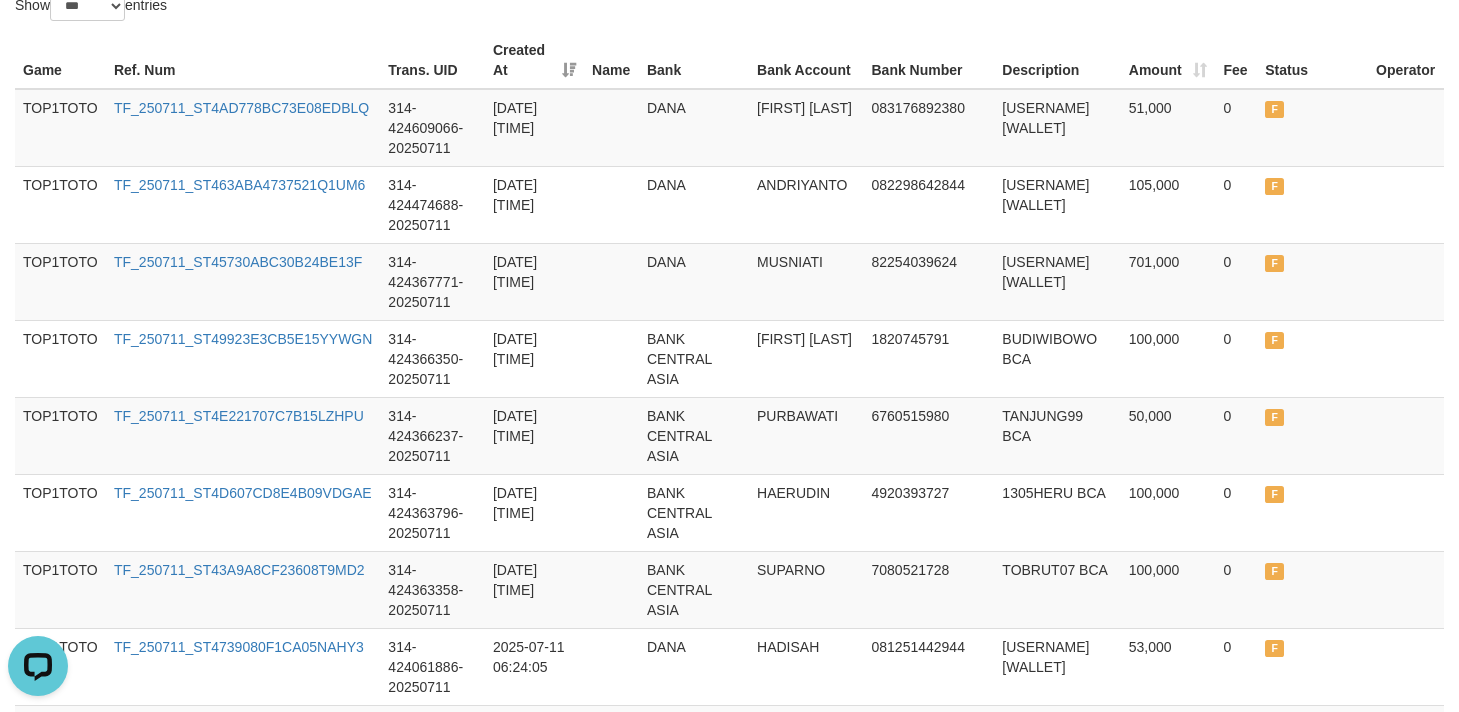 scroll, scrollTop: 0, scrollLeft: 0, axis: both 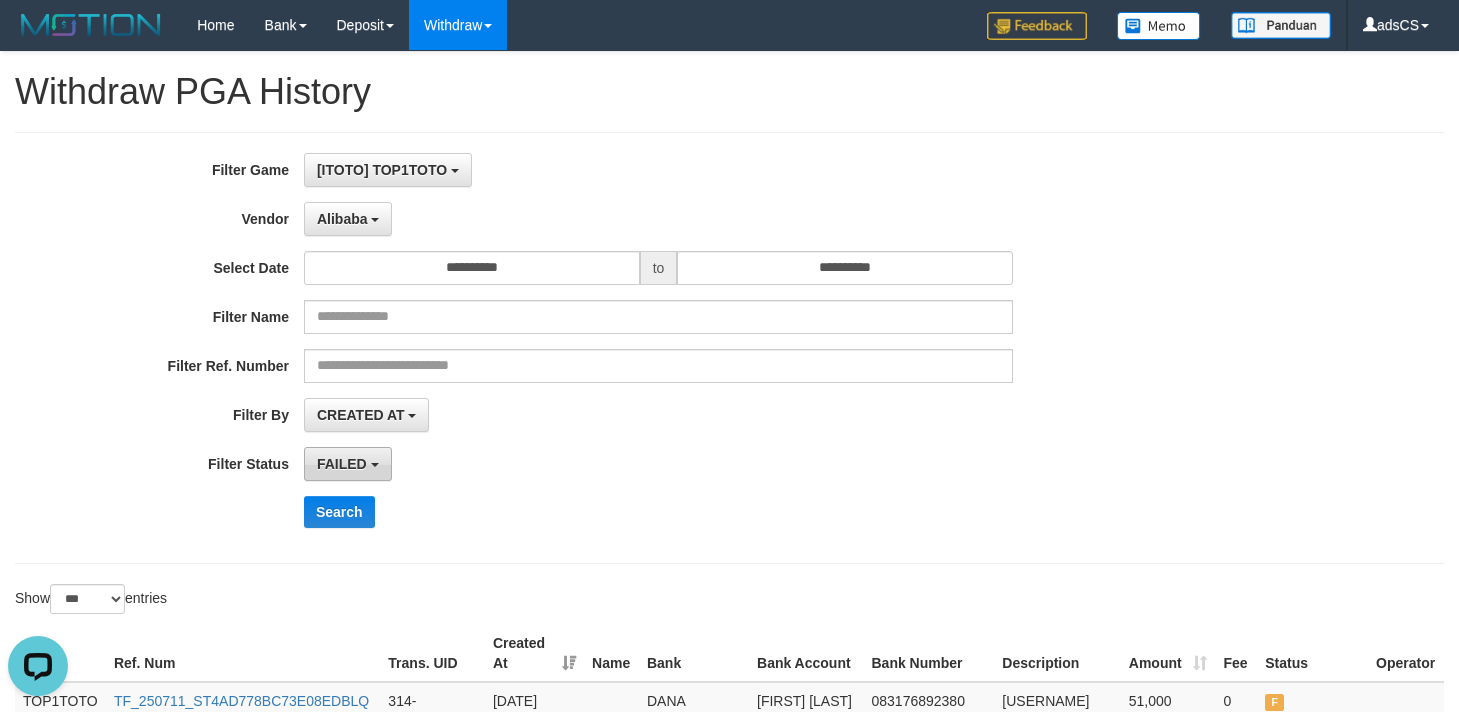 click on "FAILED" at bounding box center (342, 464) 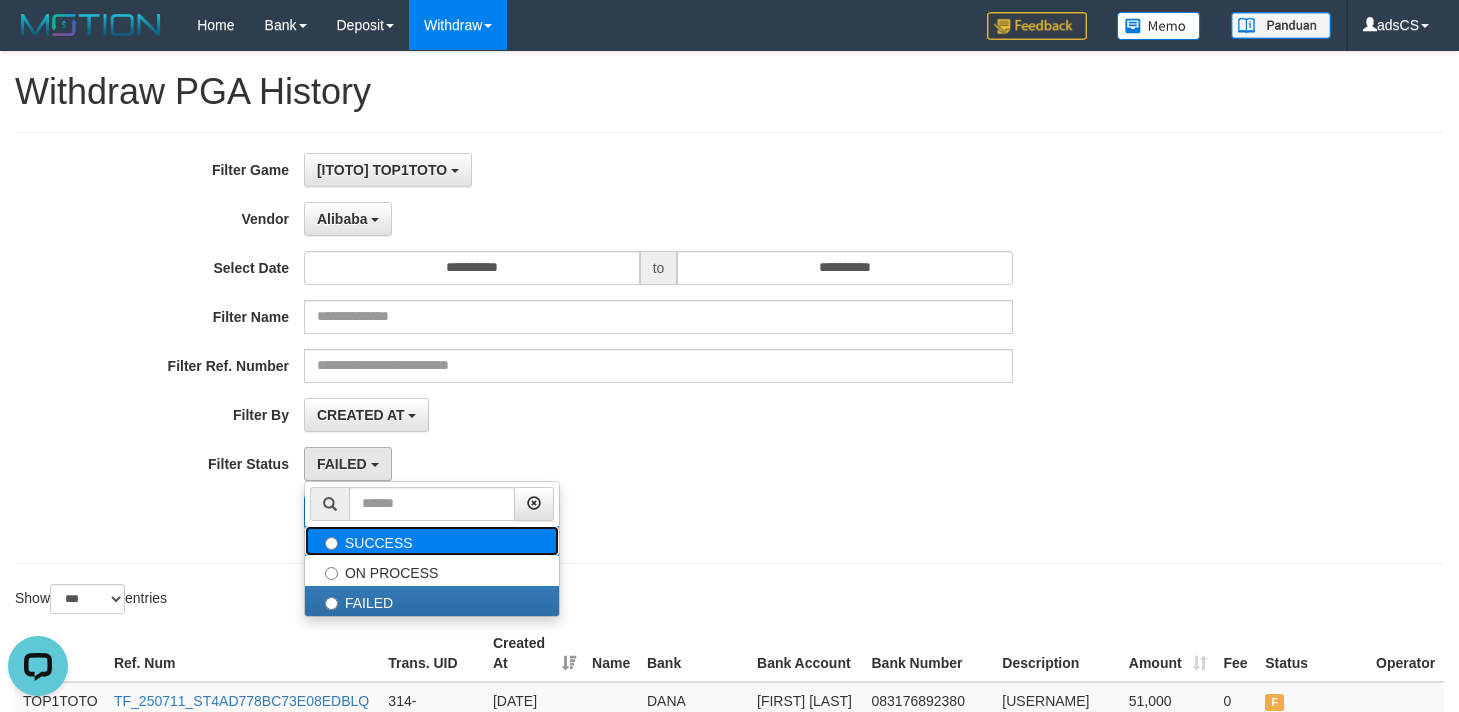 click on "SUCCESS" at bounding box center (432, 541) 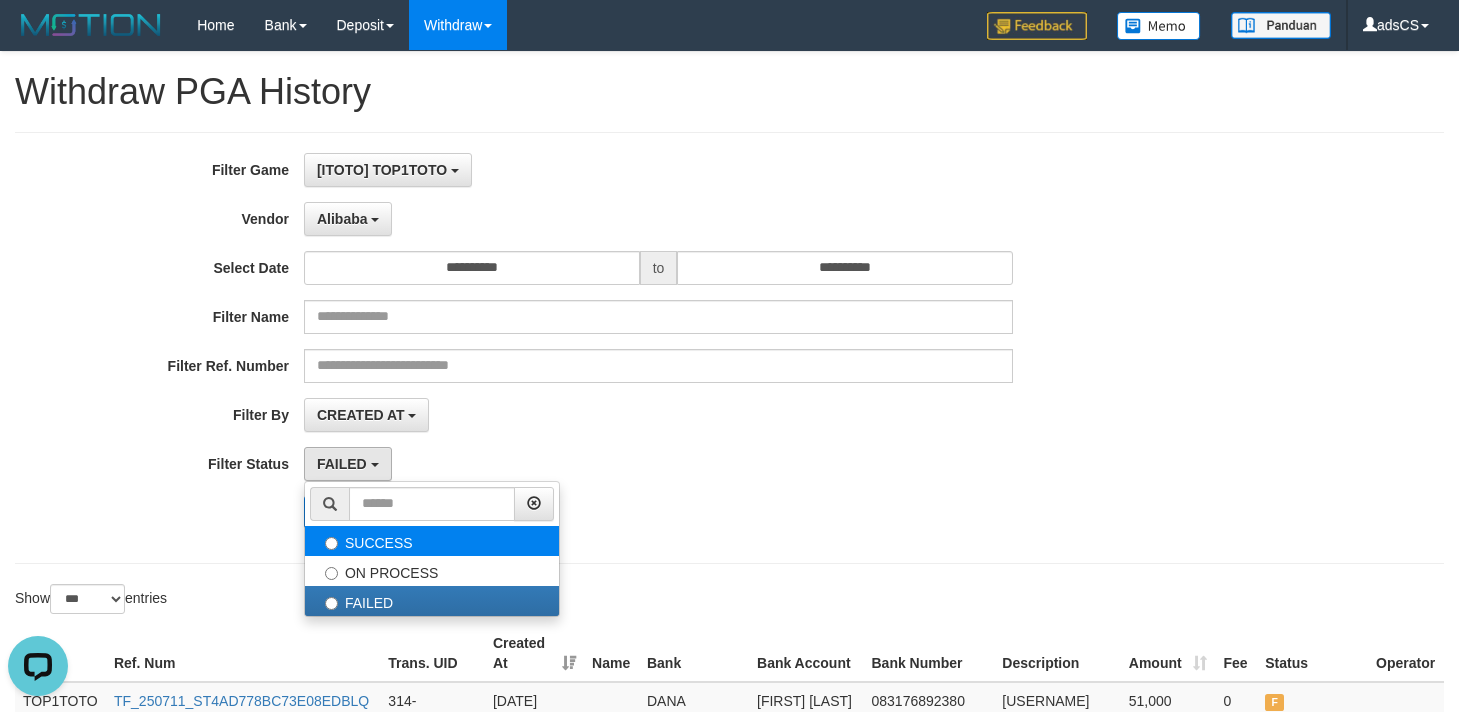select on "*" 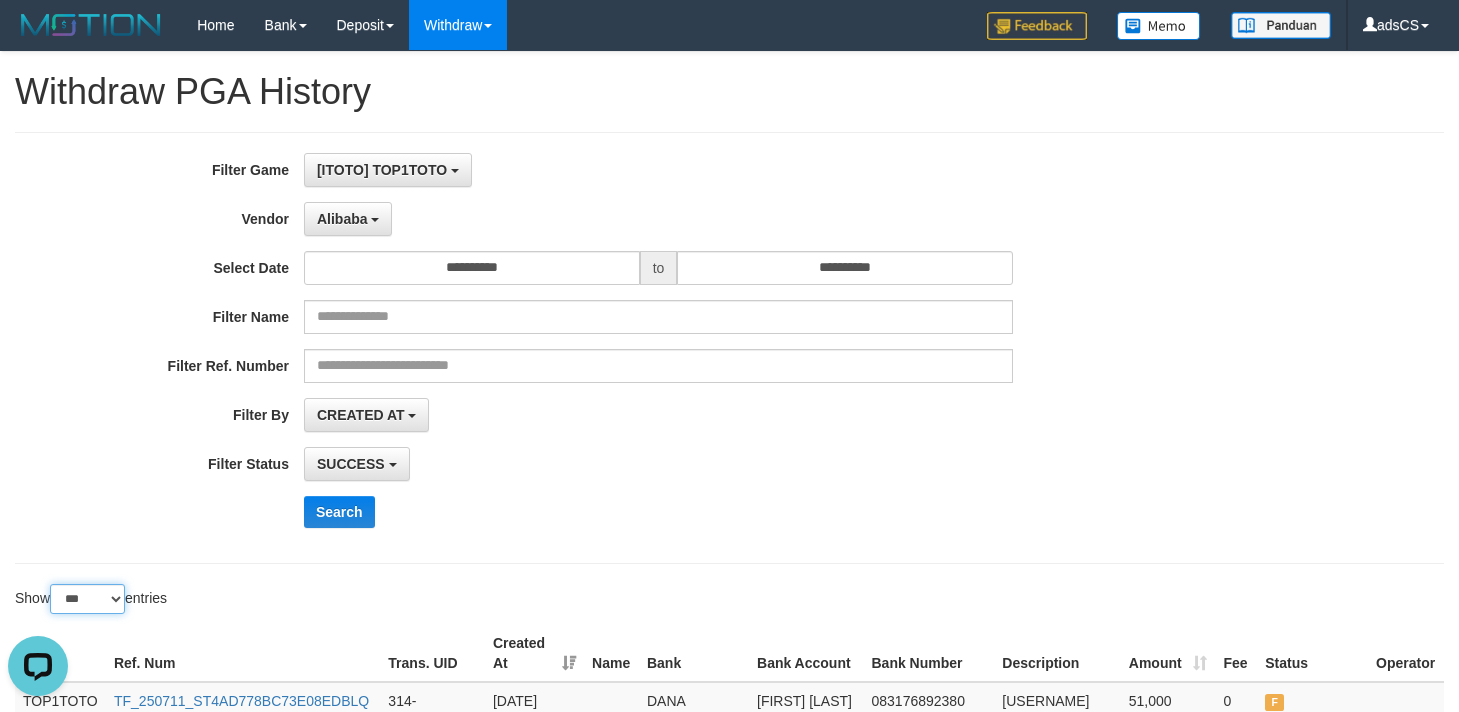 click on "** ** ** ***" at bounding box center (87, 599) 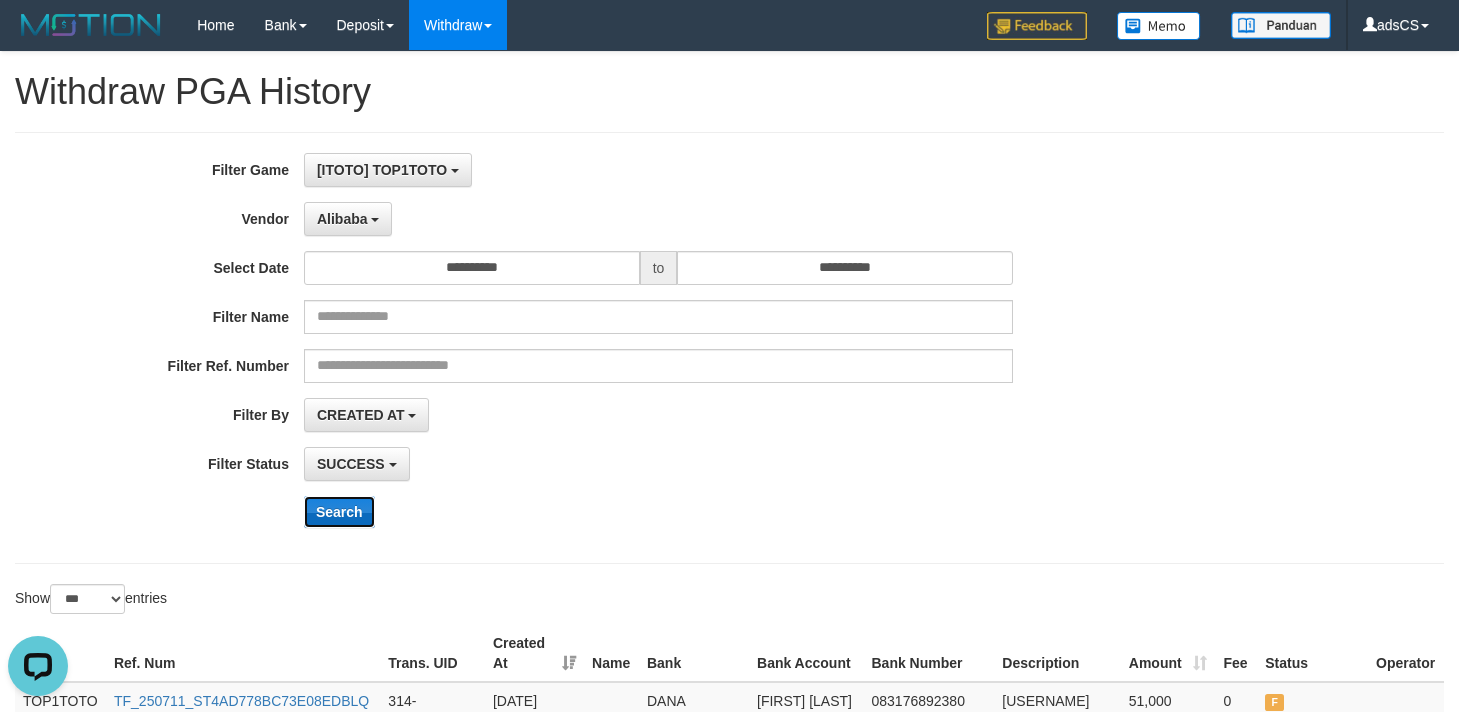 click on "Search" at bounding box center (339, 512) 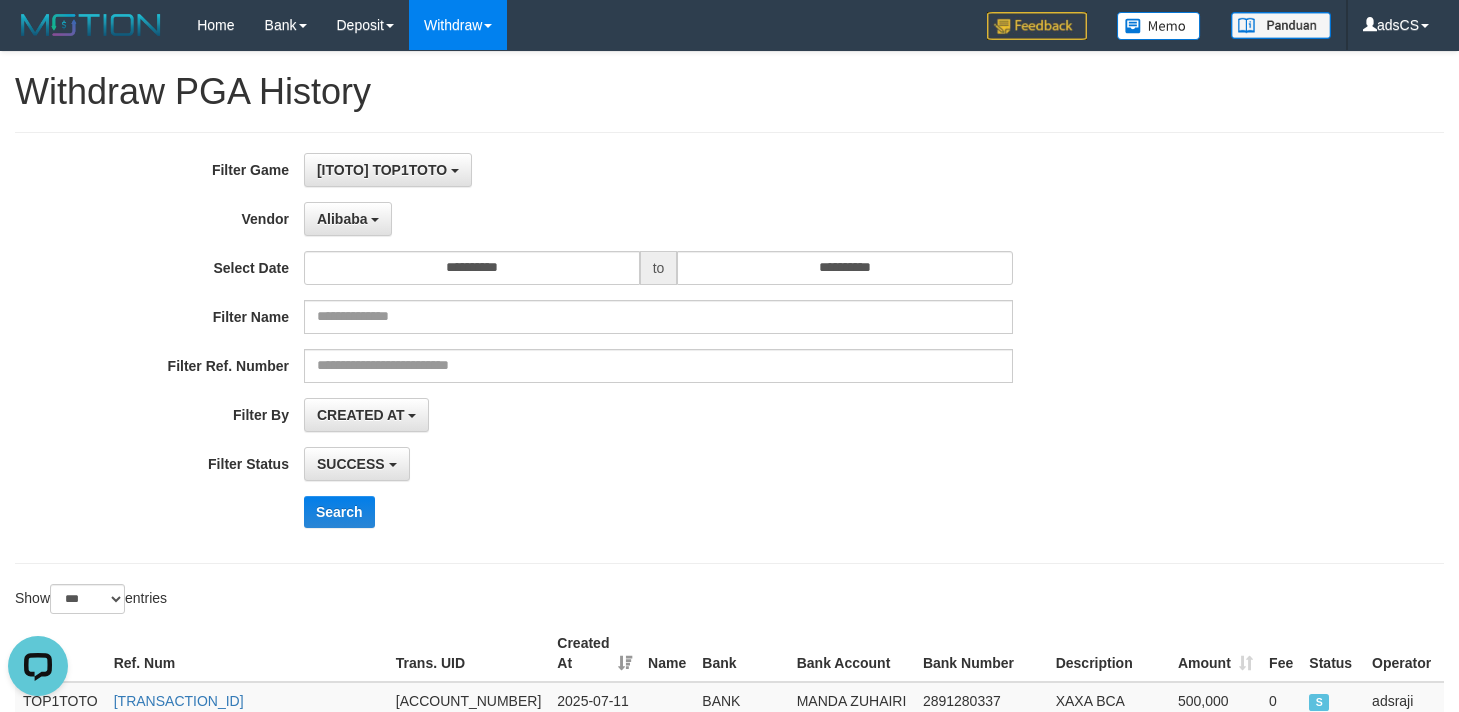 click on "**********" at bounding box center [729, 348] 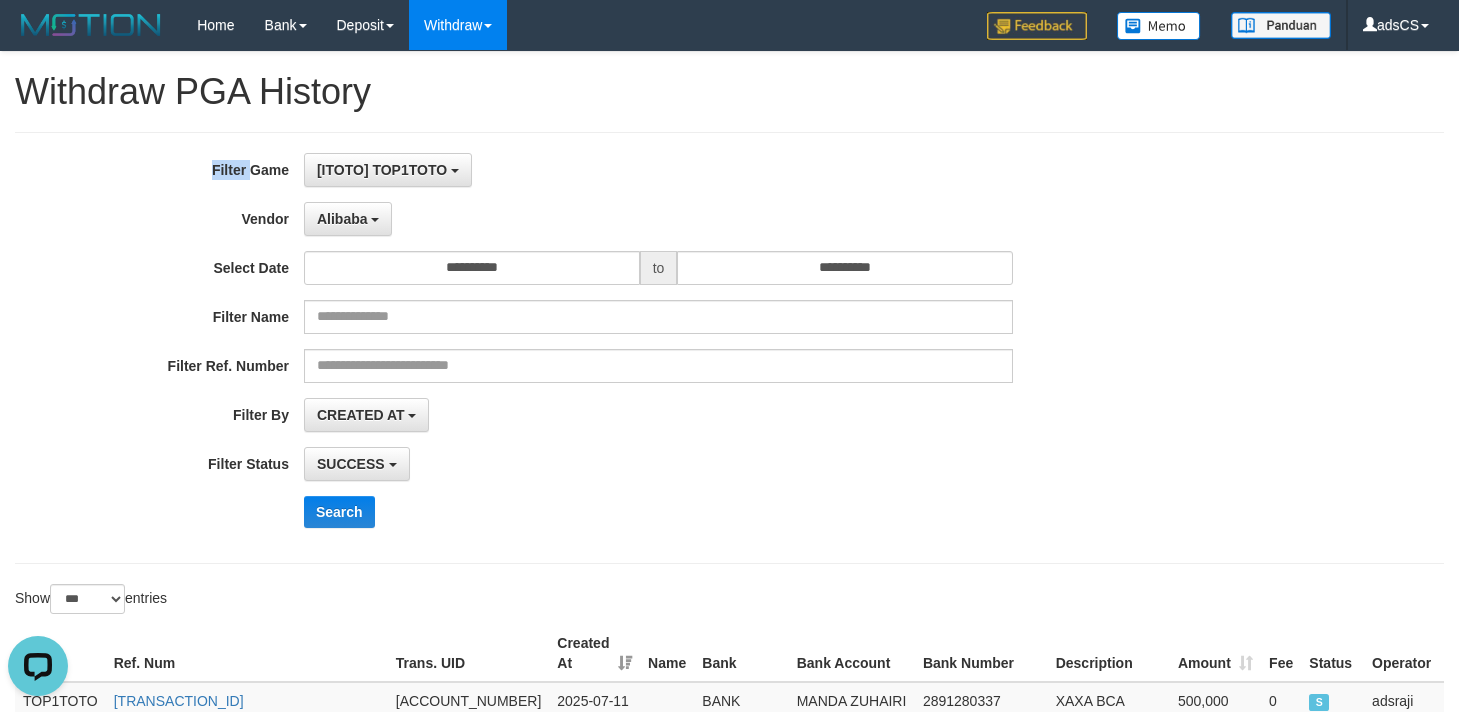 click on "**********" at bounding box center [729, 348] 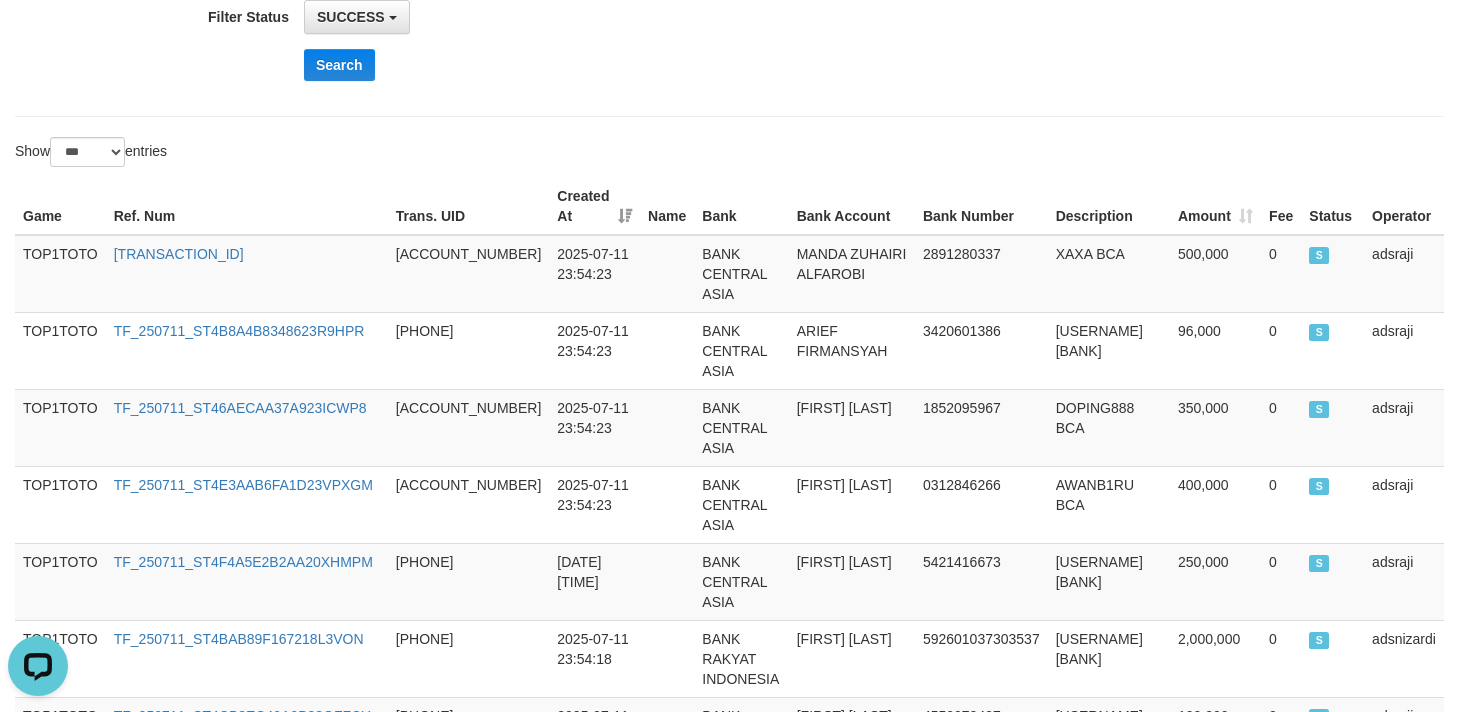 scroll, scrollTop: 0, scrollLeft: 0, axis: both 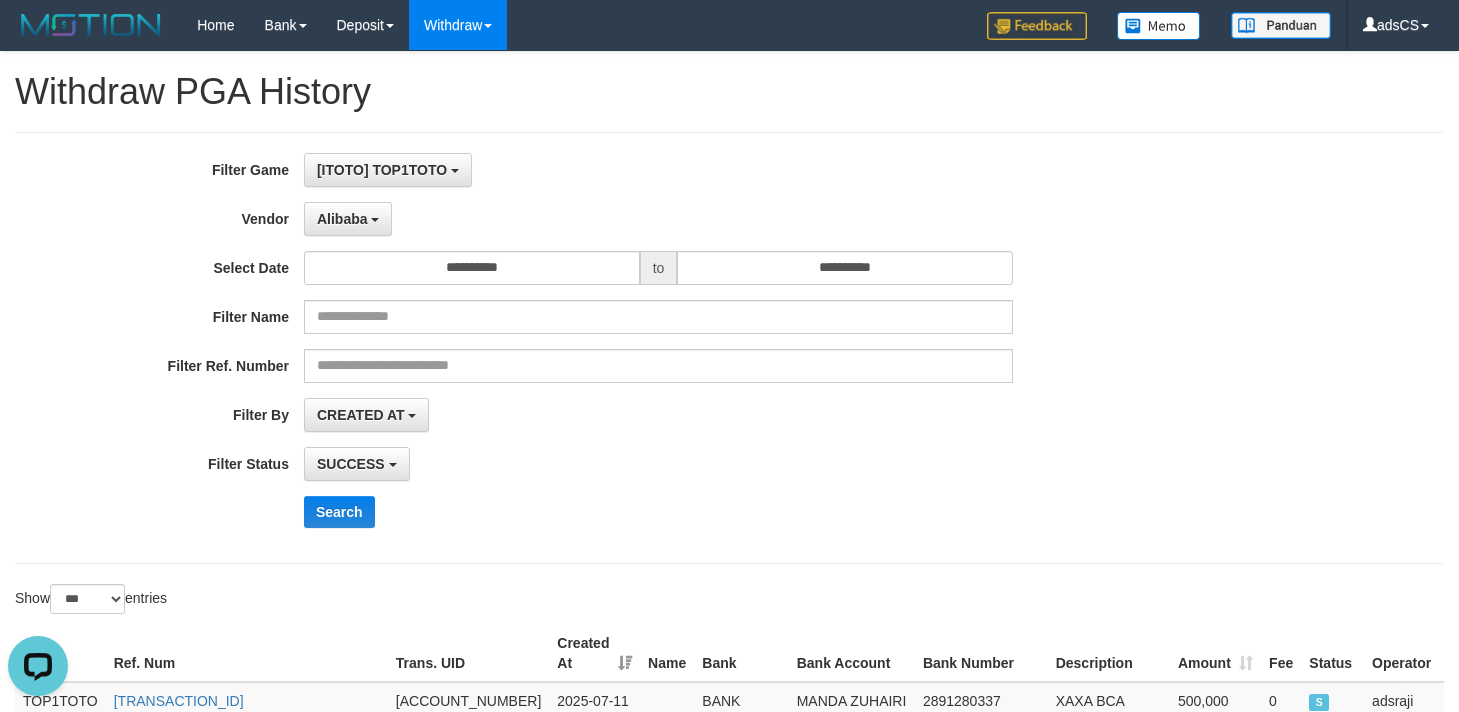 click on "SUCCESS
SUCCESS
ON PROCESS
FAILED" at bounding box center [658, 464] 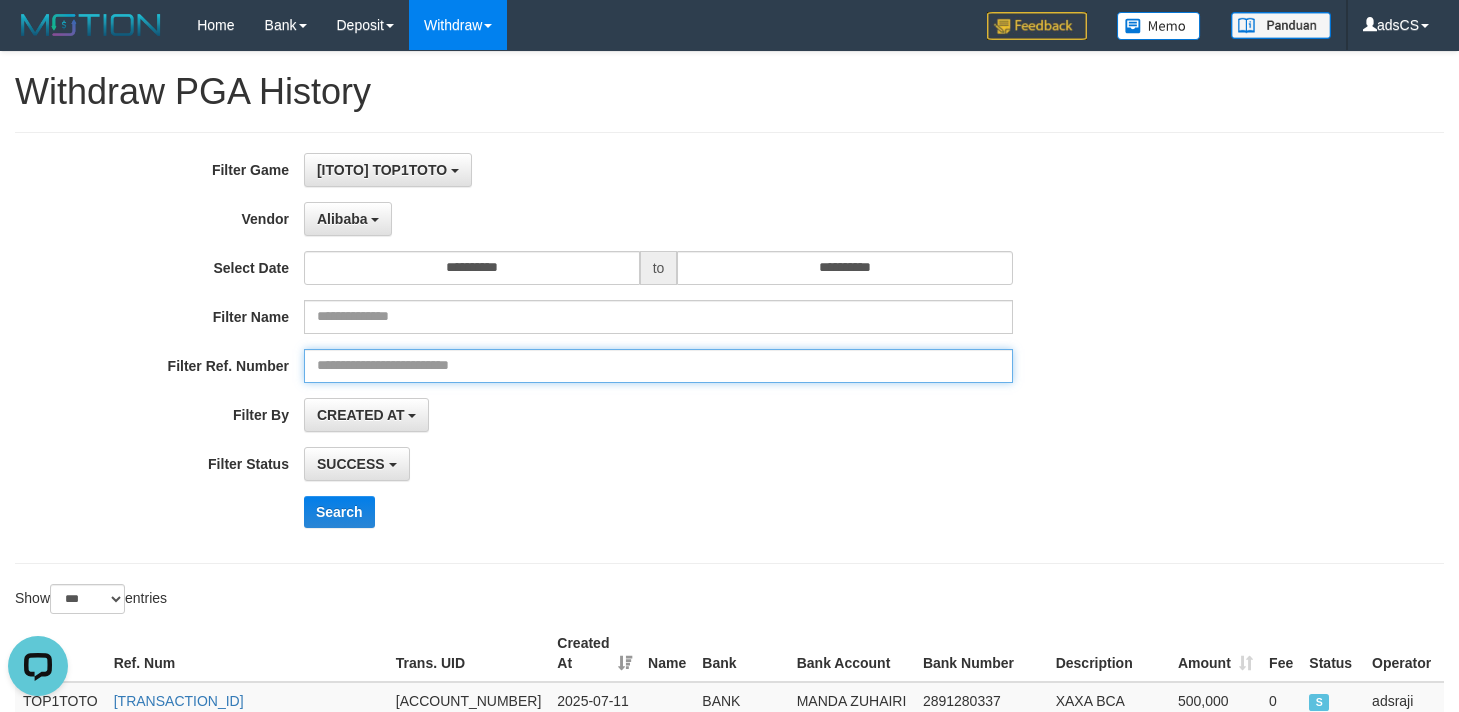 click at bounding box center (658, 366) 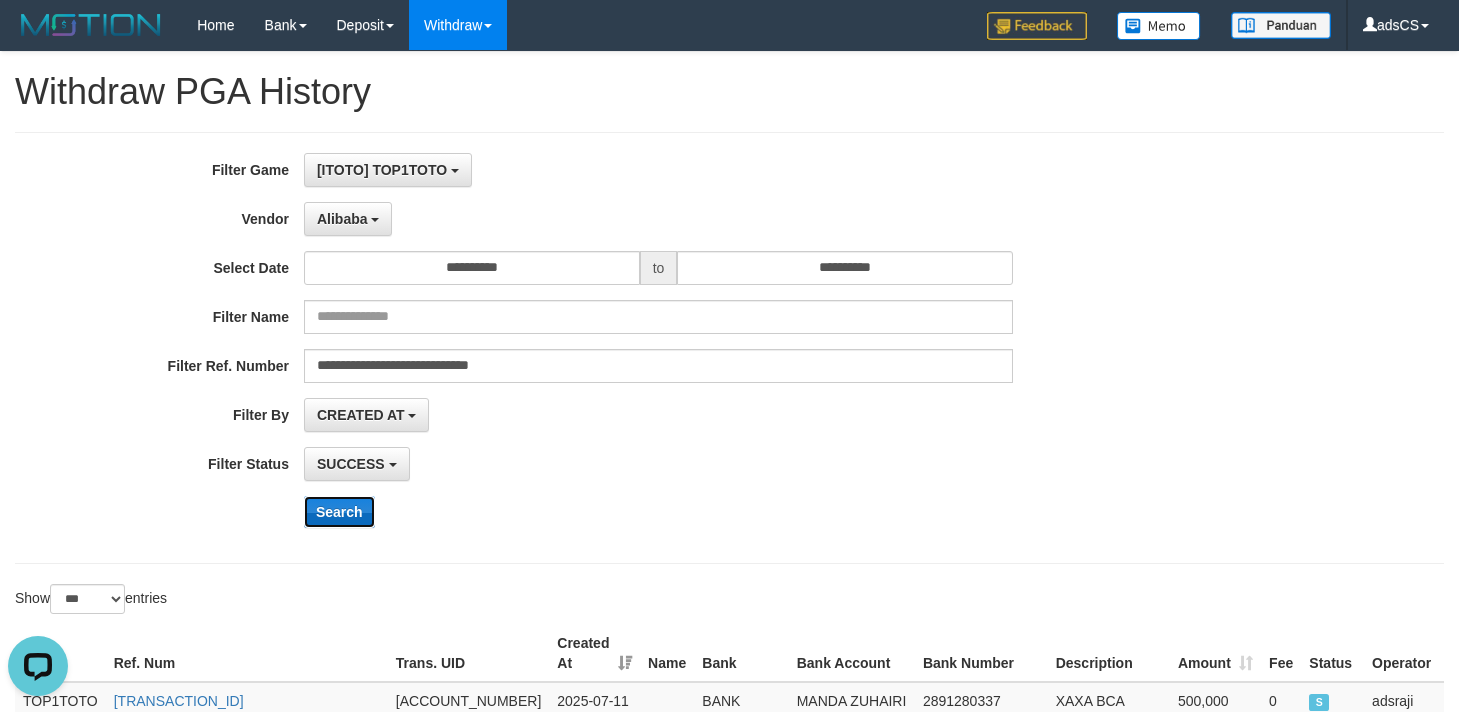 click on "Search" at bounding box center [339, 512] 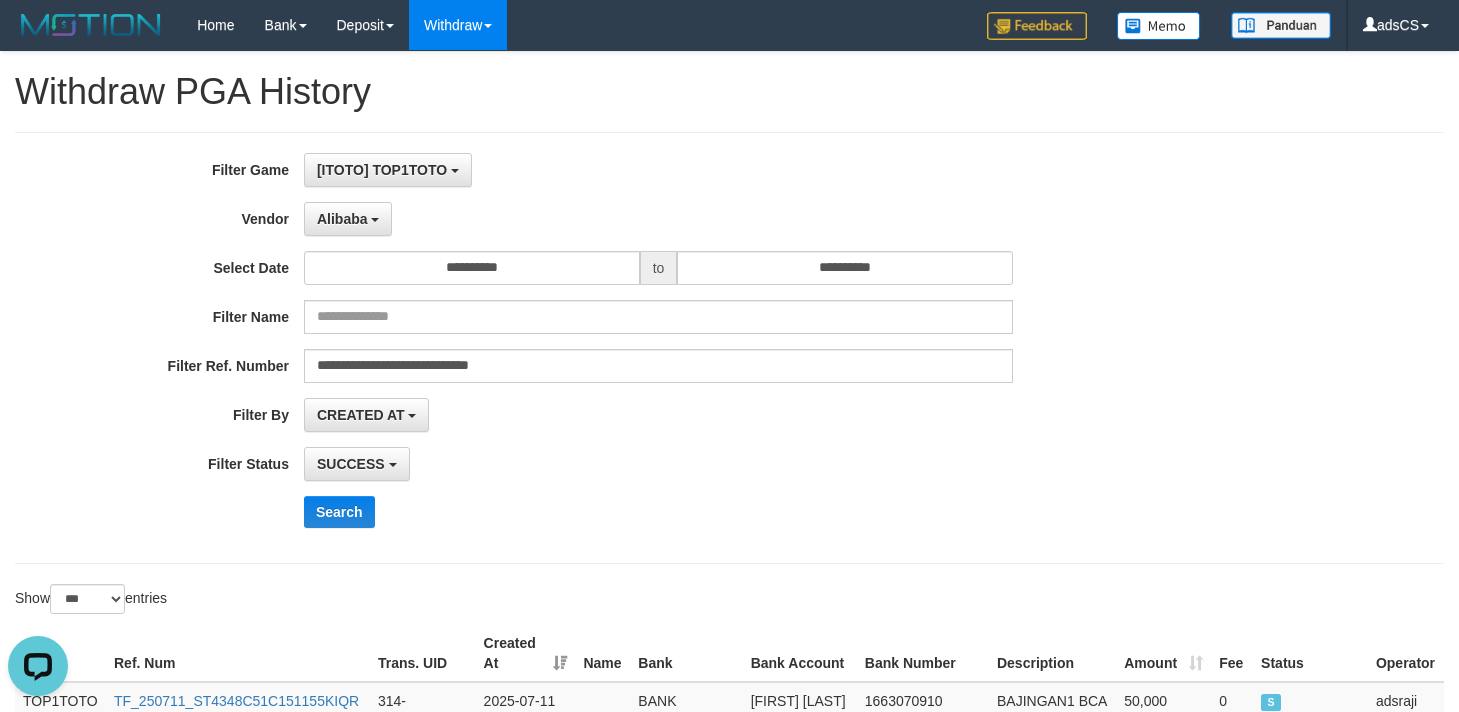 scroll, scrollTop: 341, scrollLeft: 0, axis: vertical 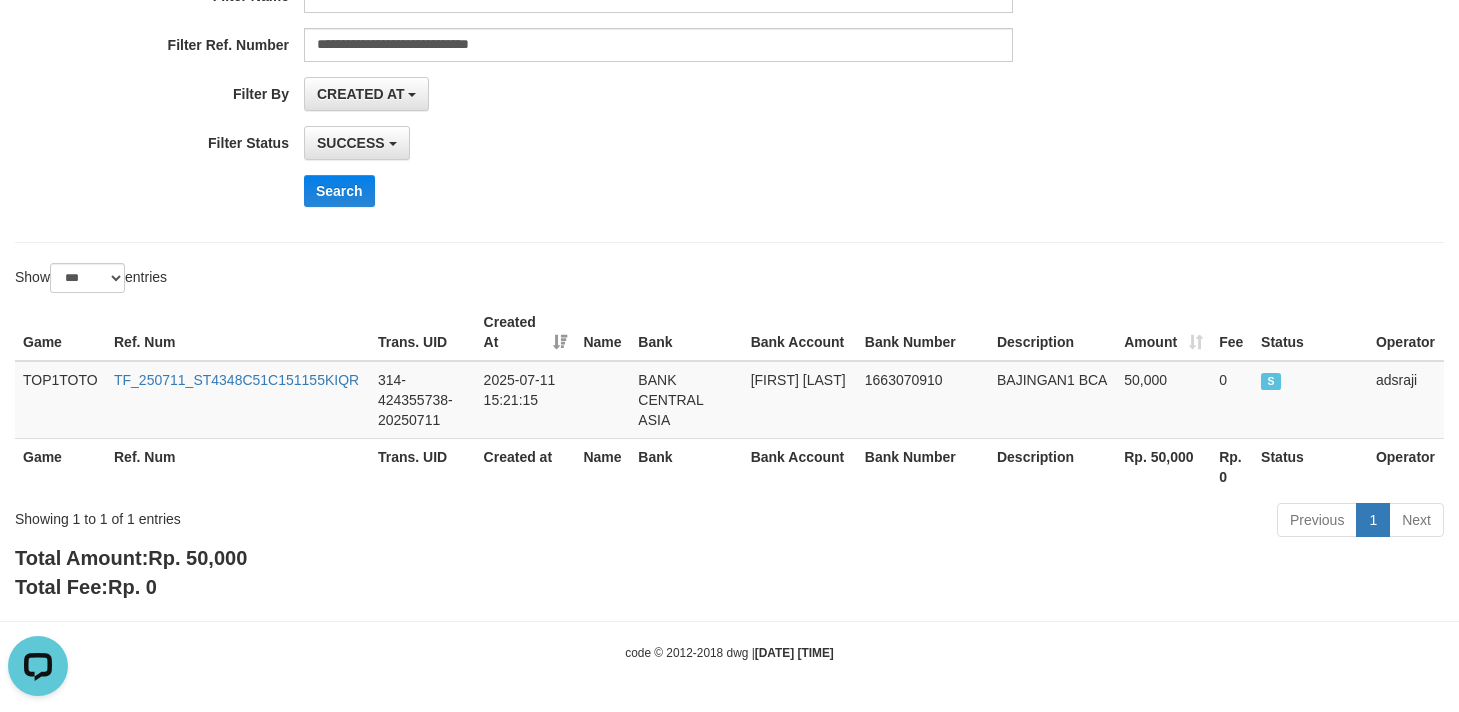click on "**********" at bounding box center (729, 27) 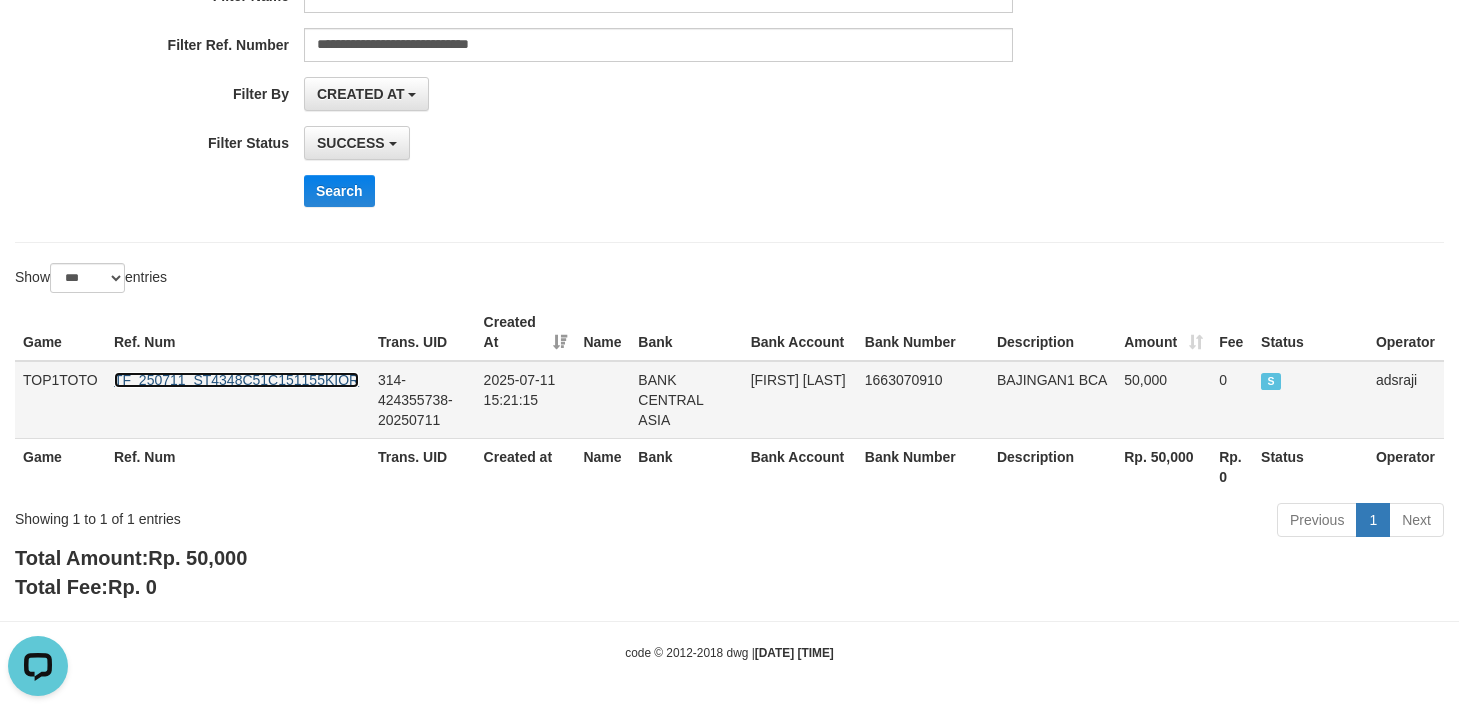 click on "TF_250711_ST4348C51C151155KIQR" at bounding box center (236, 380) 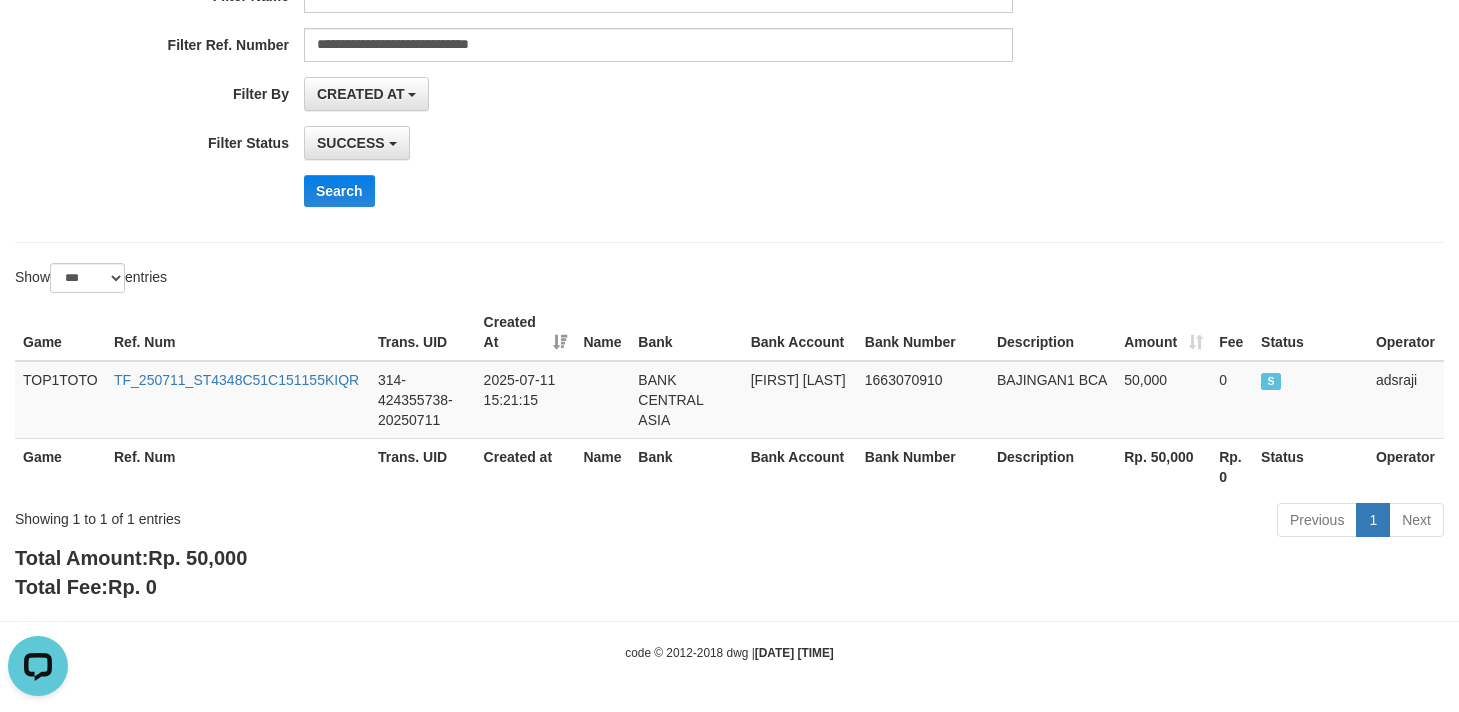 click on "**********" at bounding box center (729, 27) 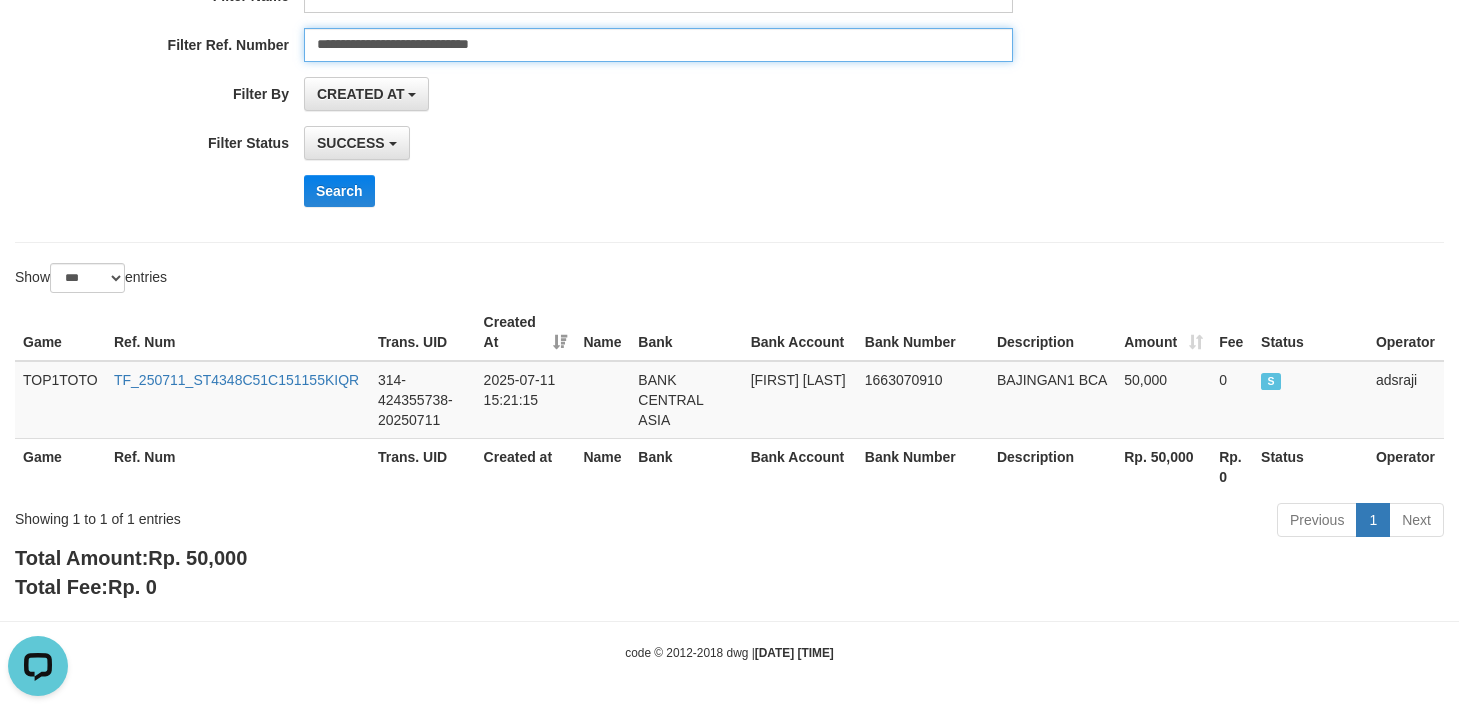 drag, startPoint x: 587, startPoint y: 36, endPoint x: -323, endPoint y: 79, distance: 911.0154 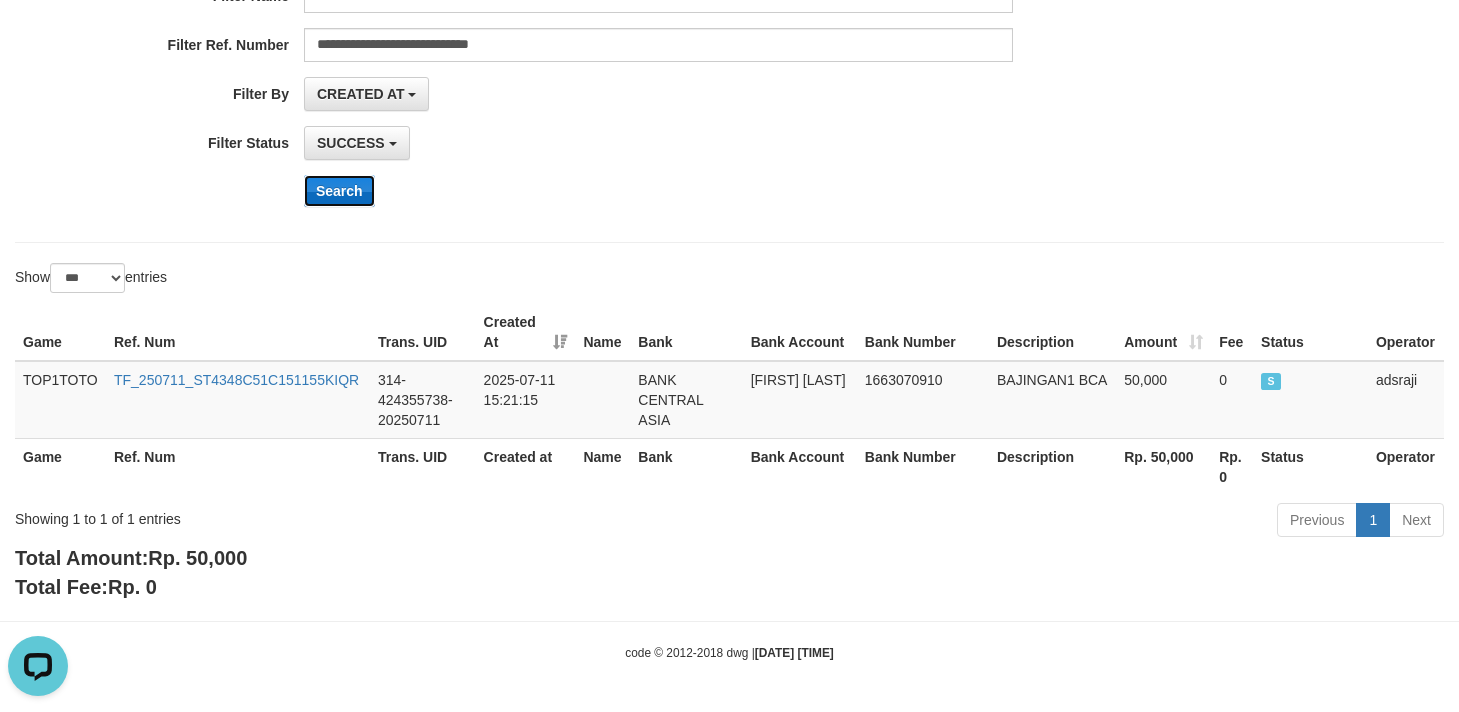 click on "Search" at bounding box center (339, 191) 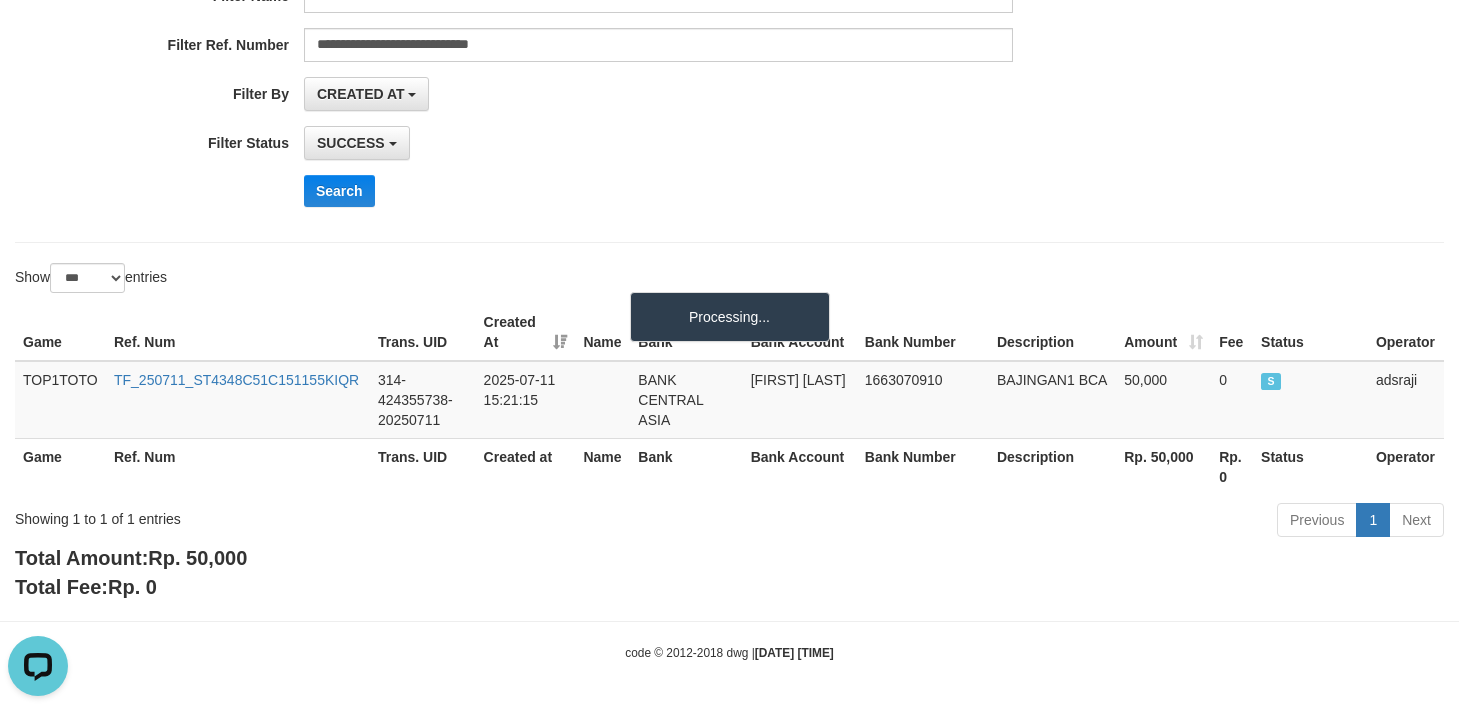 scroll, scrollTop: 321, scrollLeft: 0, axis: vertical 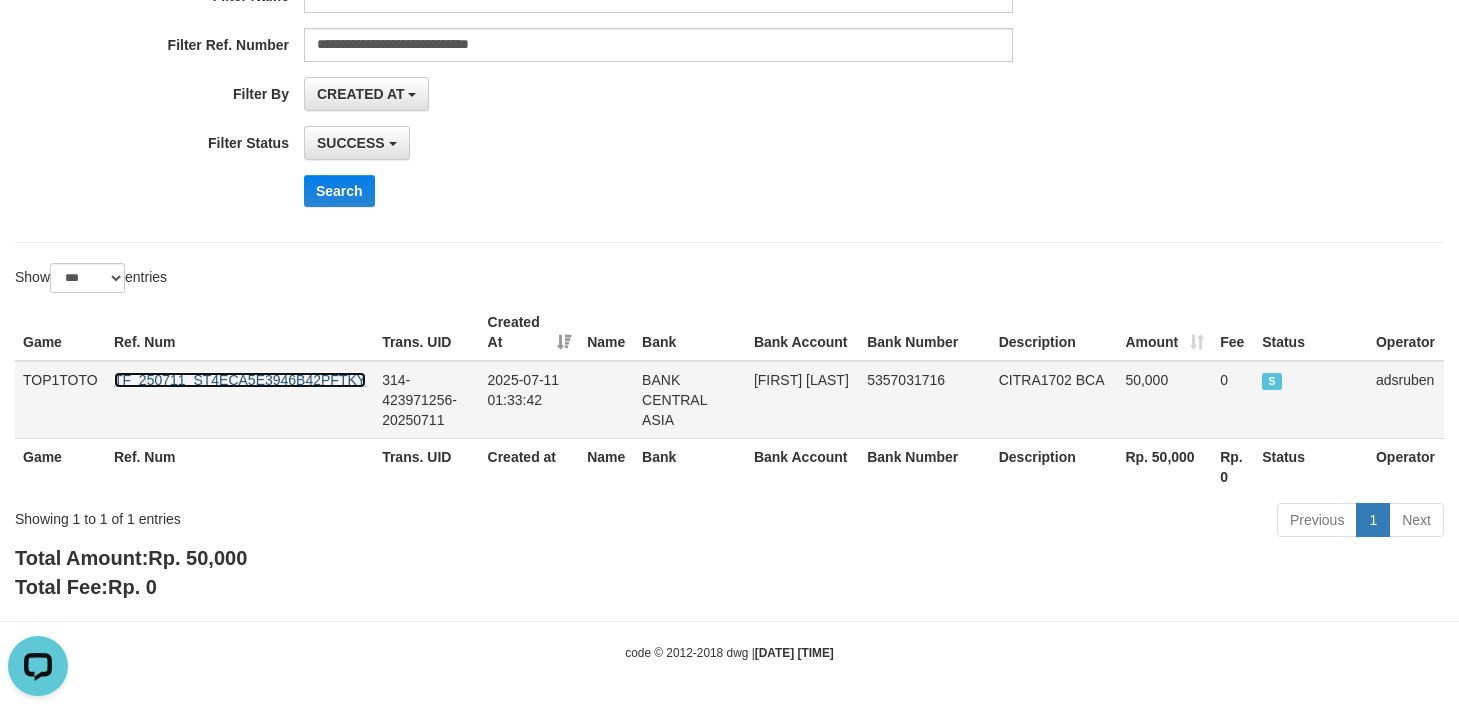 click on "TF_250711_ST4ECA5E3946B42PFTKY" at bounding box center (240, 380) 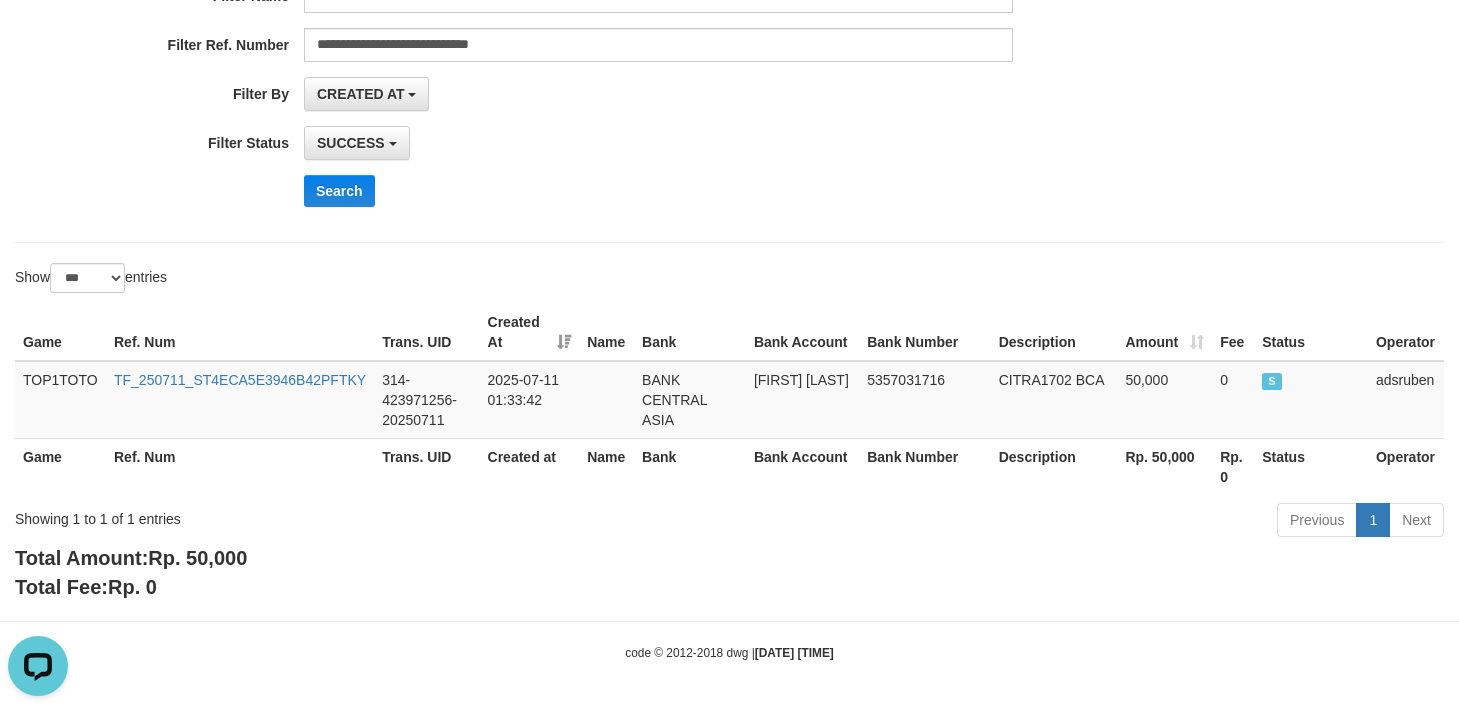 click on "**********" at bounding box center [729, 27] 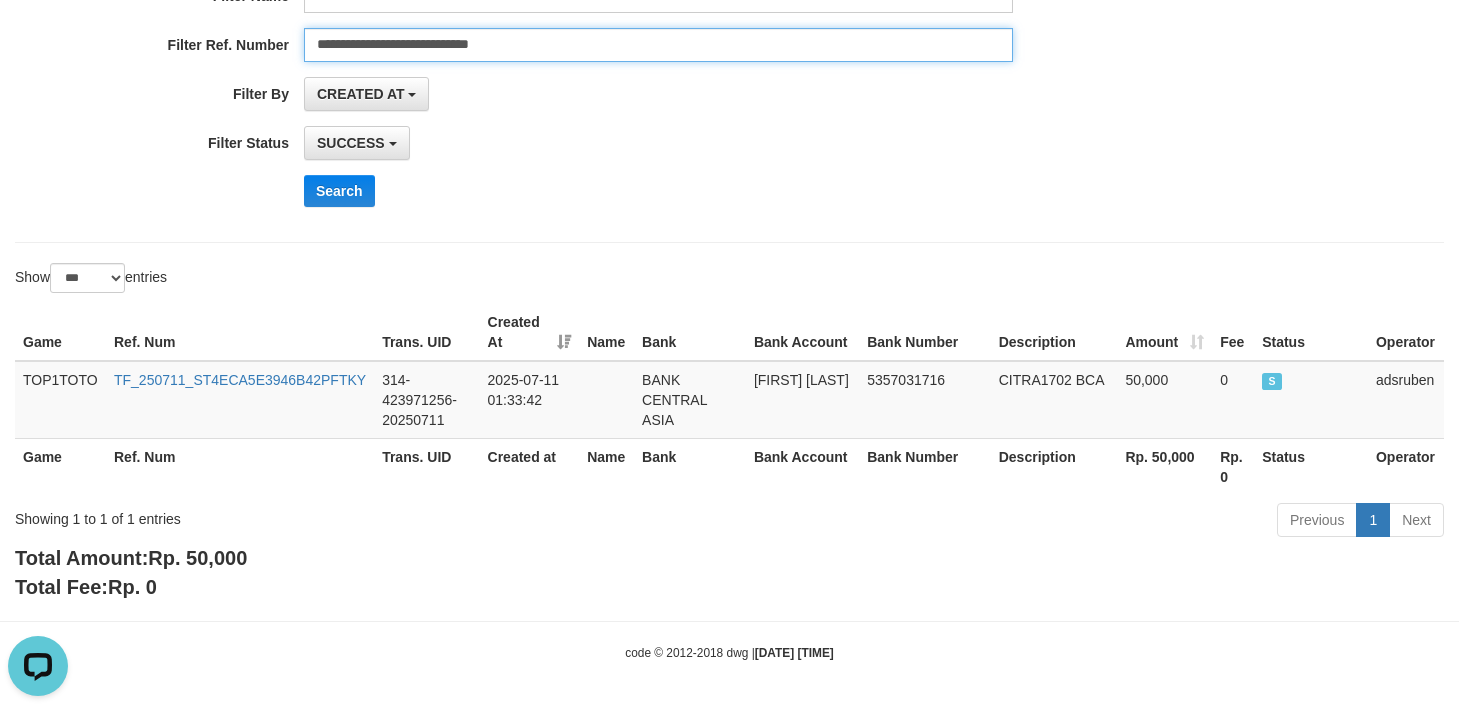 drag, startPoint x: 580, startPoint y: 47, endPoint x: -16, endPoint y: 47, distance: 596 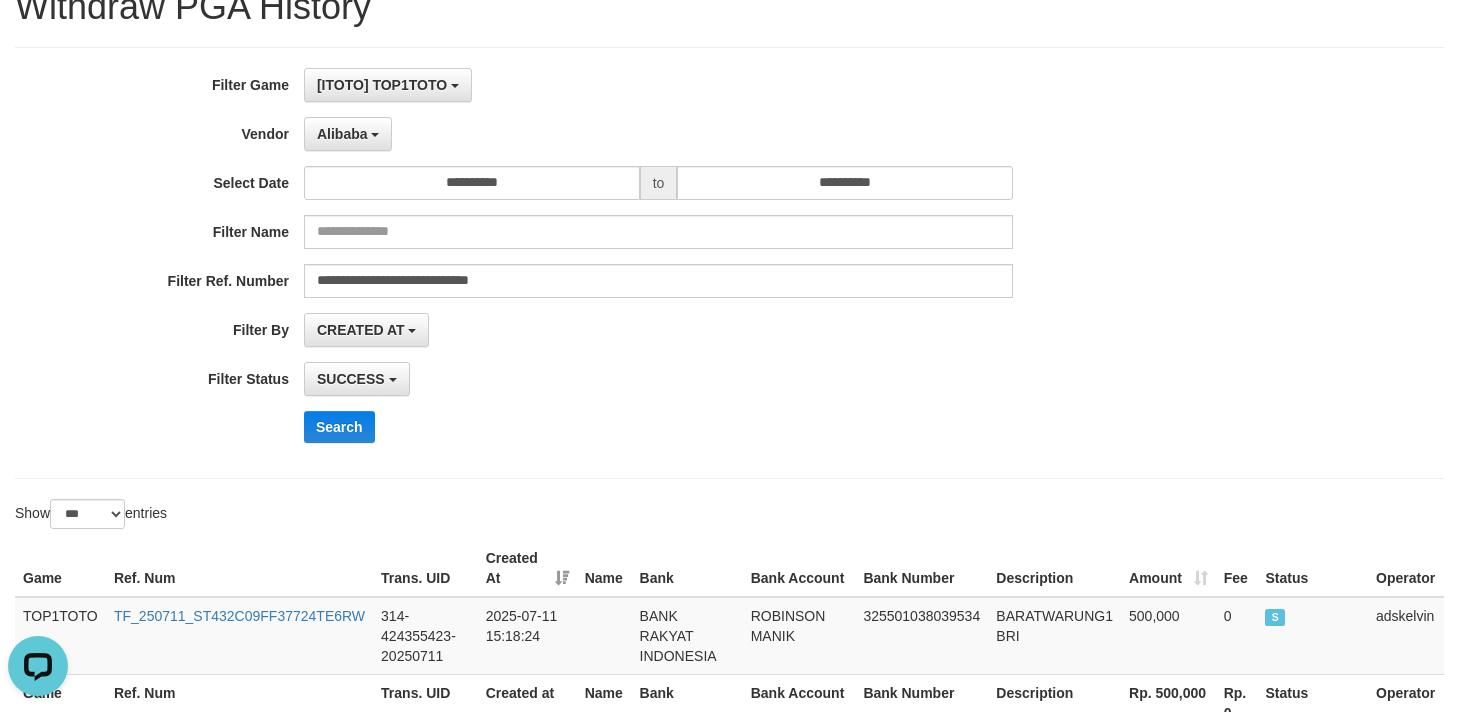 scroll, scrollTop: 0, scrollLeft: 0, axis: both 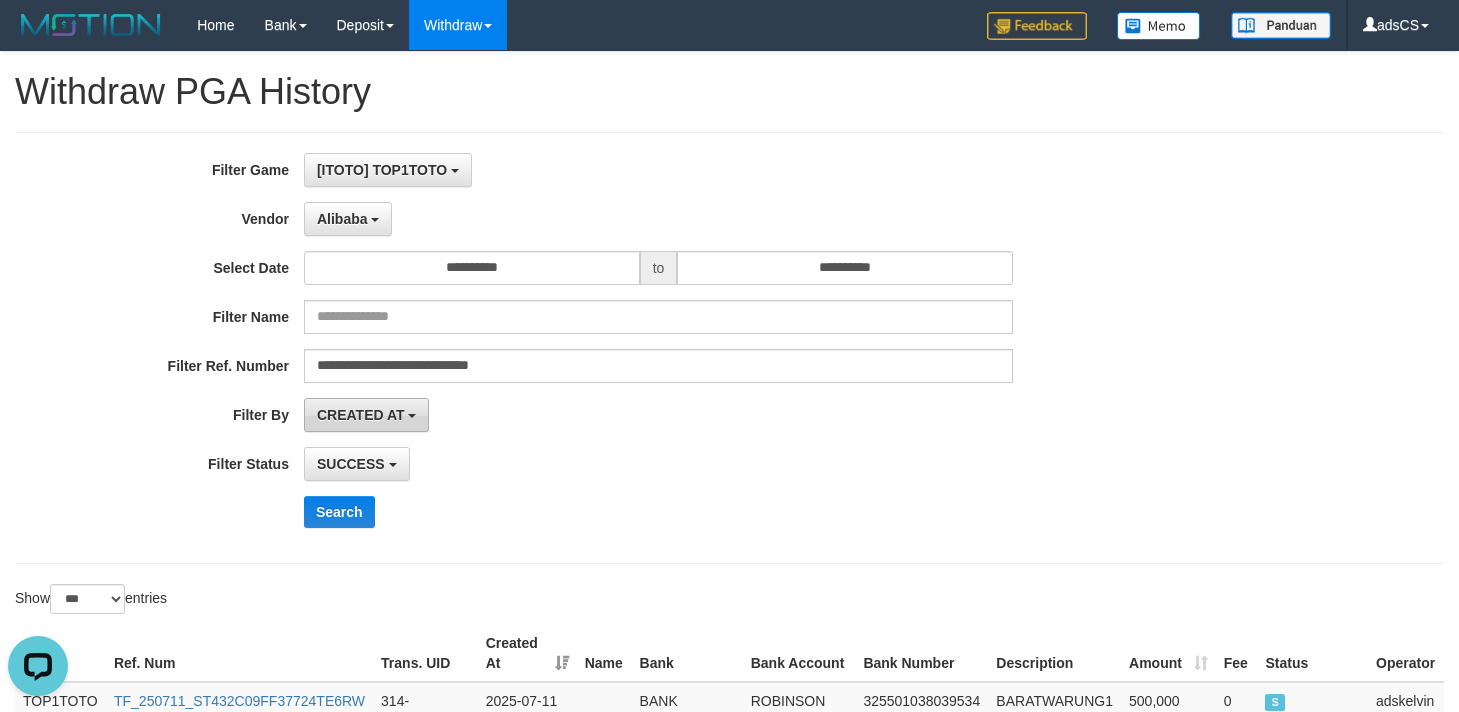 click on "CREATED AT" at bounding box center (361, 415) 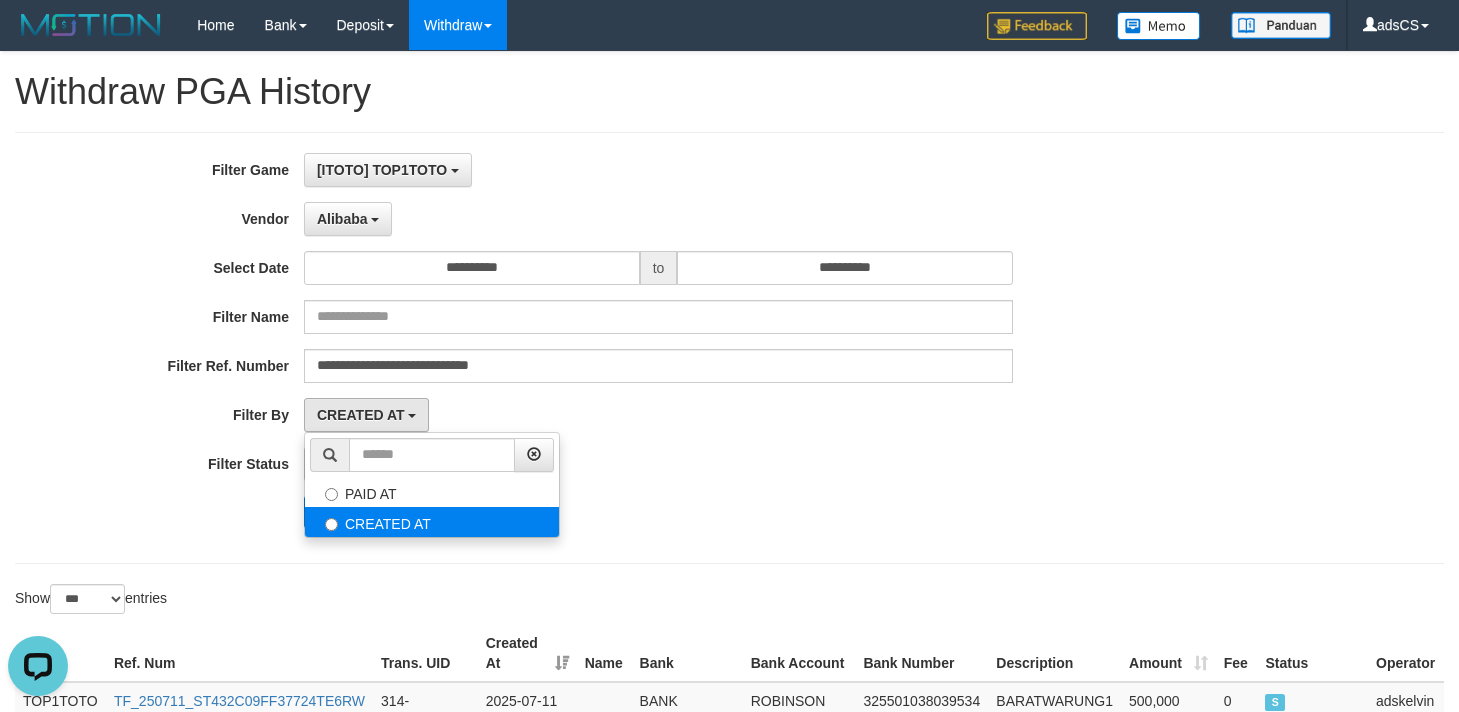 click on "CREATED AT" at bounding box center [432, 522] 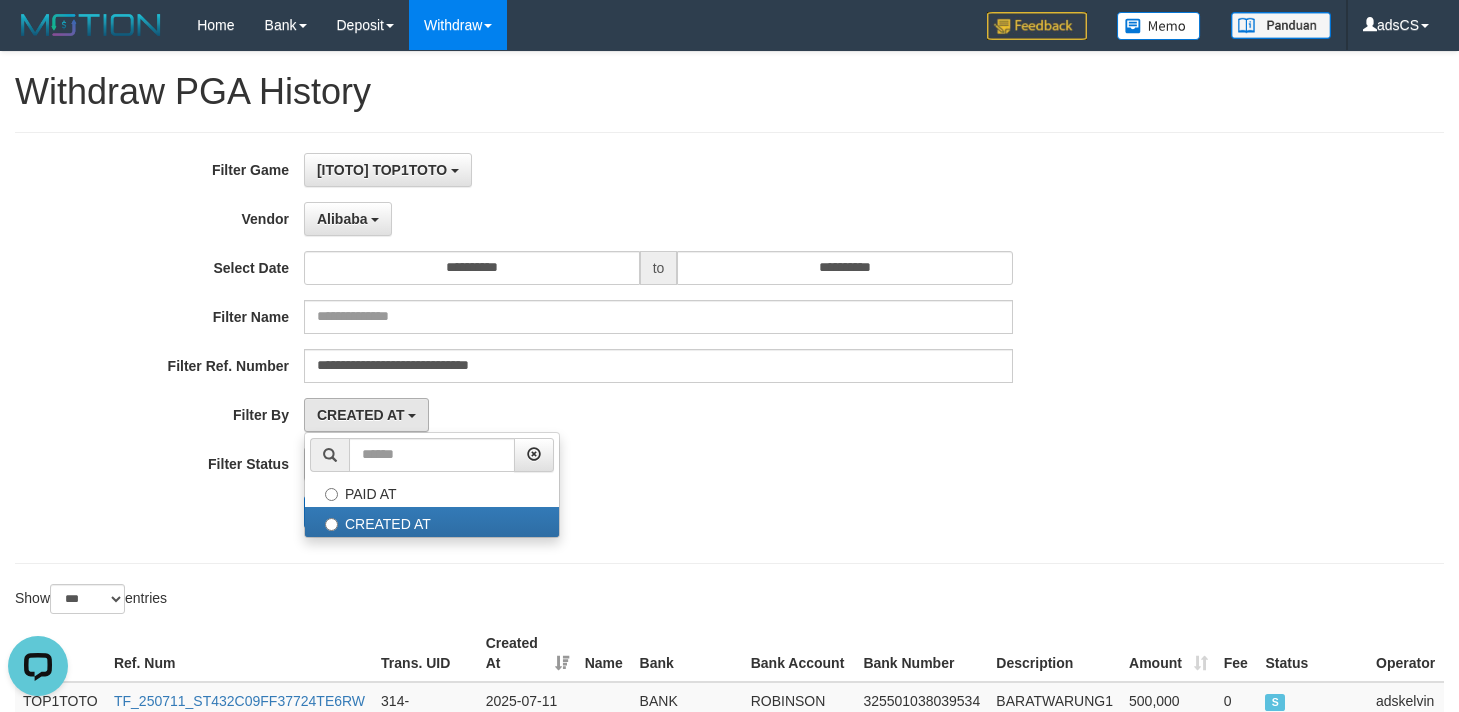 scroll, scrollTop: 20, scrollLeft: 0, axis: vertical 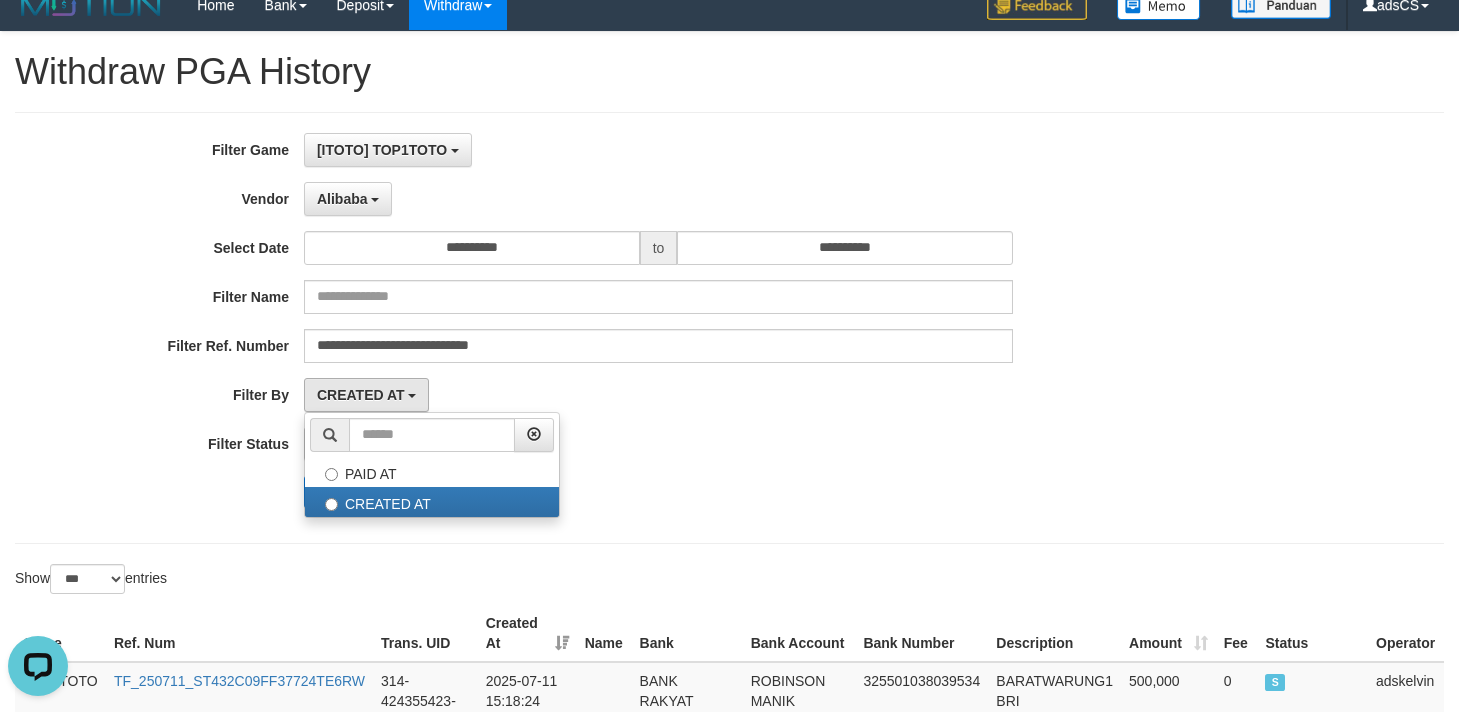 click on "**********" at bounding box center [608, 395] 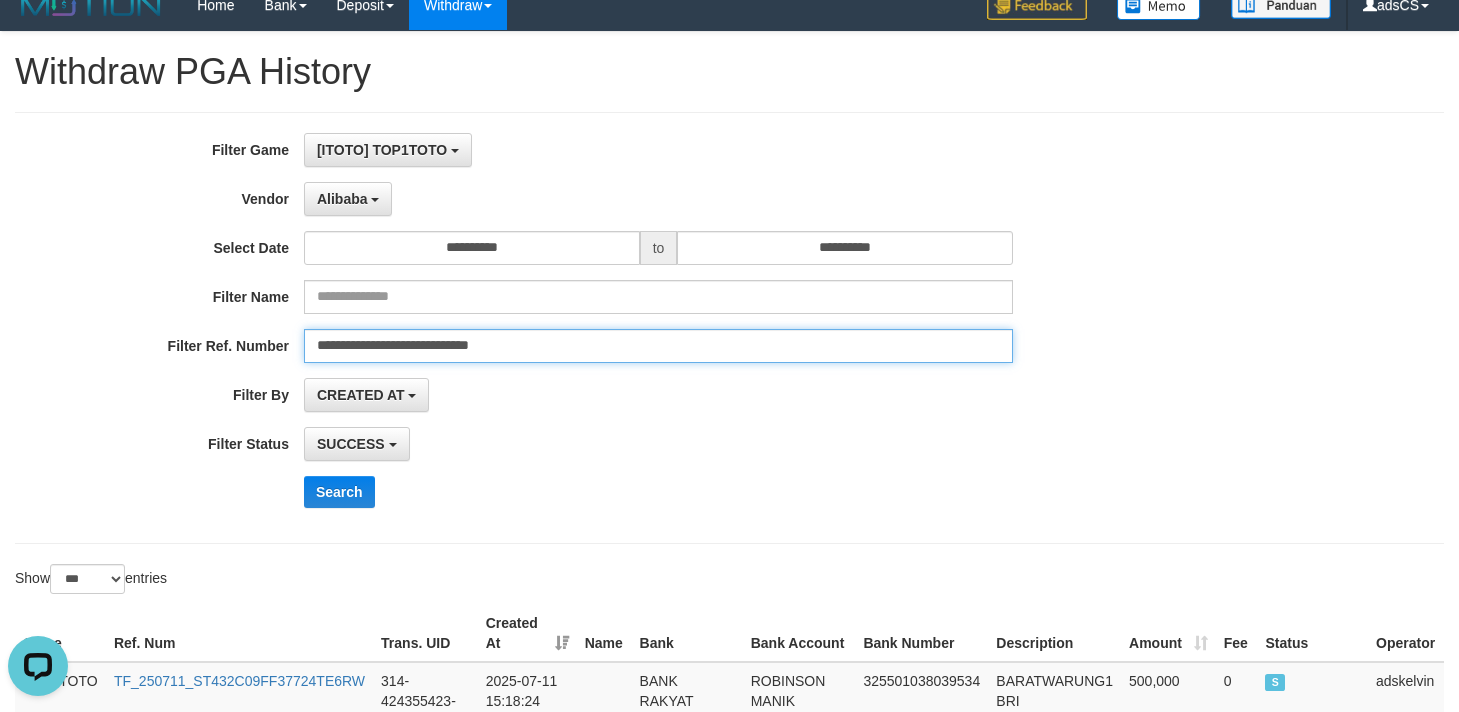 drag, startPoint x: 587, startPoint y: 353, endPoint x: -336, endPoint y: 364, distance: 923.06555 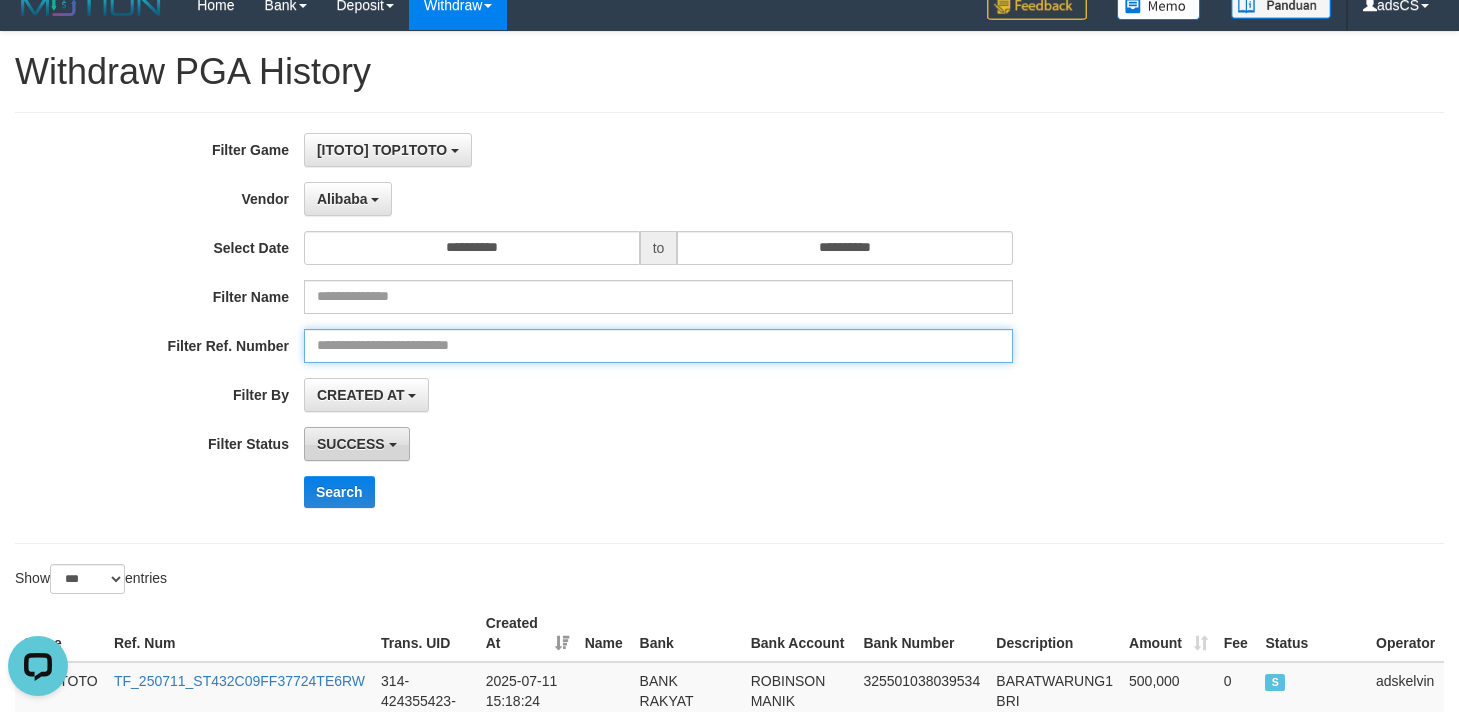 type 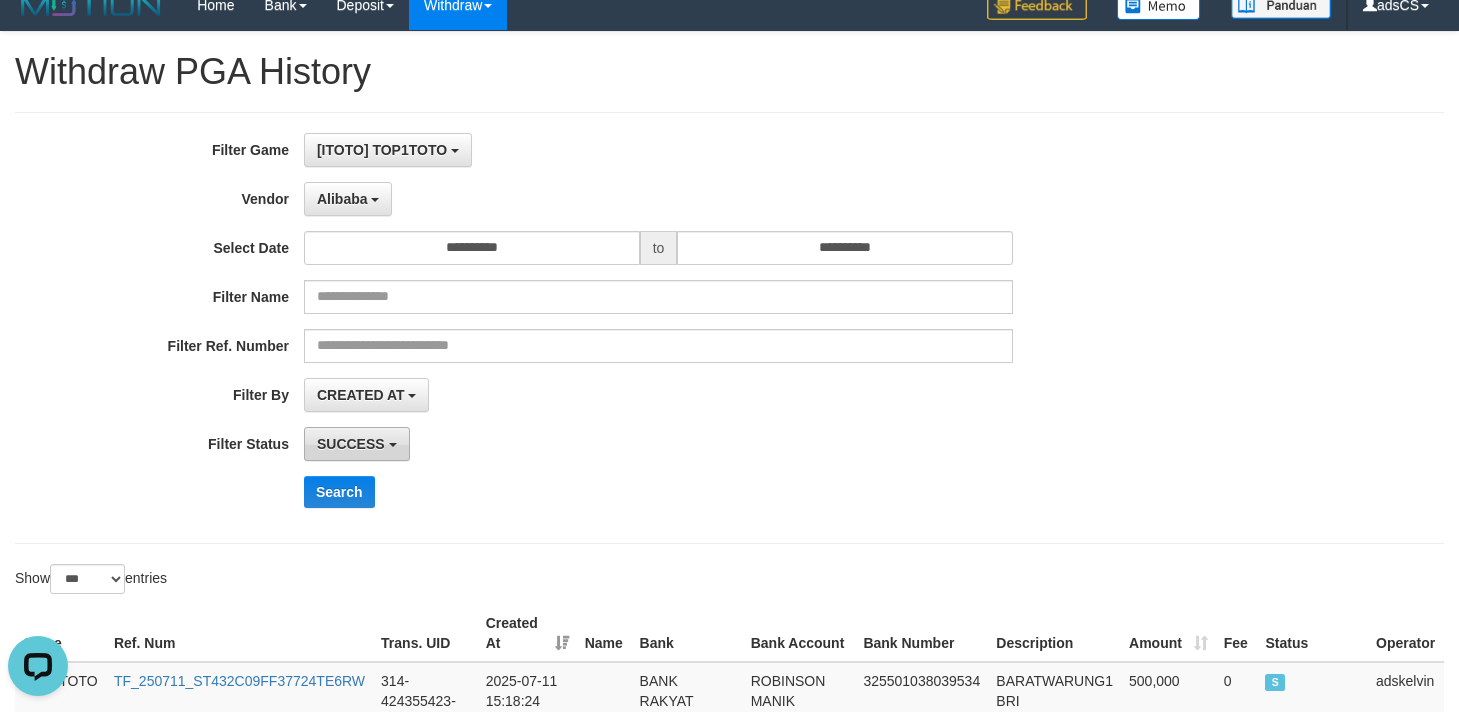 click on "SUCCESS" at bounding box center (357, 444) 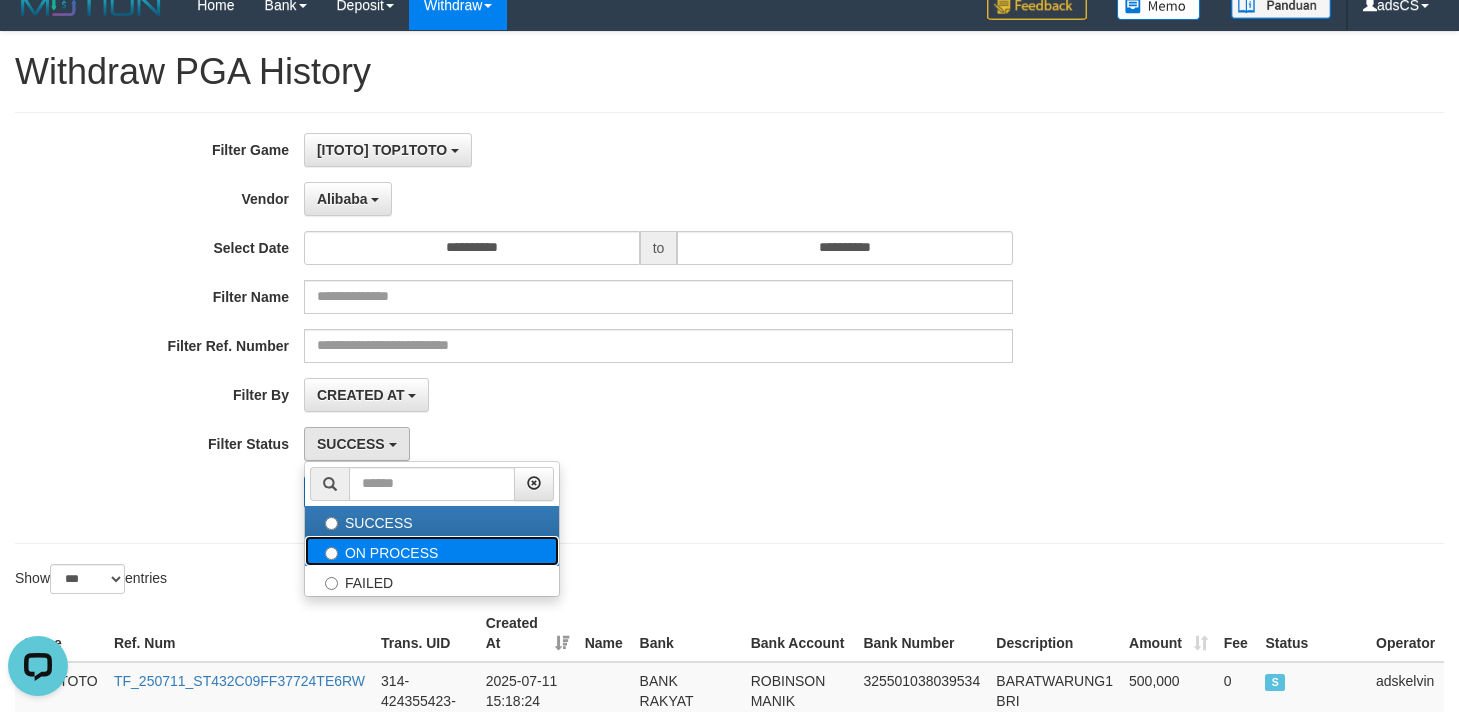 click on "ON PROCESS" at bounding box center [432, 551] 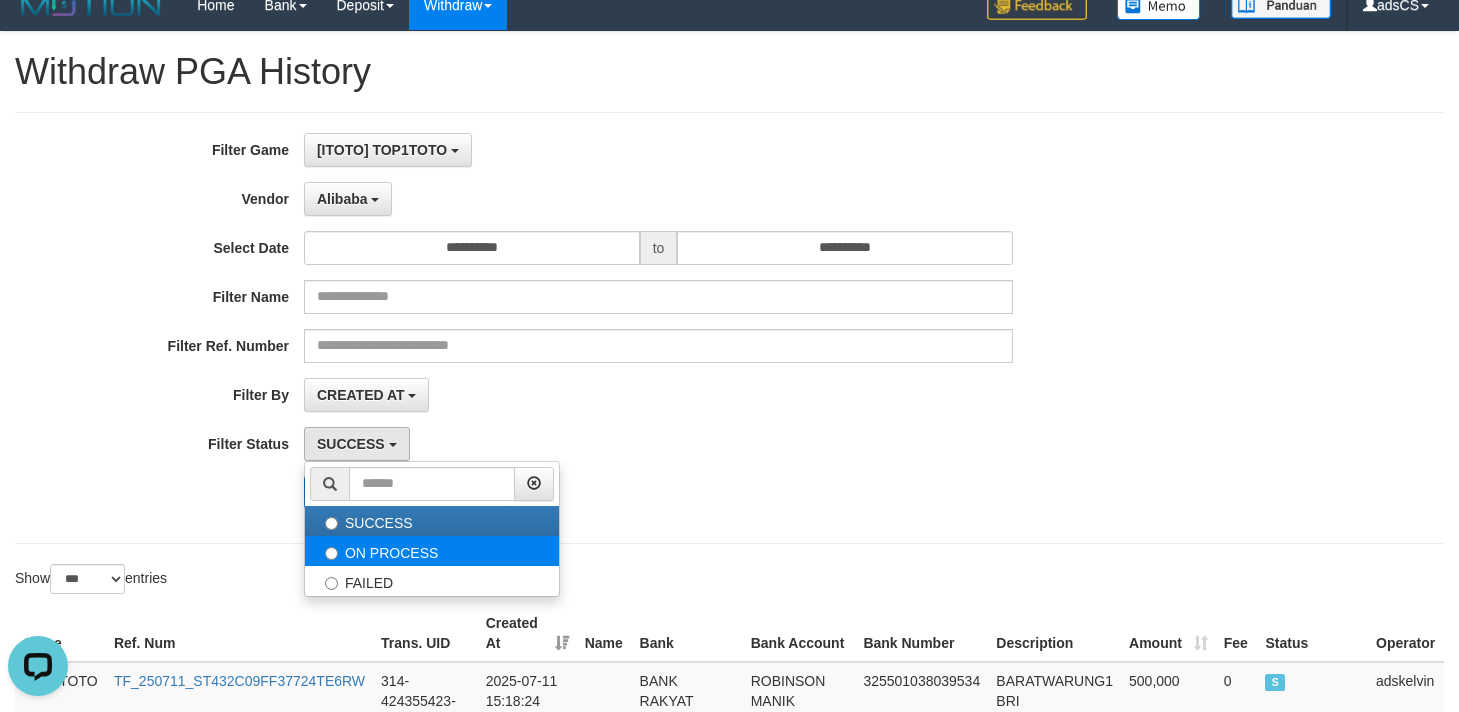 select on "*" 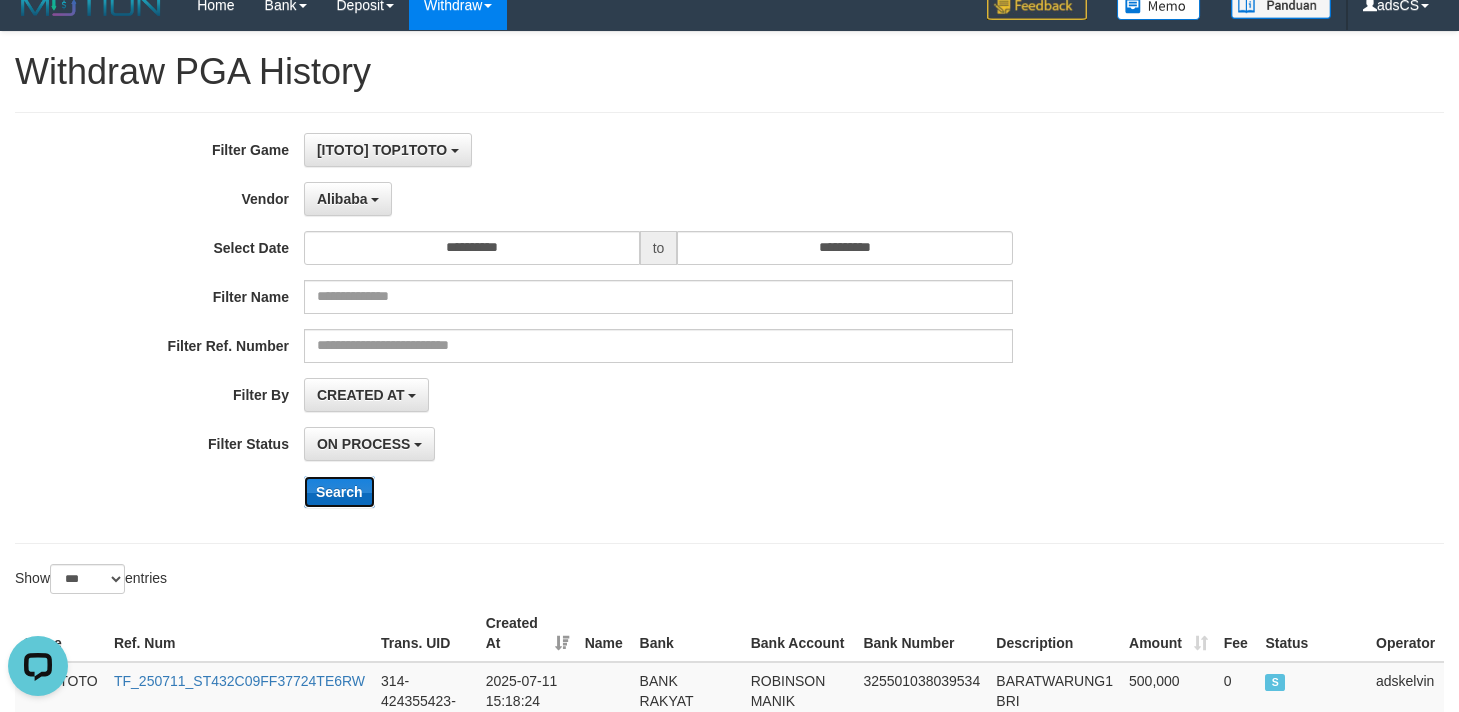 click on "Search" at bounding box center [339, 492] 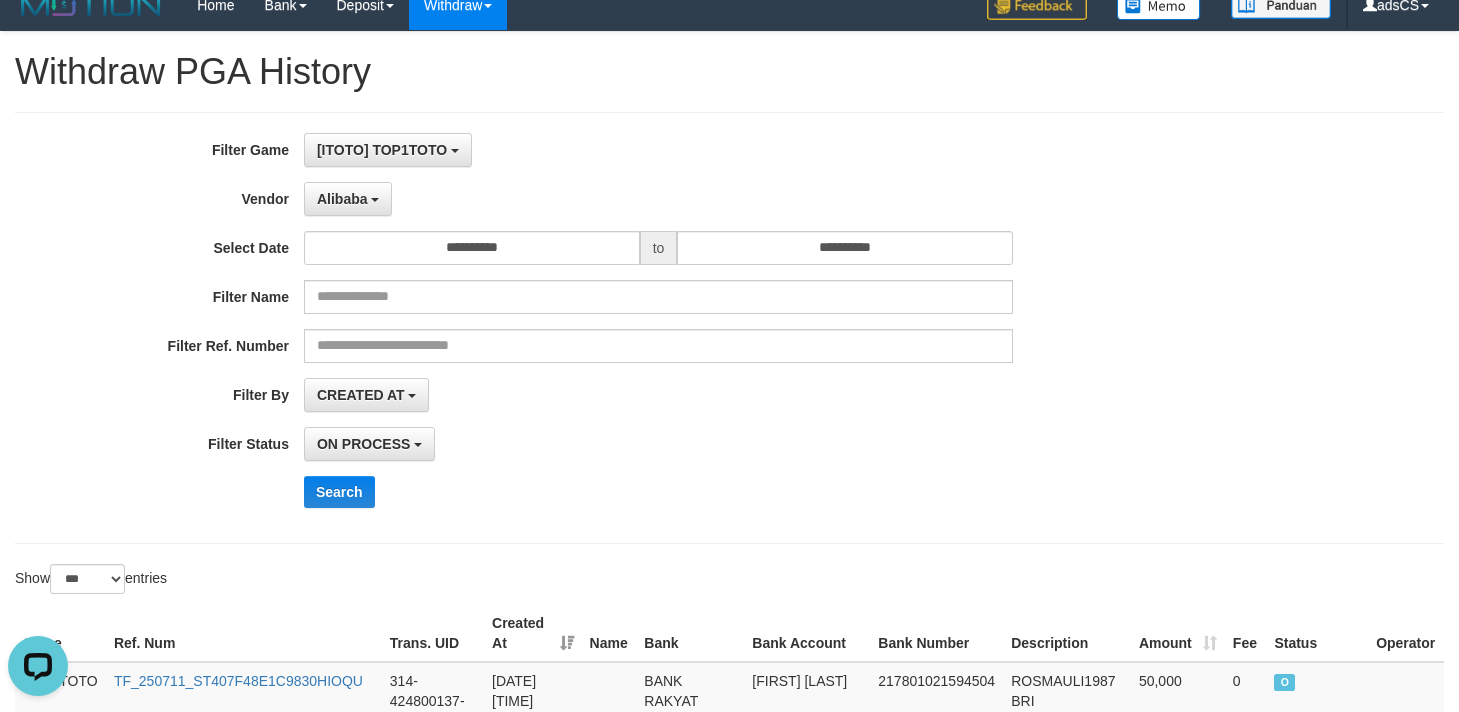 click on "**********" at bounding box center [729, 328] 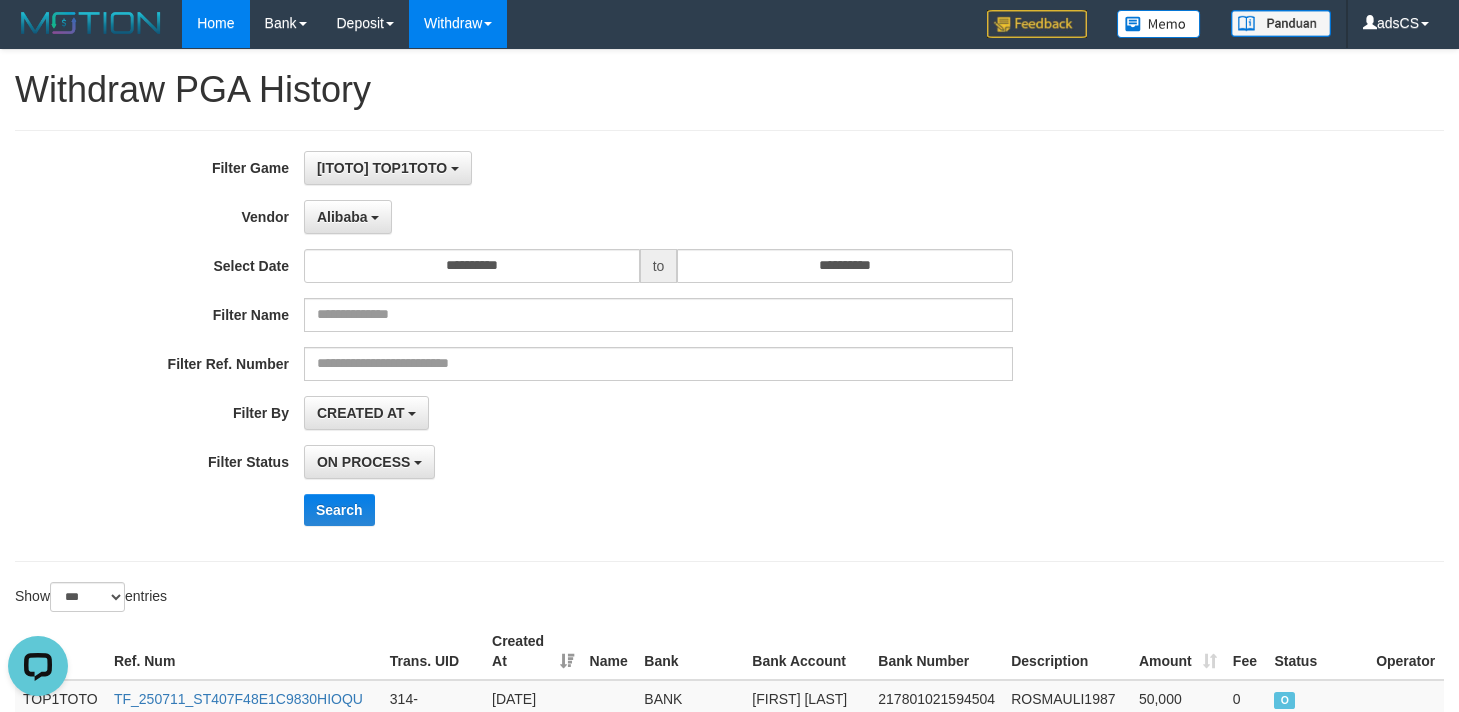 scroll, scrollTop: 0, scrollLeft: 0, axis: both 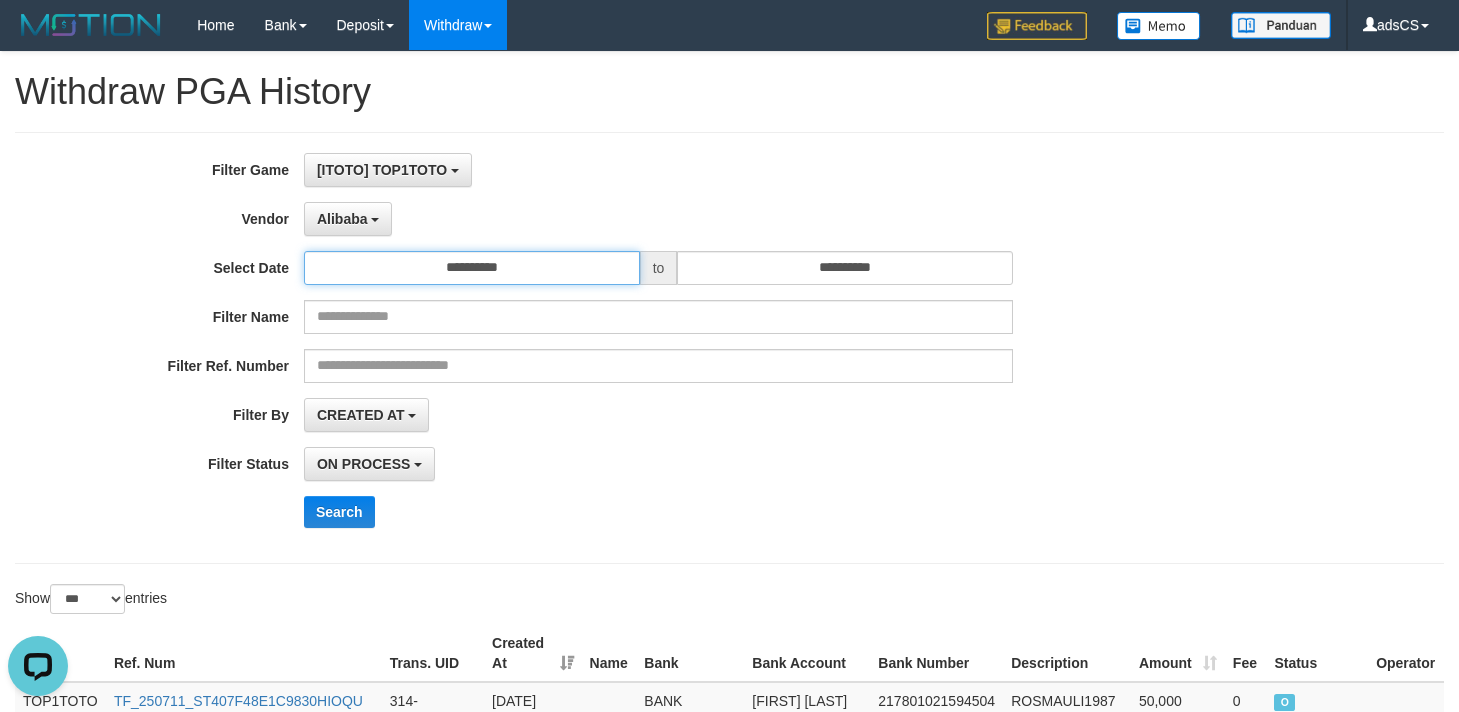 click on "**********" at bounding box center [472, 268] 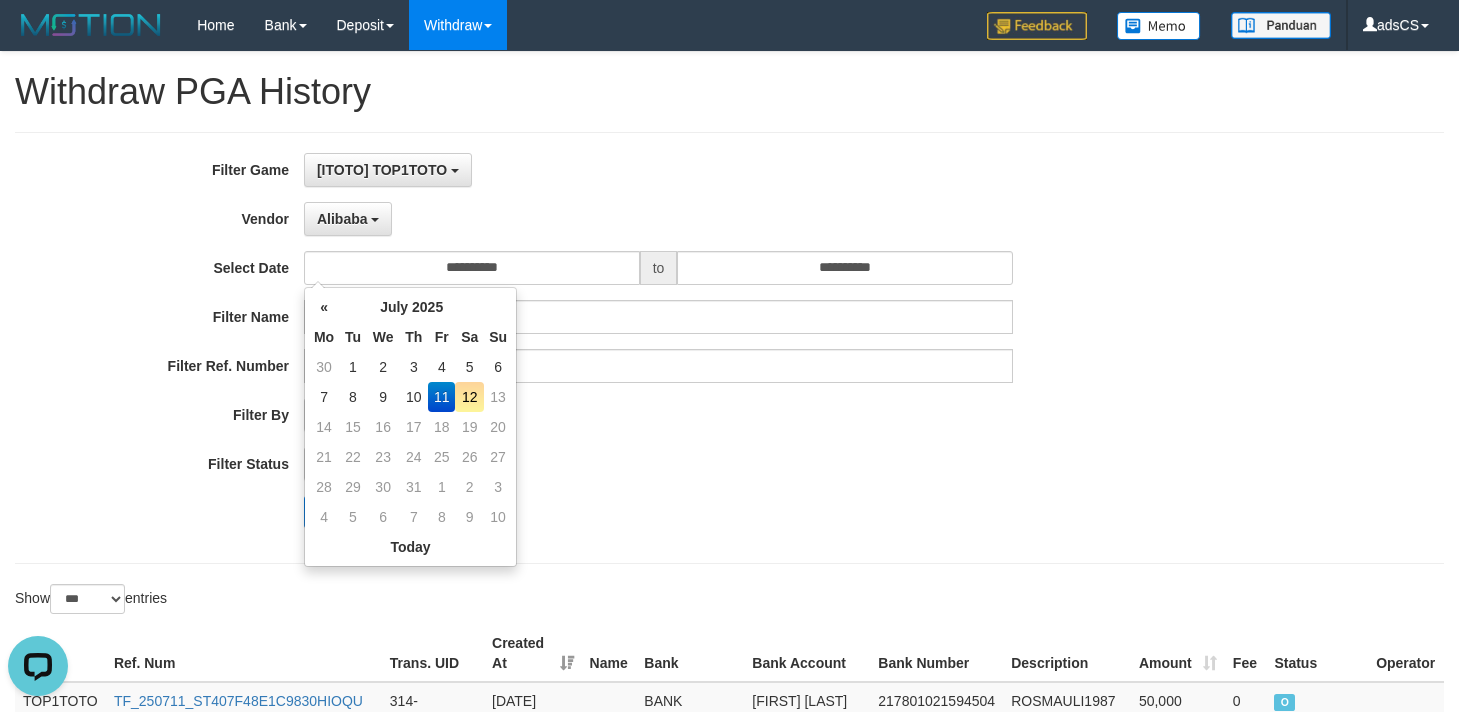 click on "12" at bounding box center (469, 397) 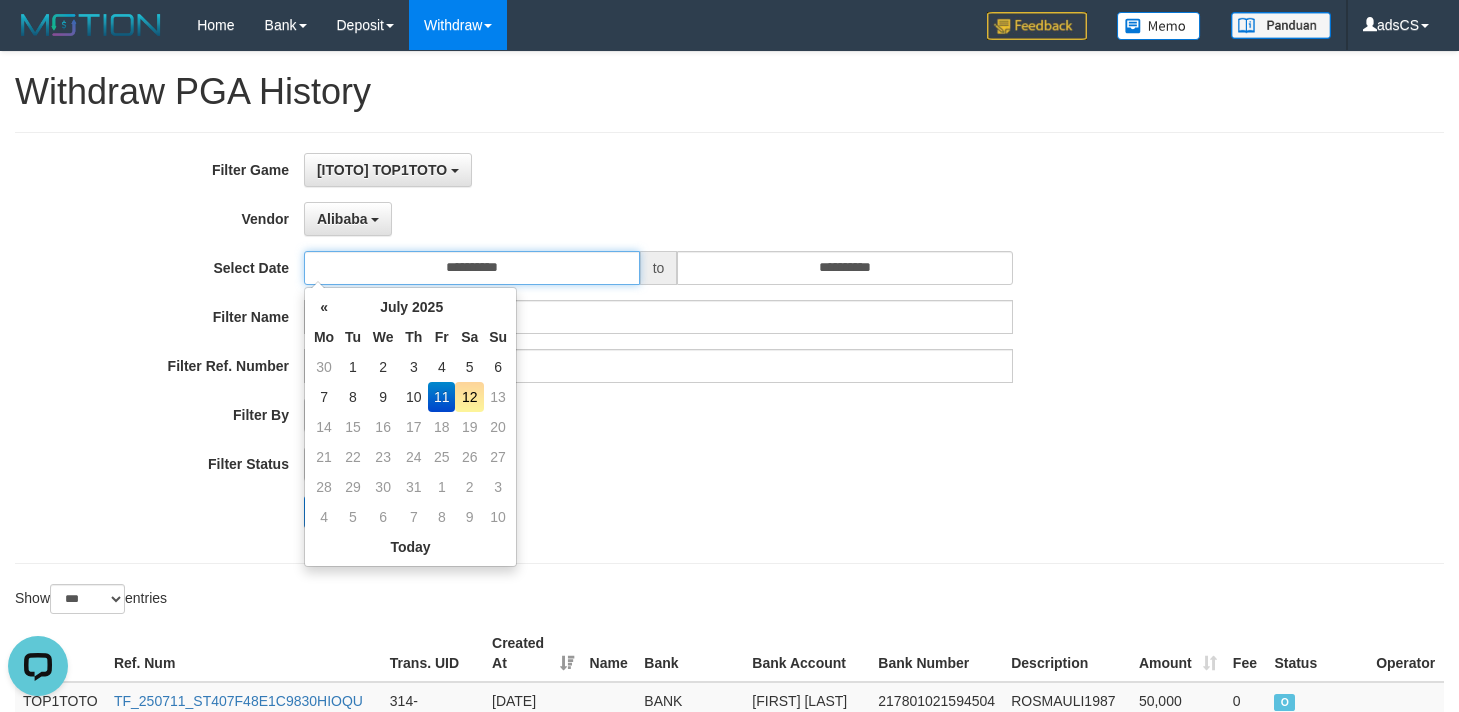 type on "**********" 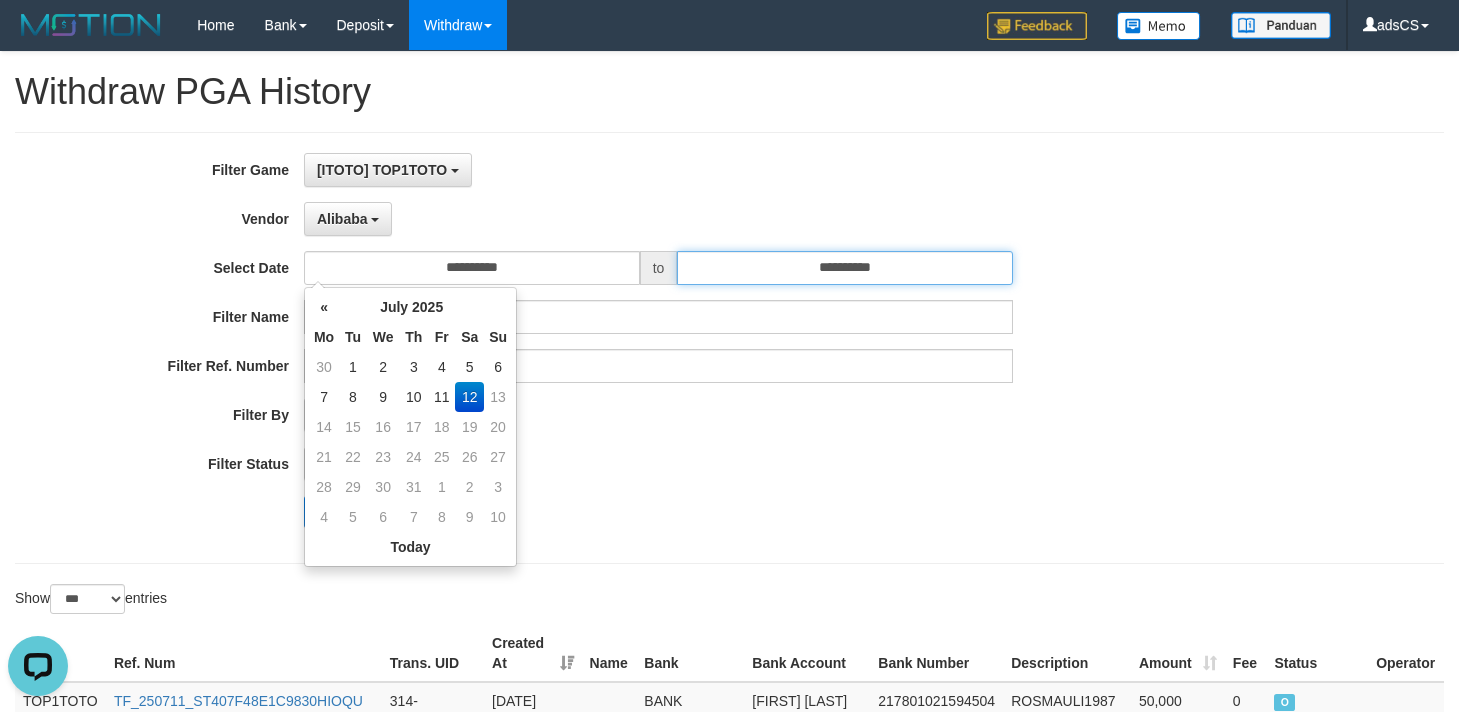 click on "**********" at bounding box center (845, 268) 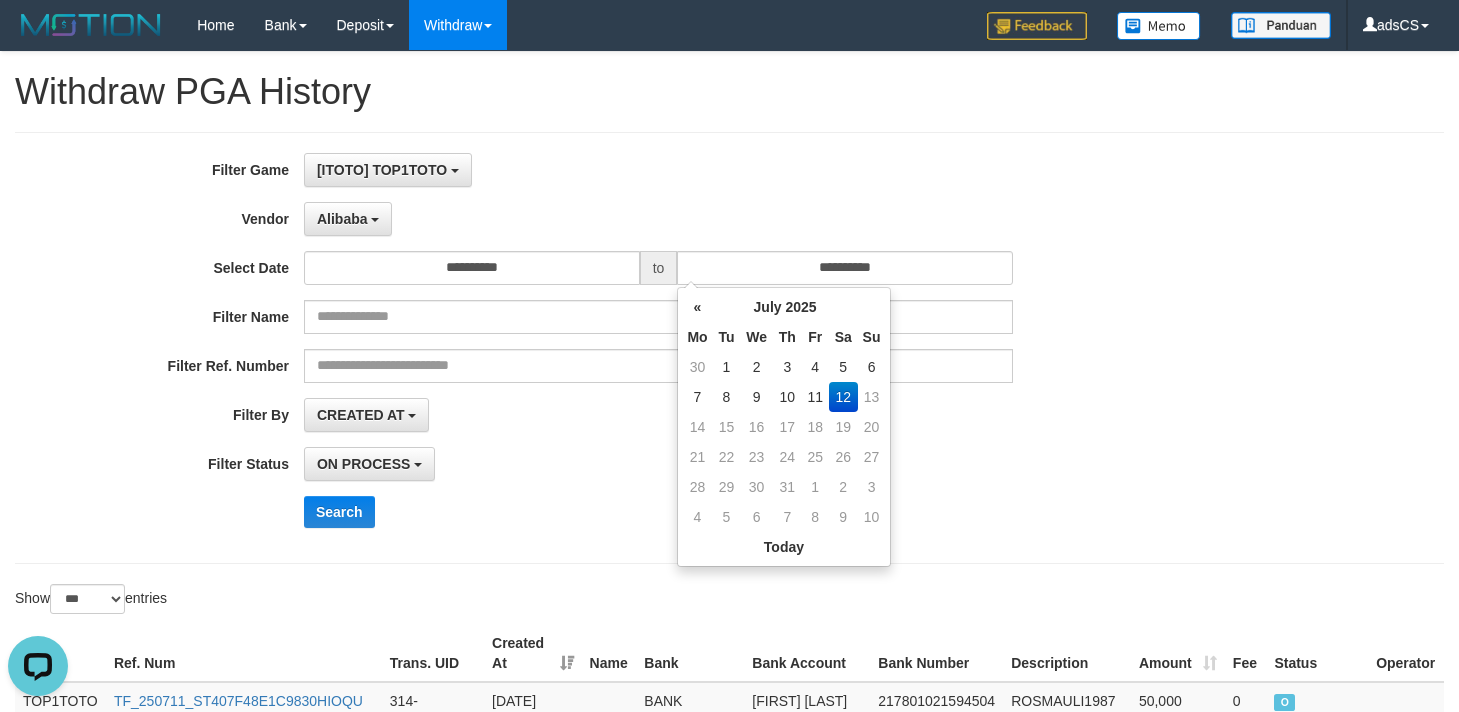 click on "12" at bounding box center [843, 397] 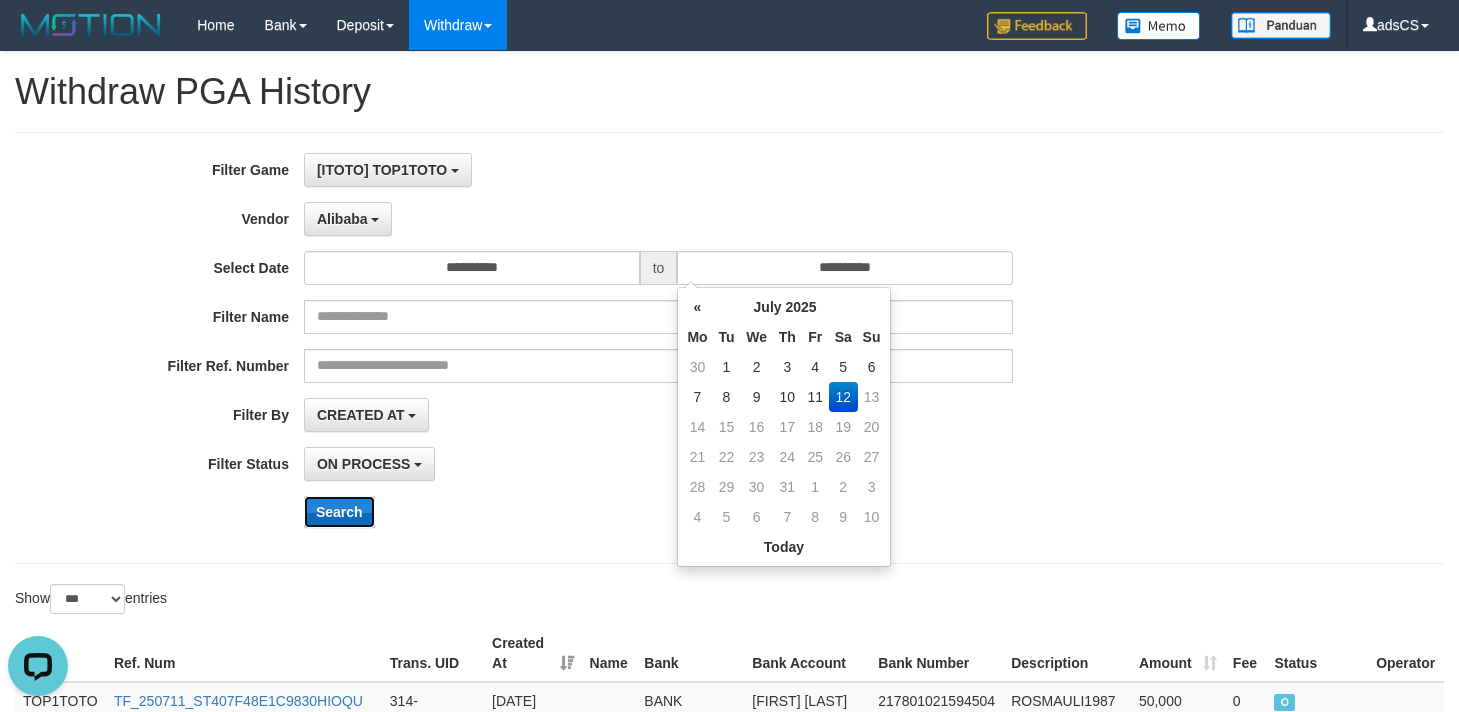 click on "Search" at bounding box center [339, 512] 